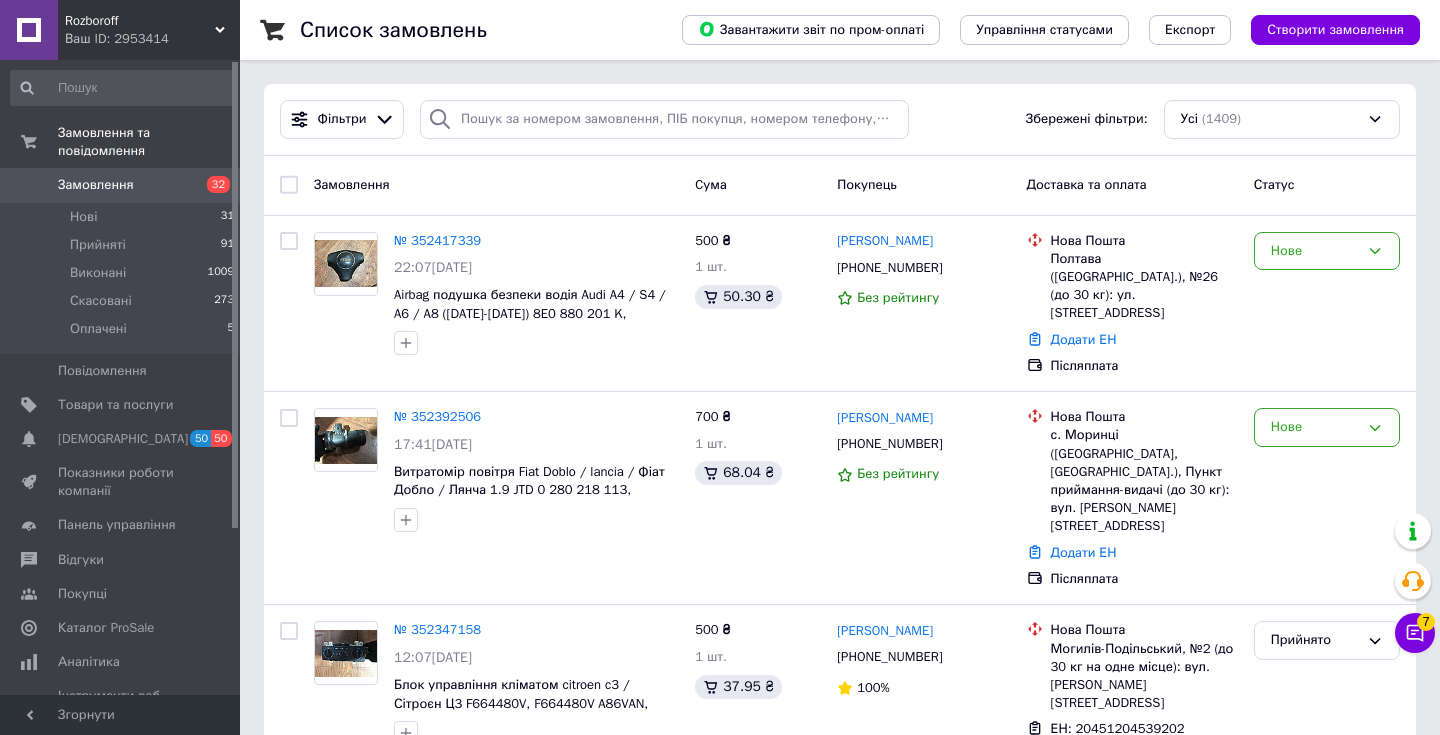 scroll, scrollTop: 0, scrollLeft: 0, axis: both 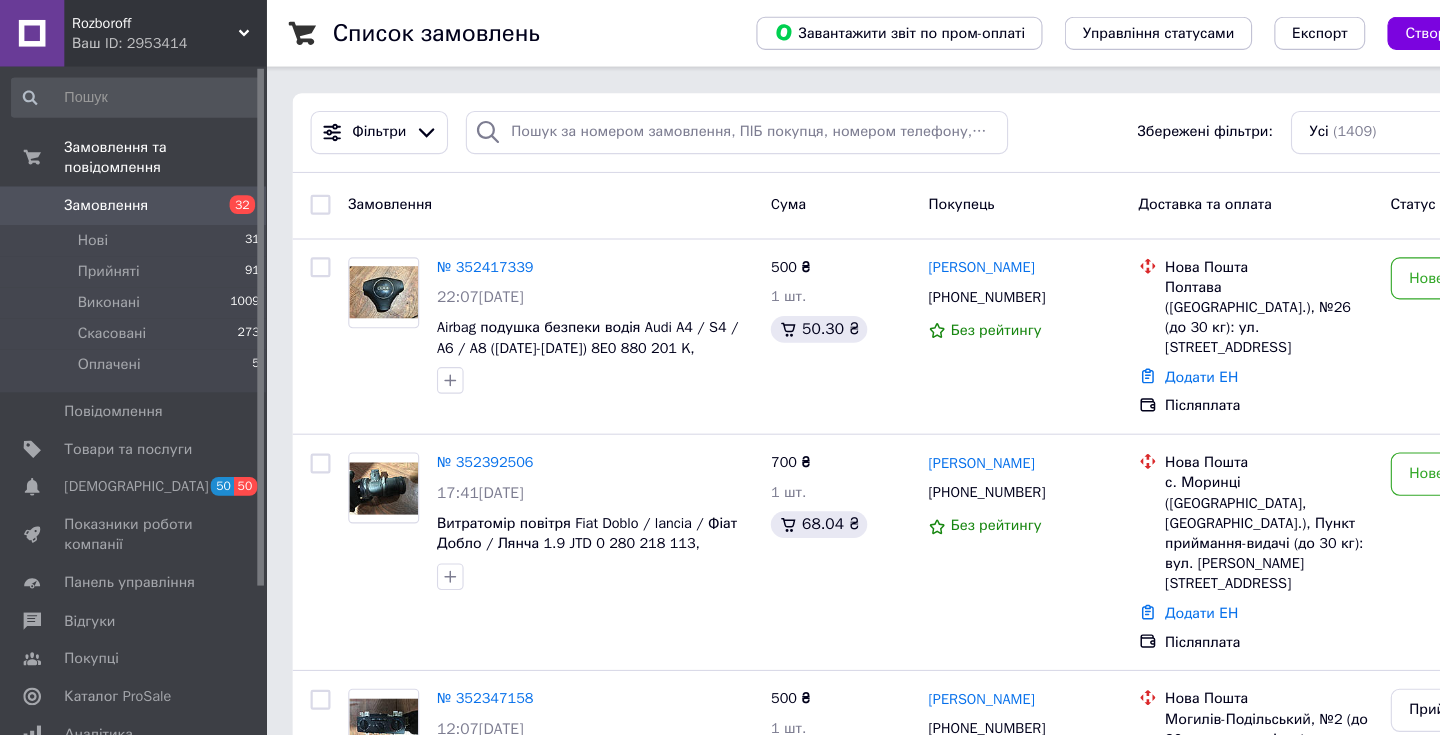 click on "Замовлення" at bounding box center (96, 185) 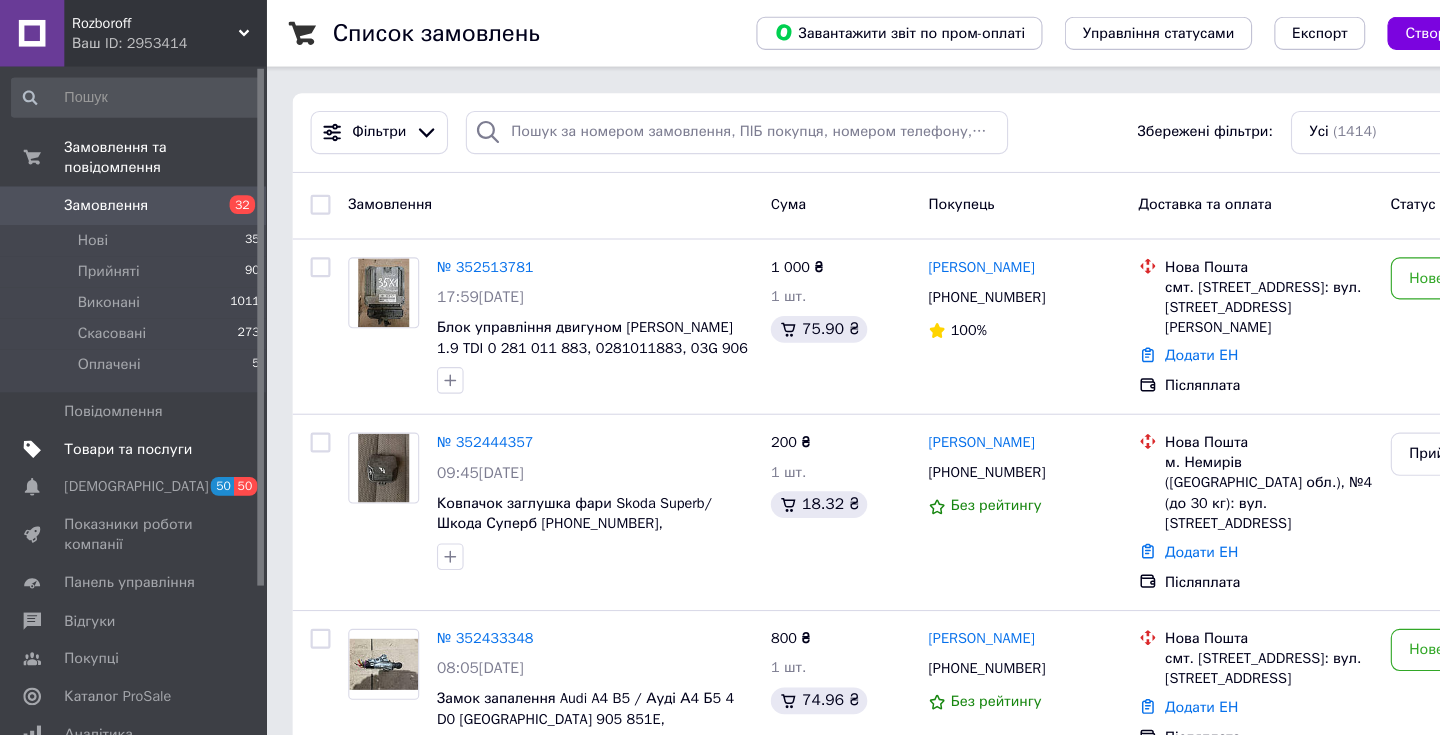 click on "Товари та послуги" at bounding box center [115, 405] 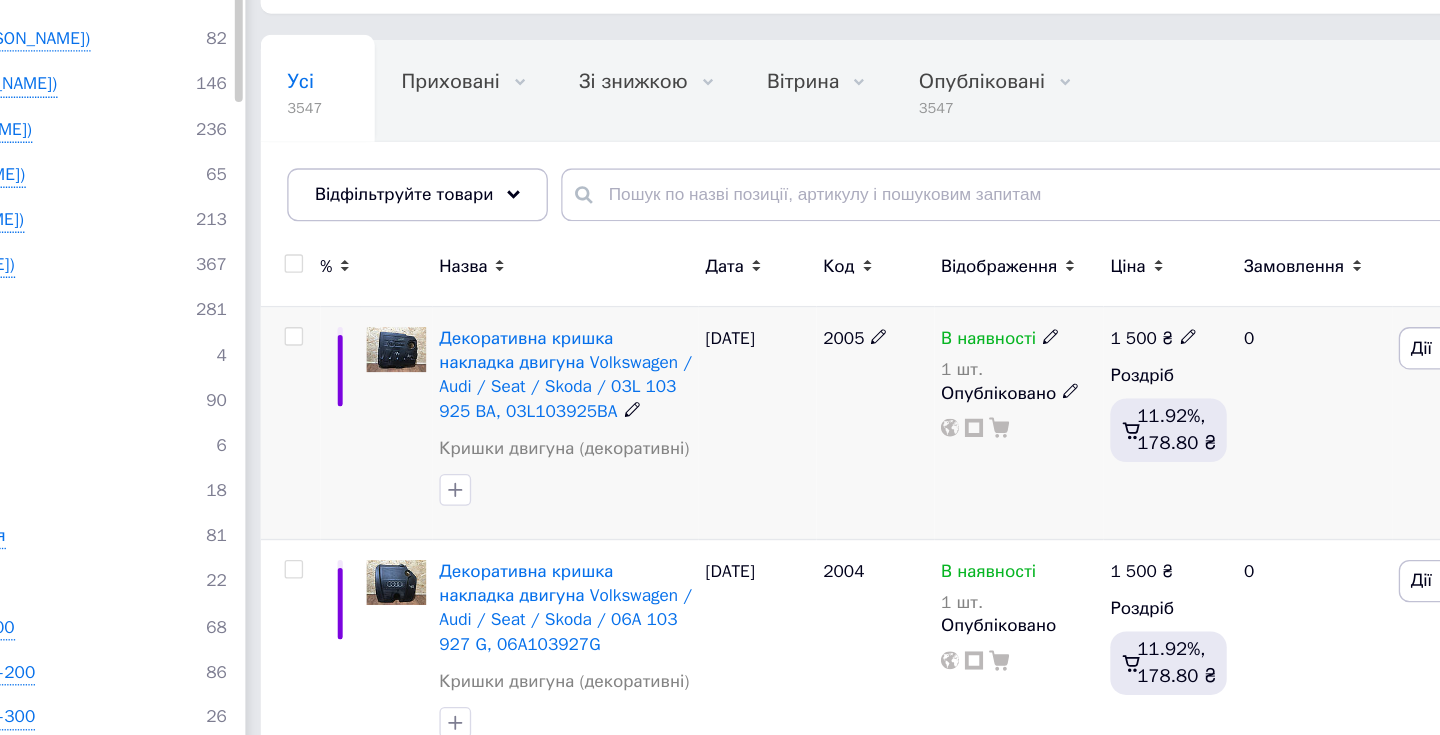 scroll, scrollTop: 81, scrollLeft: 0, axis: vertical 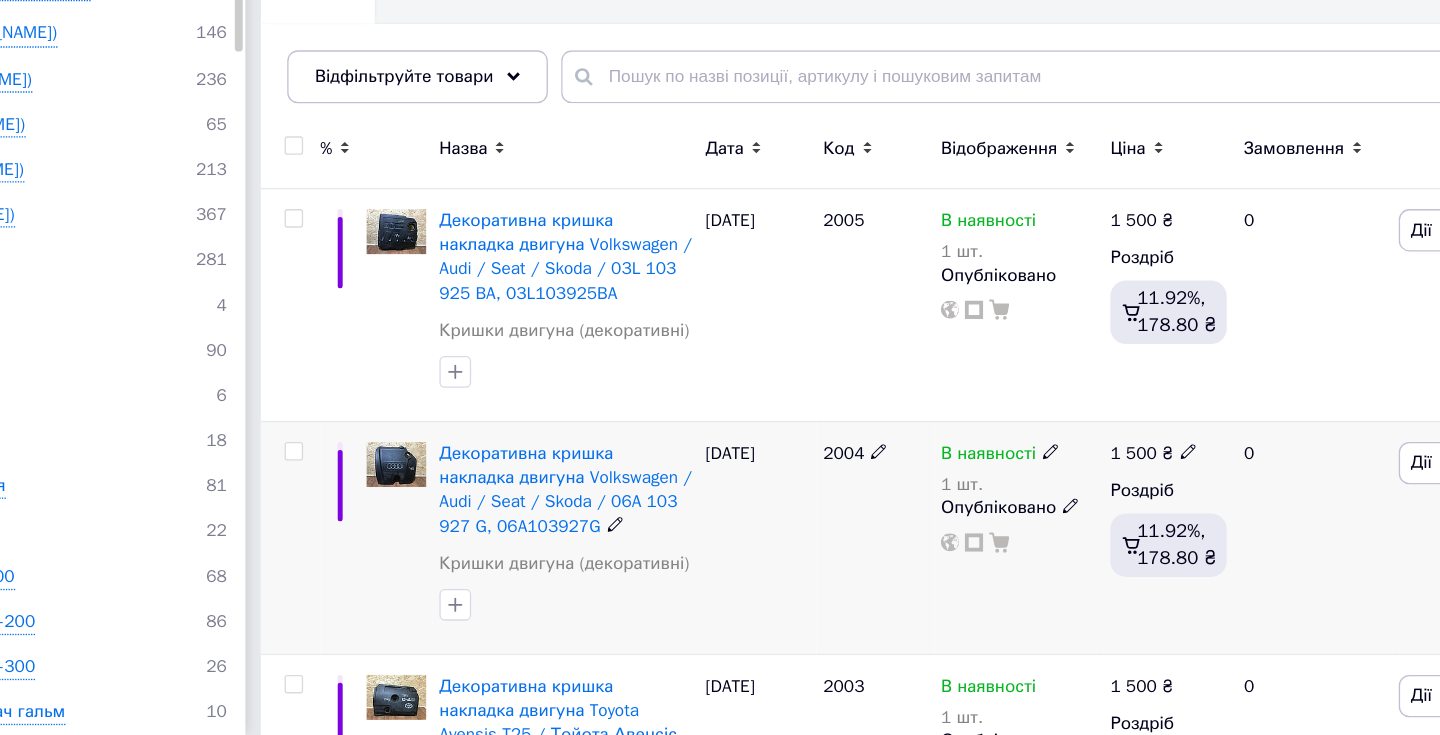 click 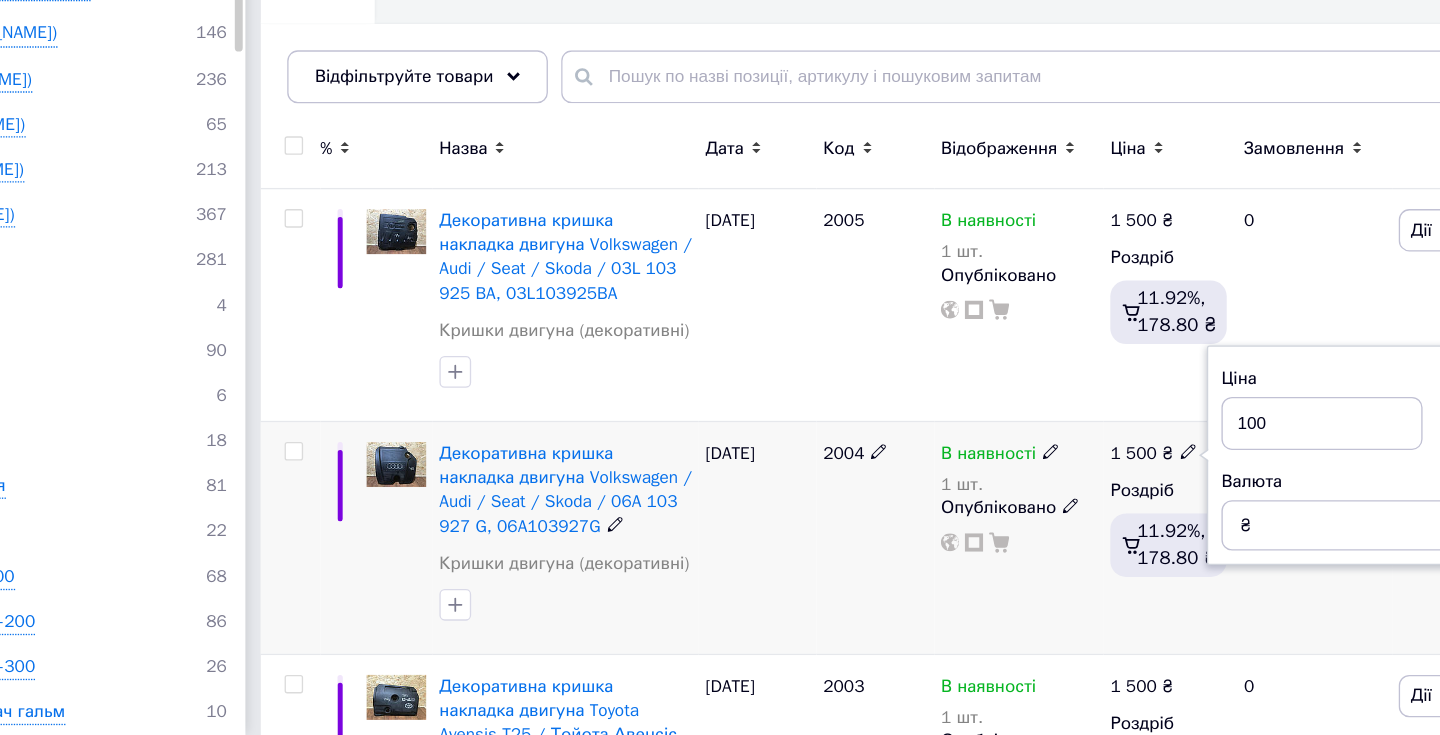 type on "100" 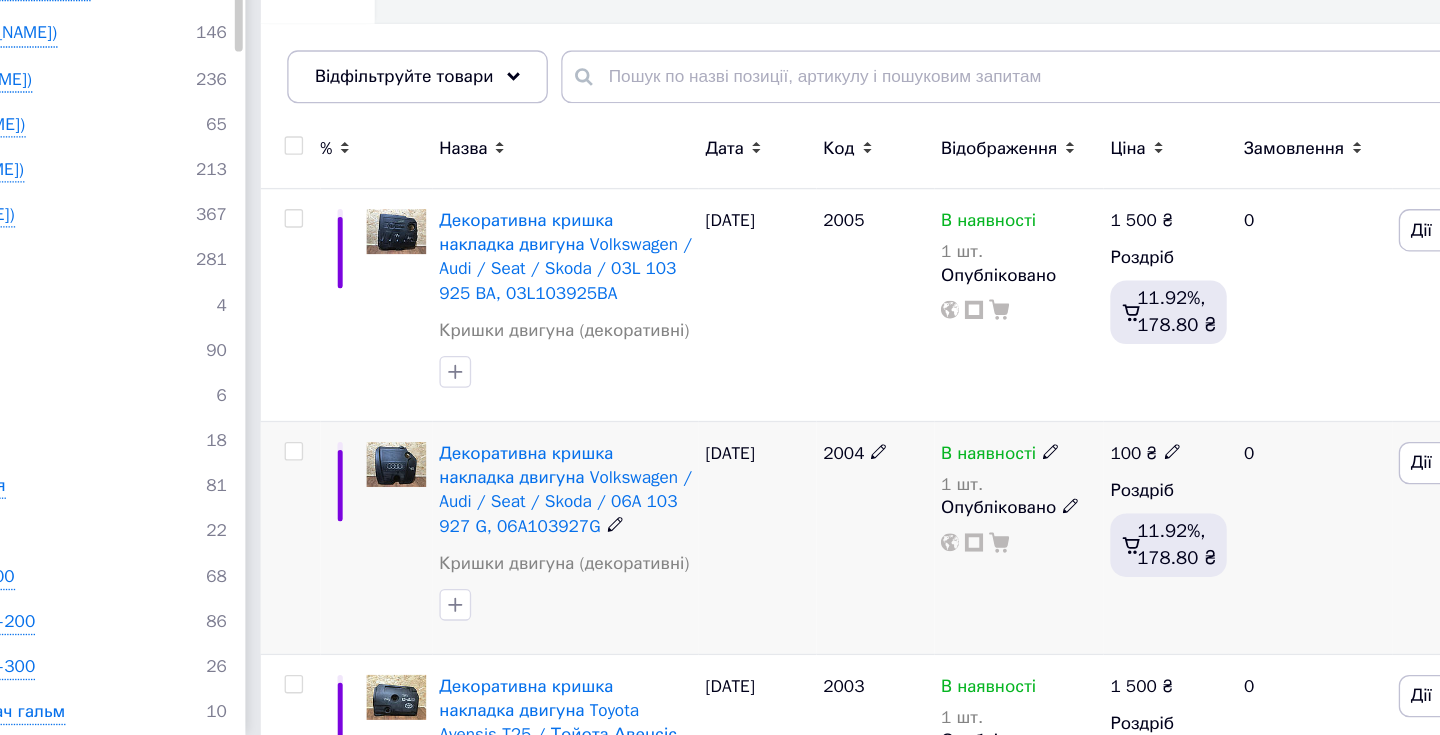 click 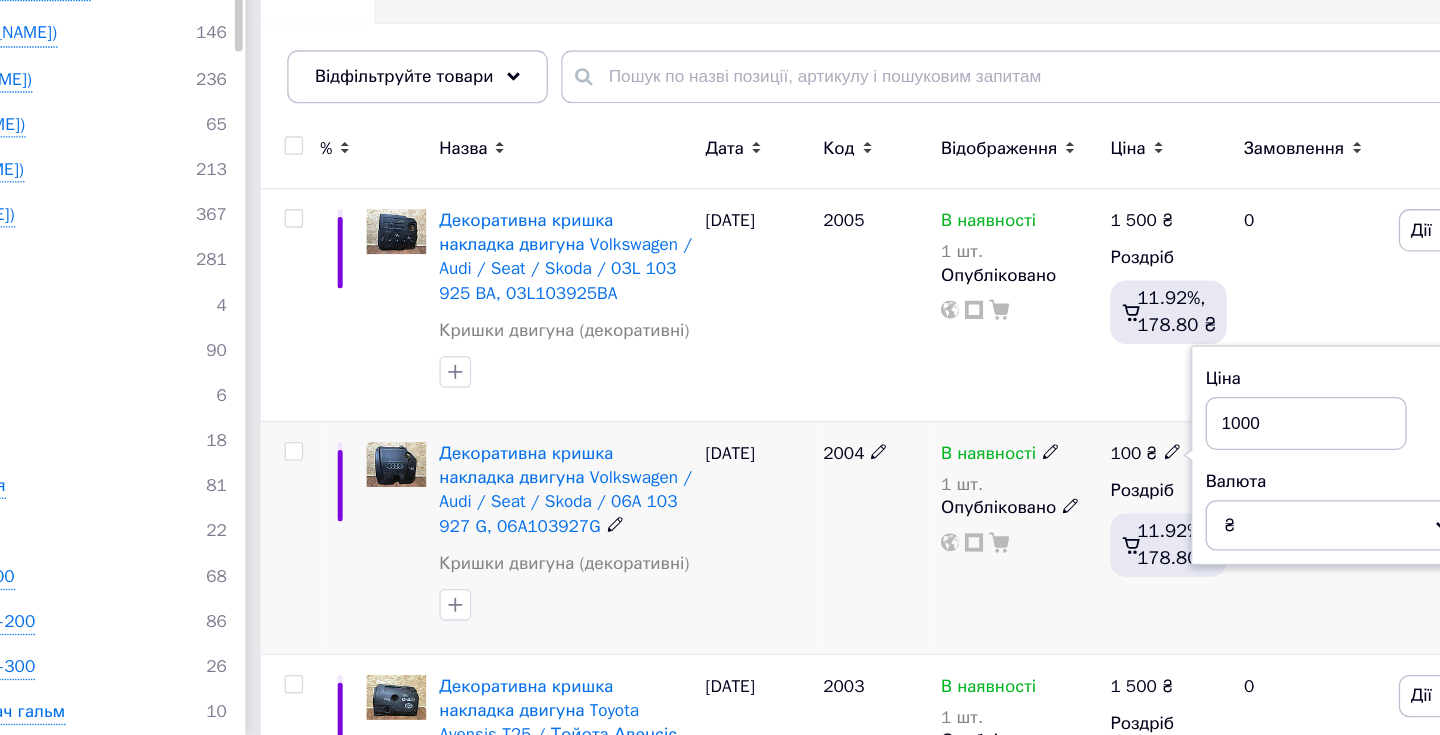 type on "1000" 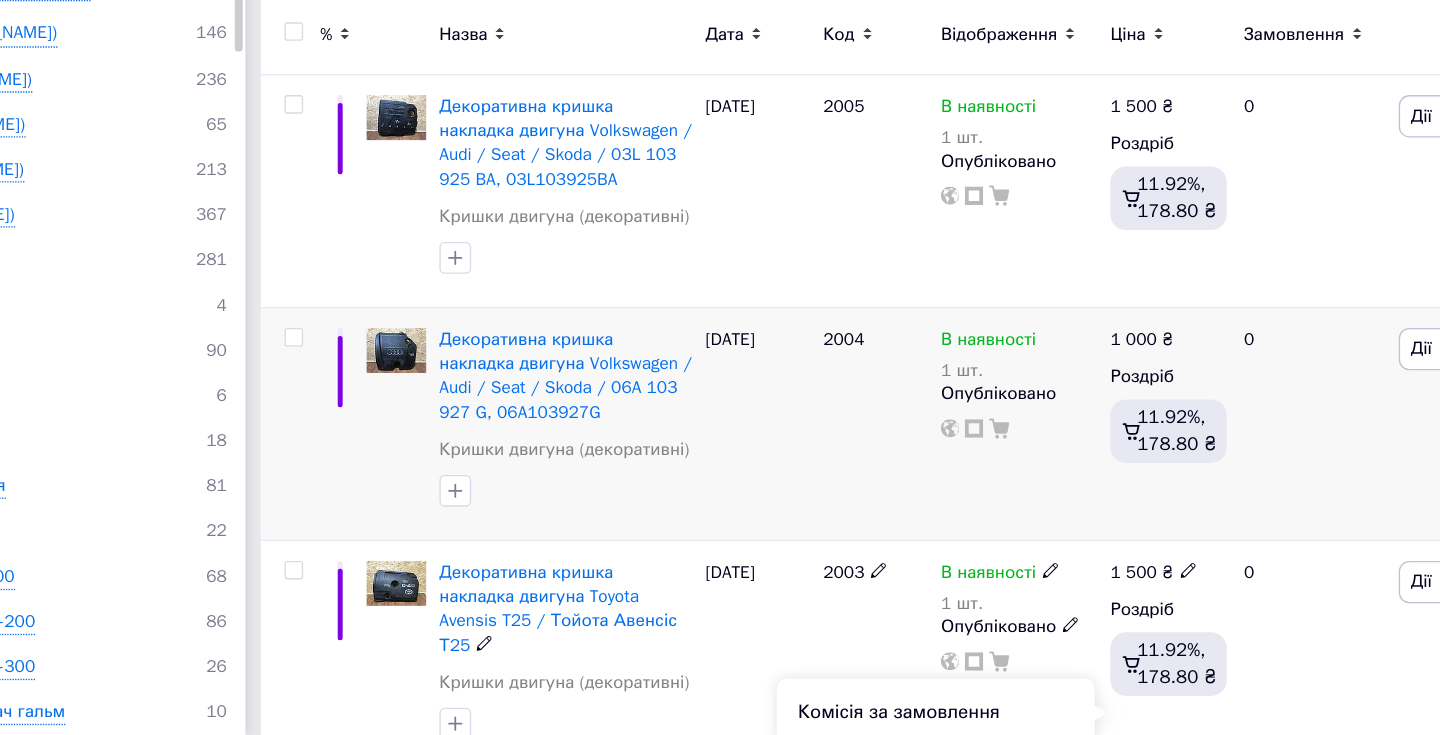 scroll, scrollTop: 256, scrollLeft: 0, axis: vertical 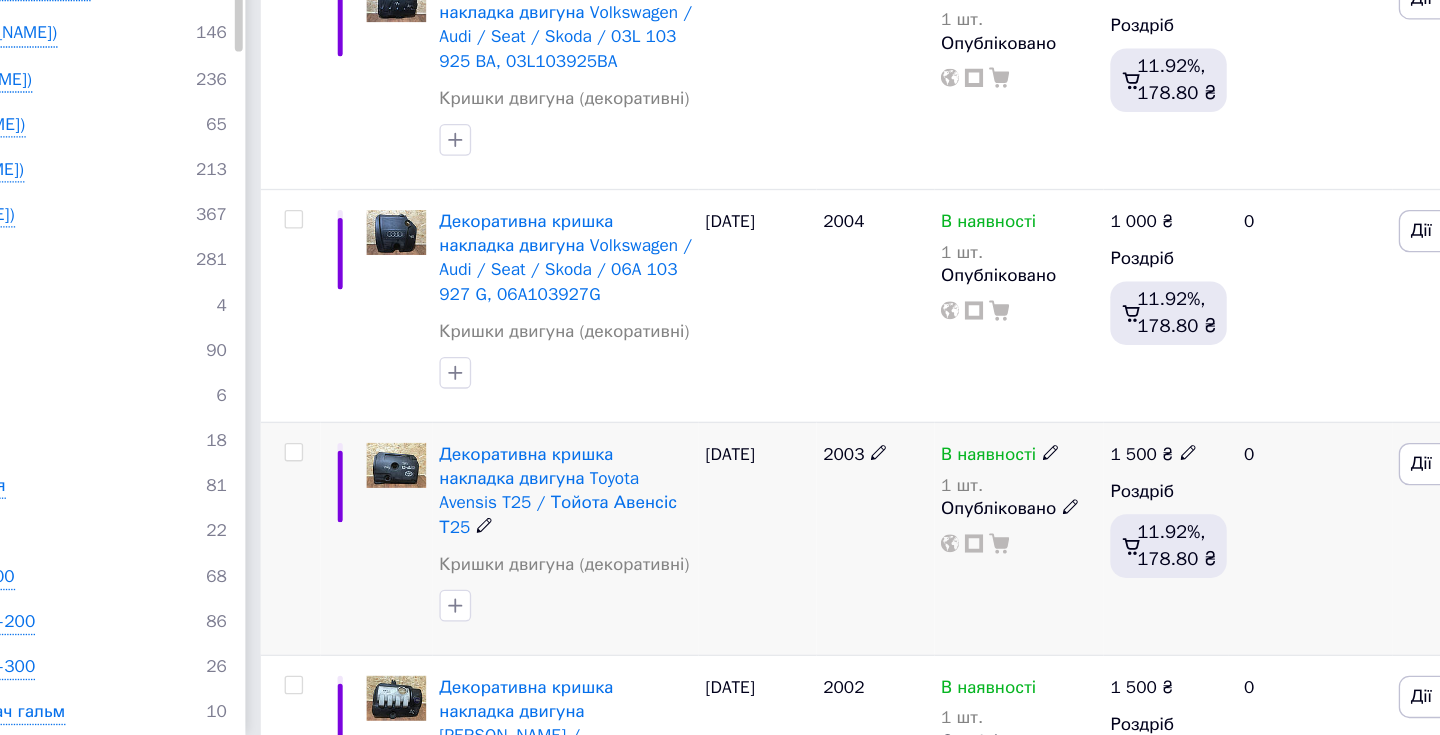 click 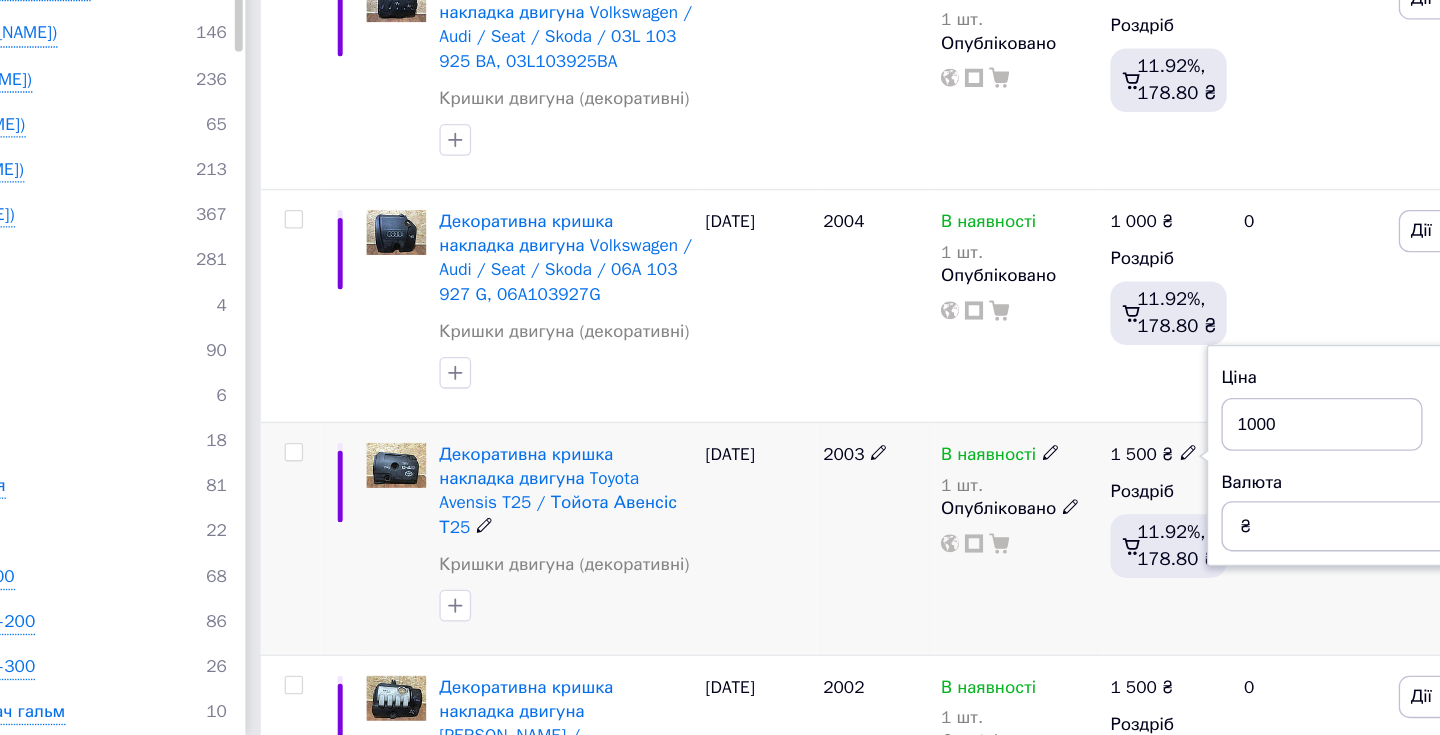 type on "1000" 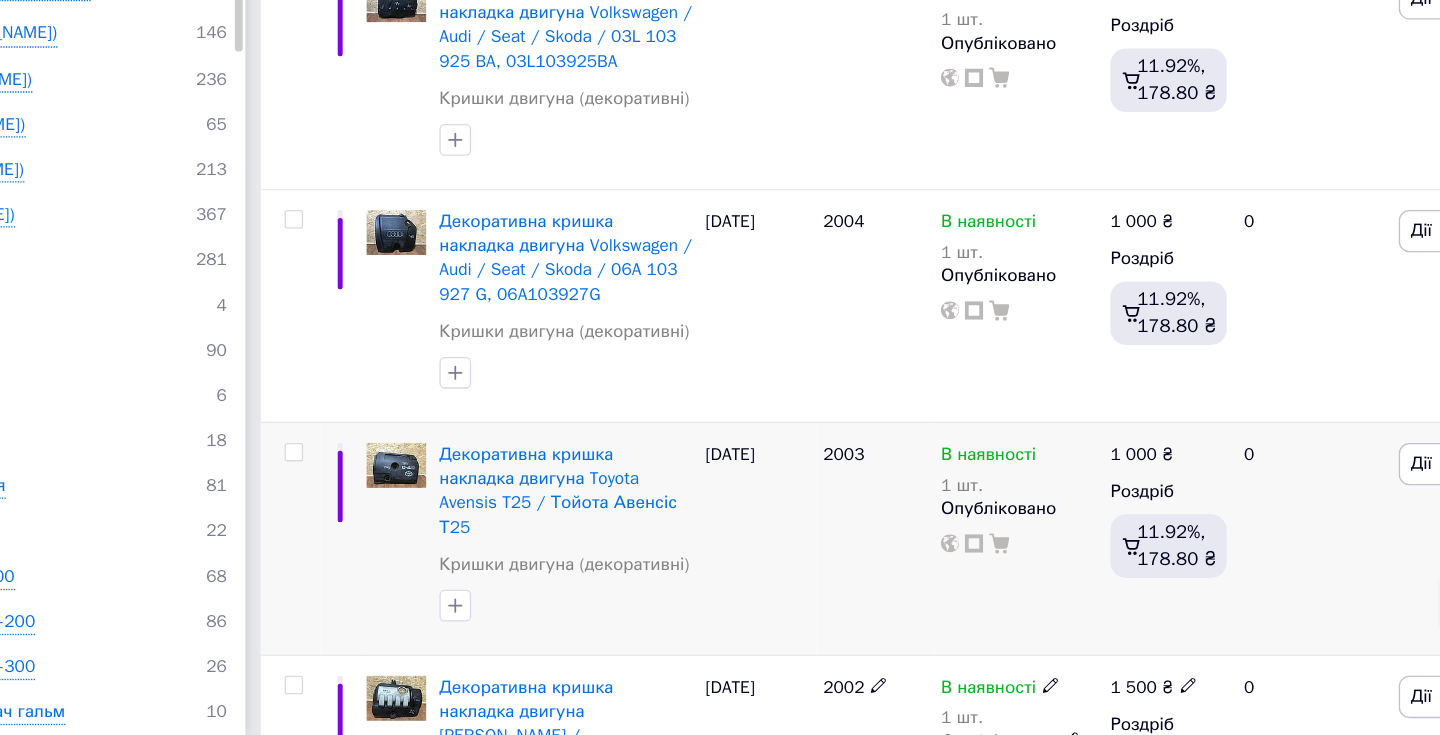 scroll, scrollTop: 514, scrollLeft: 0, axis: vertical 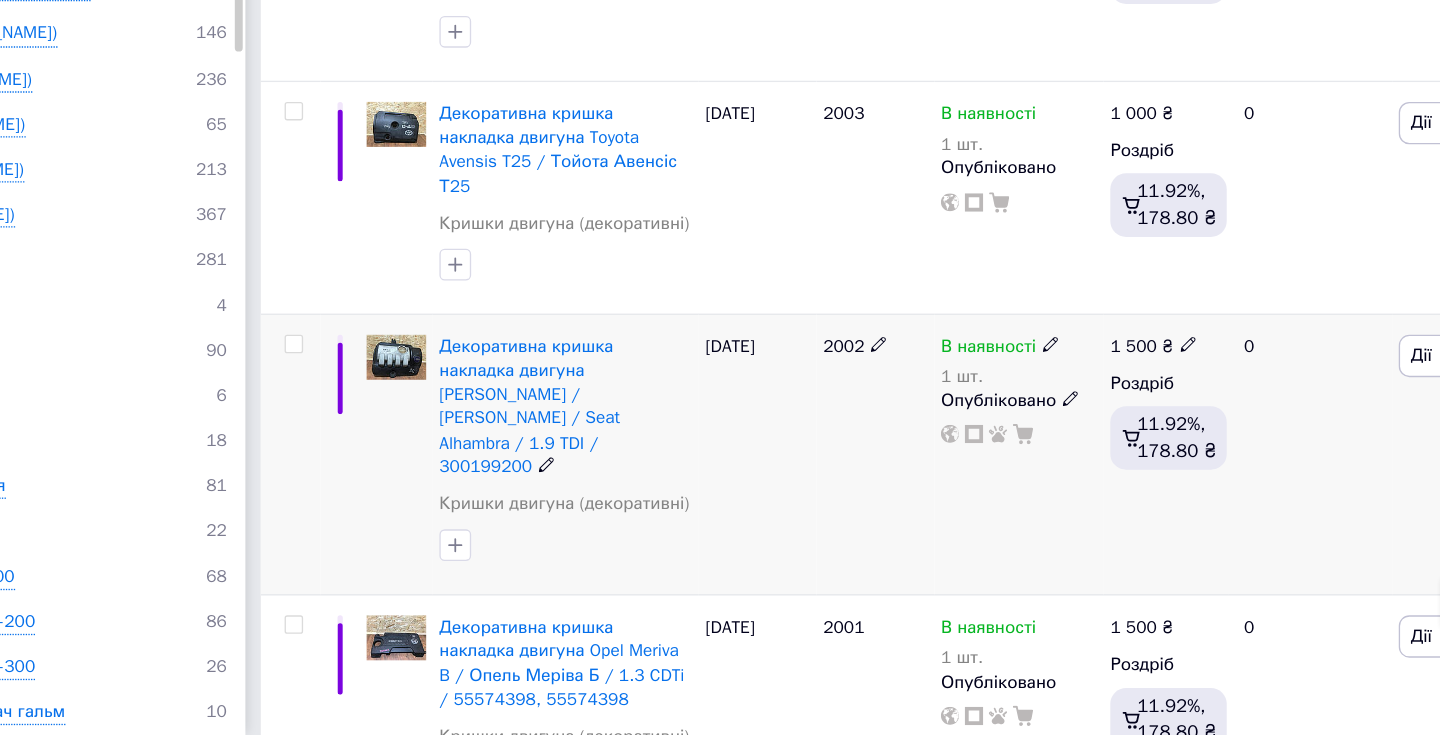 click 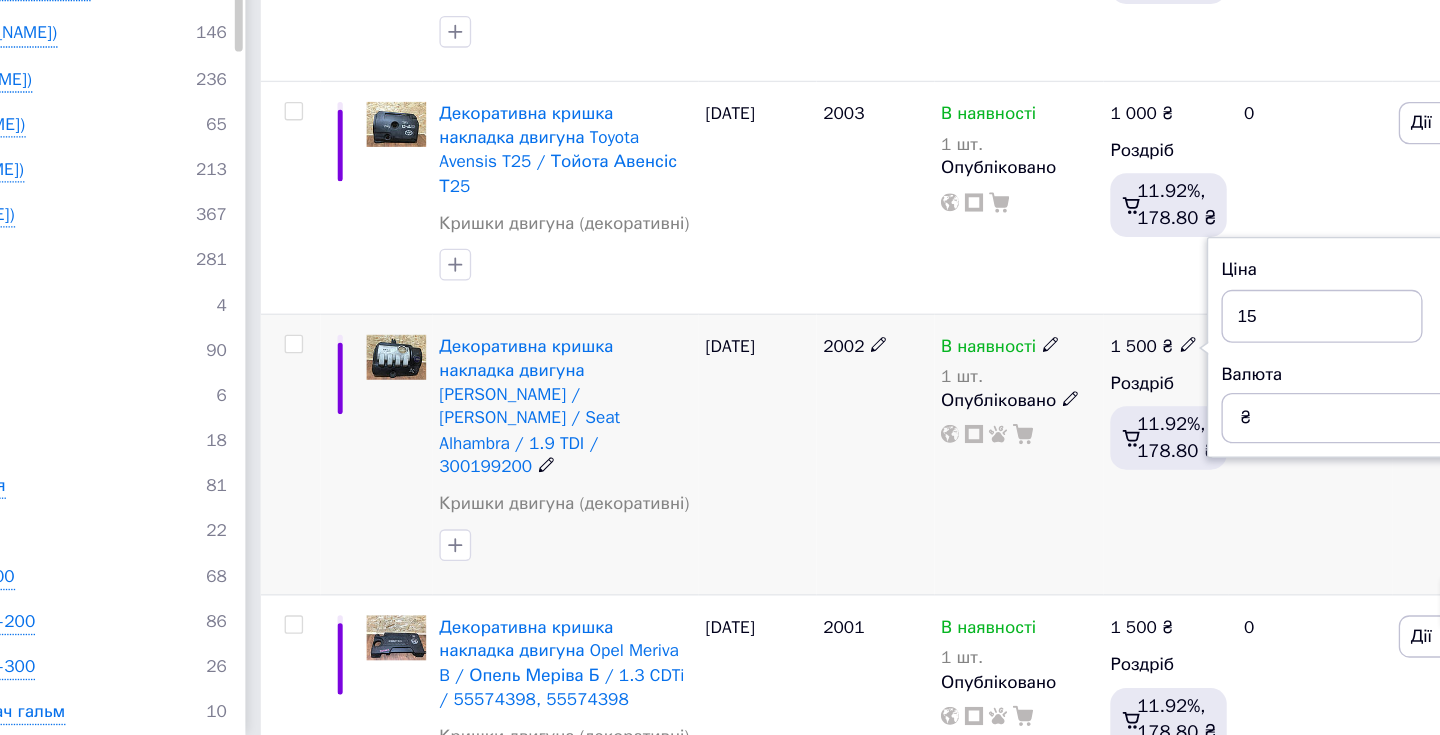 type on "1" 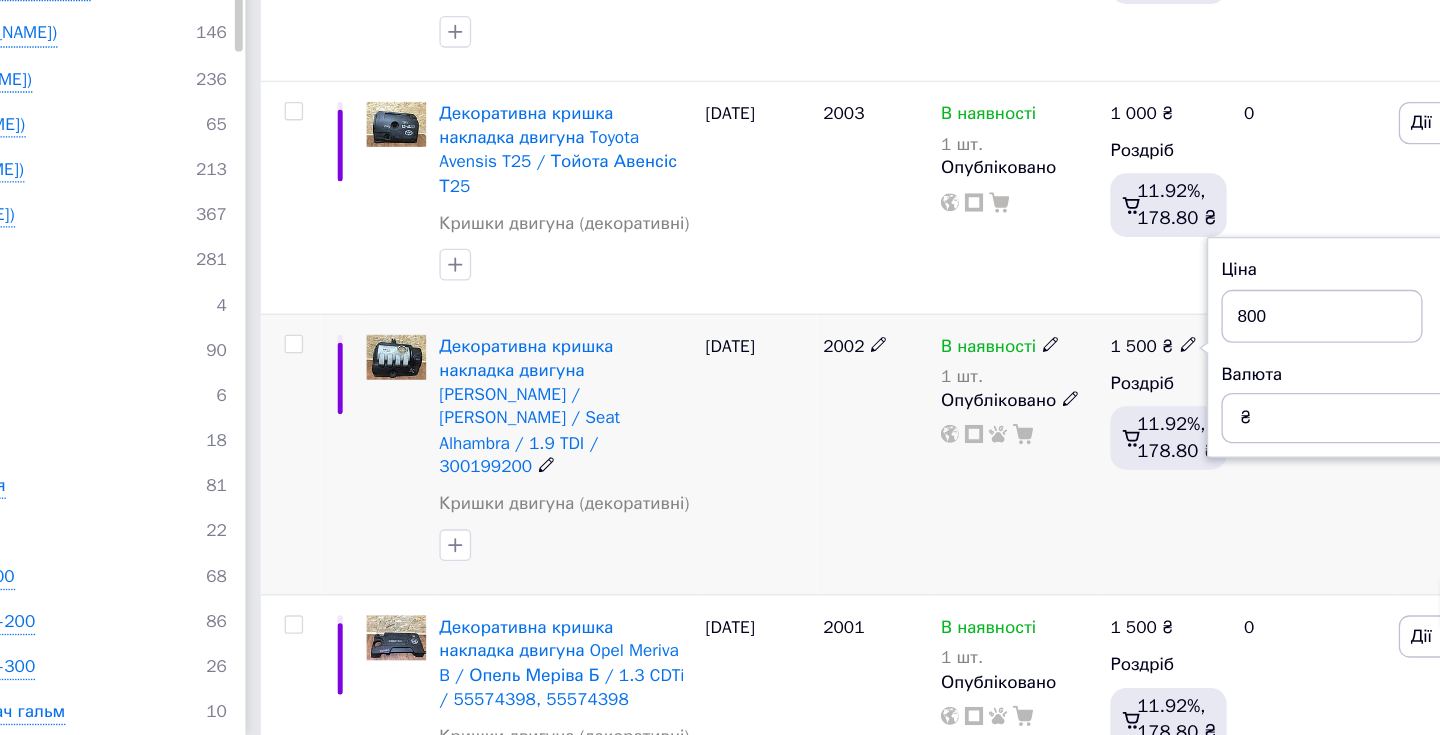 type on "800" 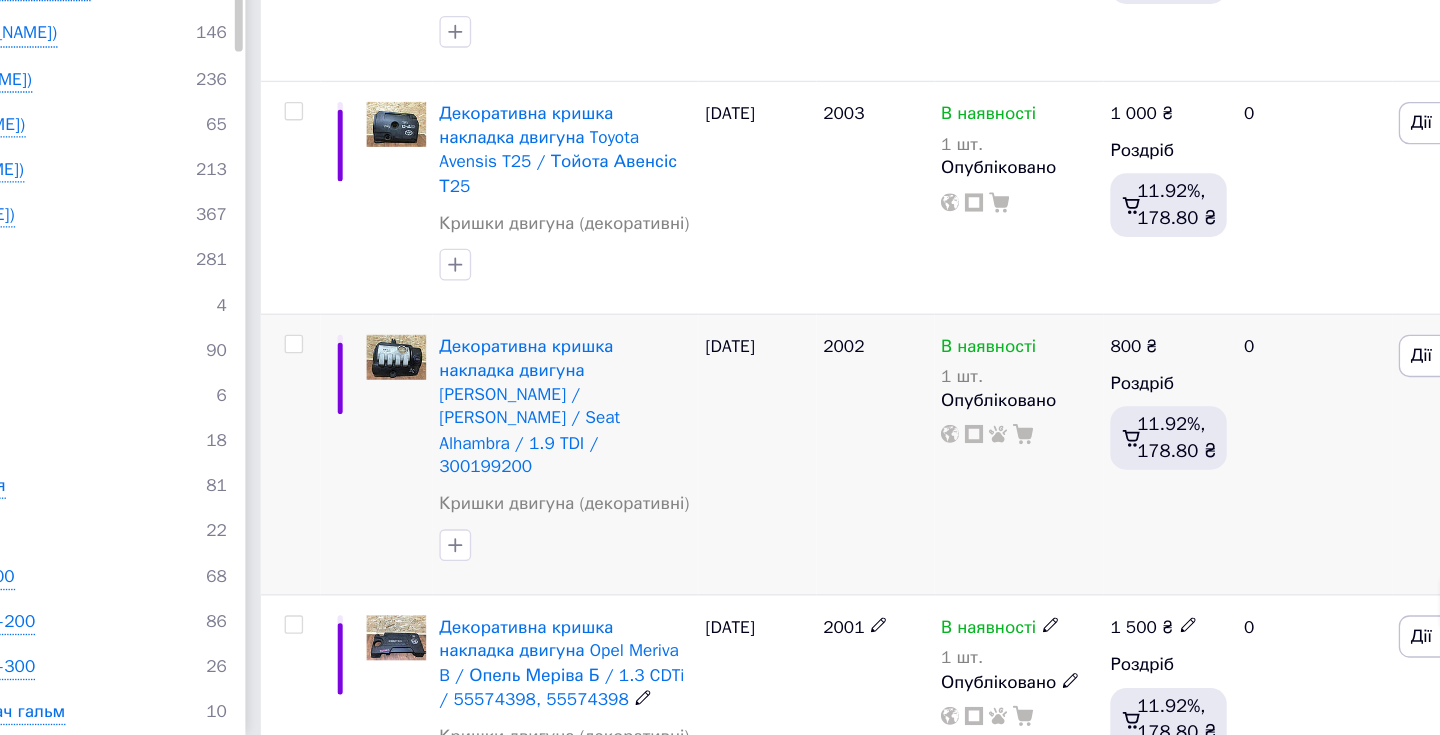 scroll, scrollTop: 674, scrollLeft: 0, axis: vertical 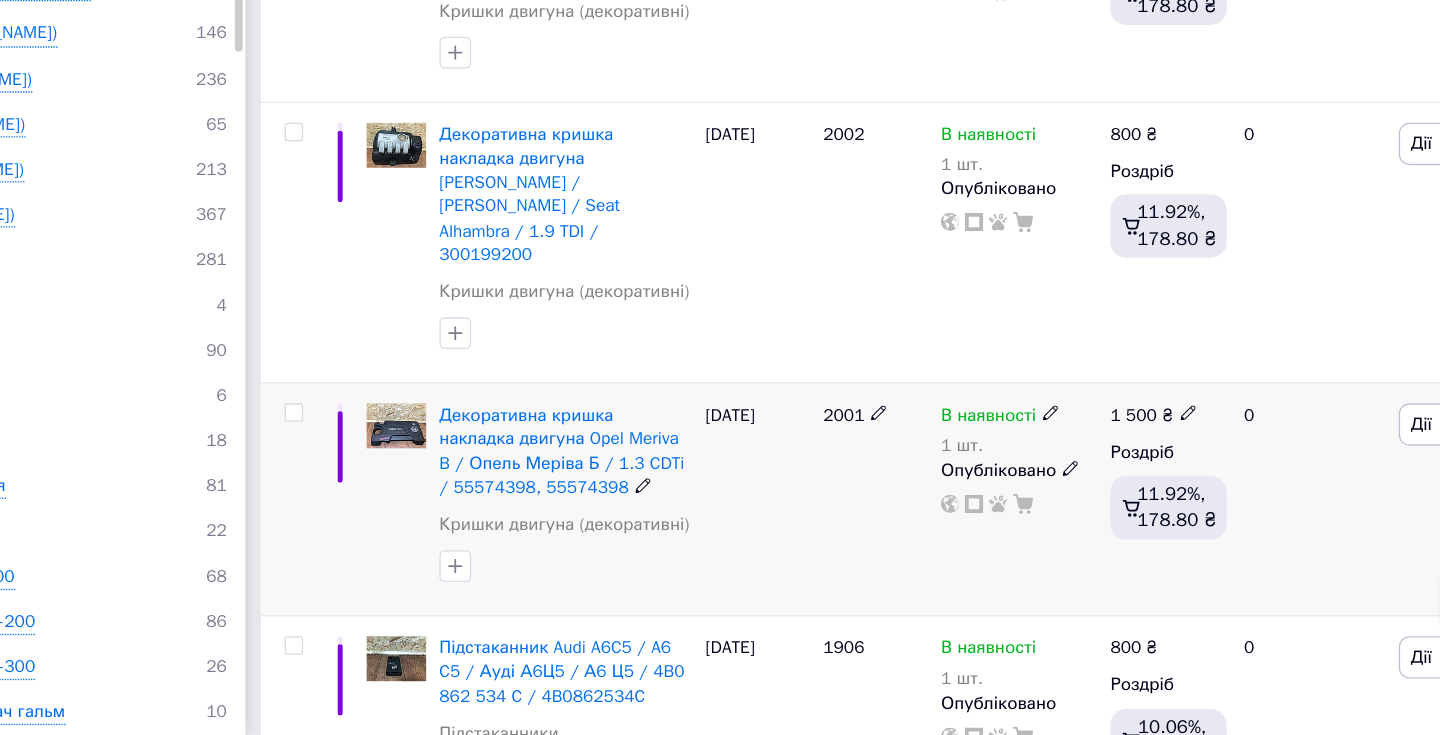 click 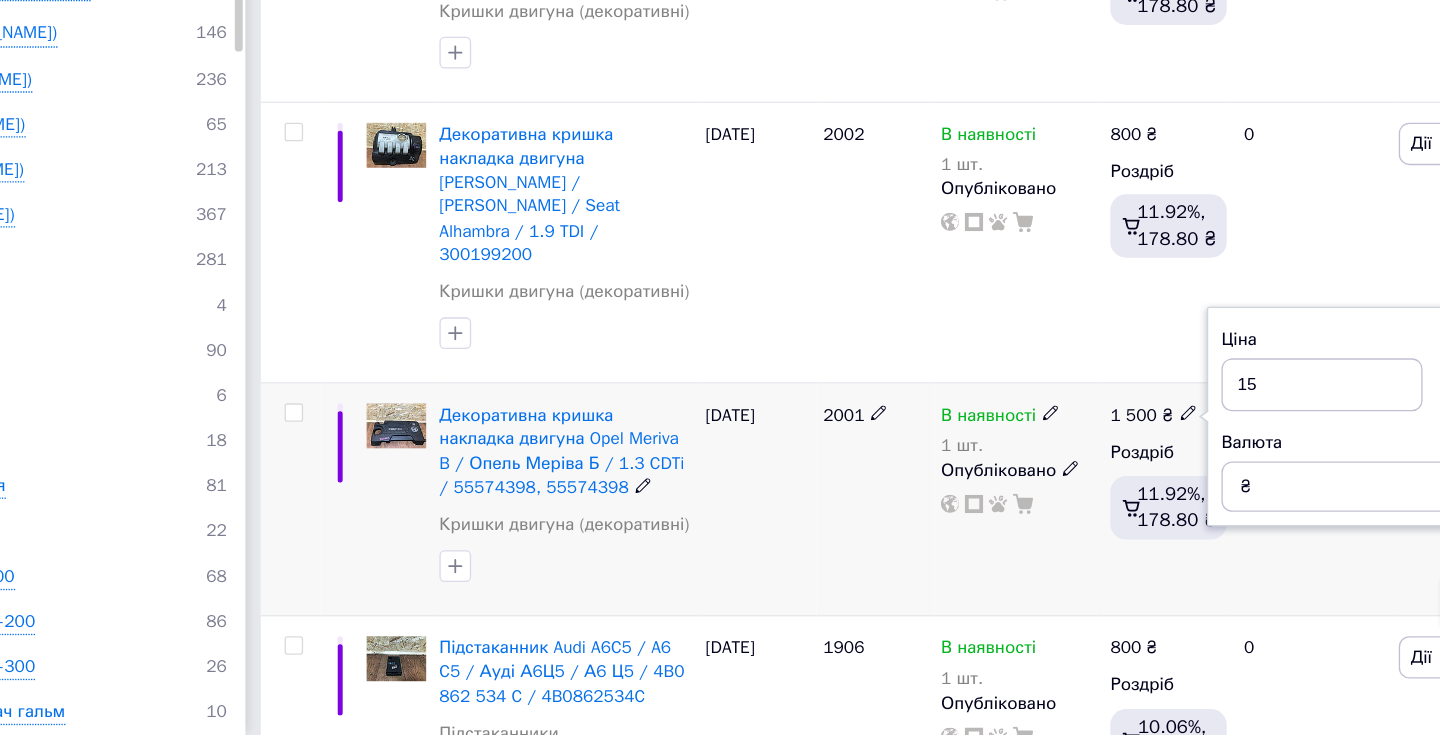 type on "1" 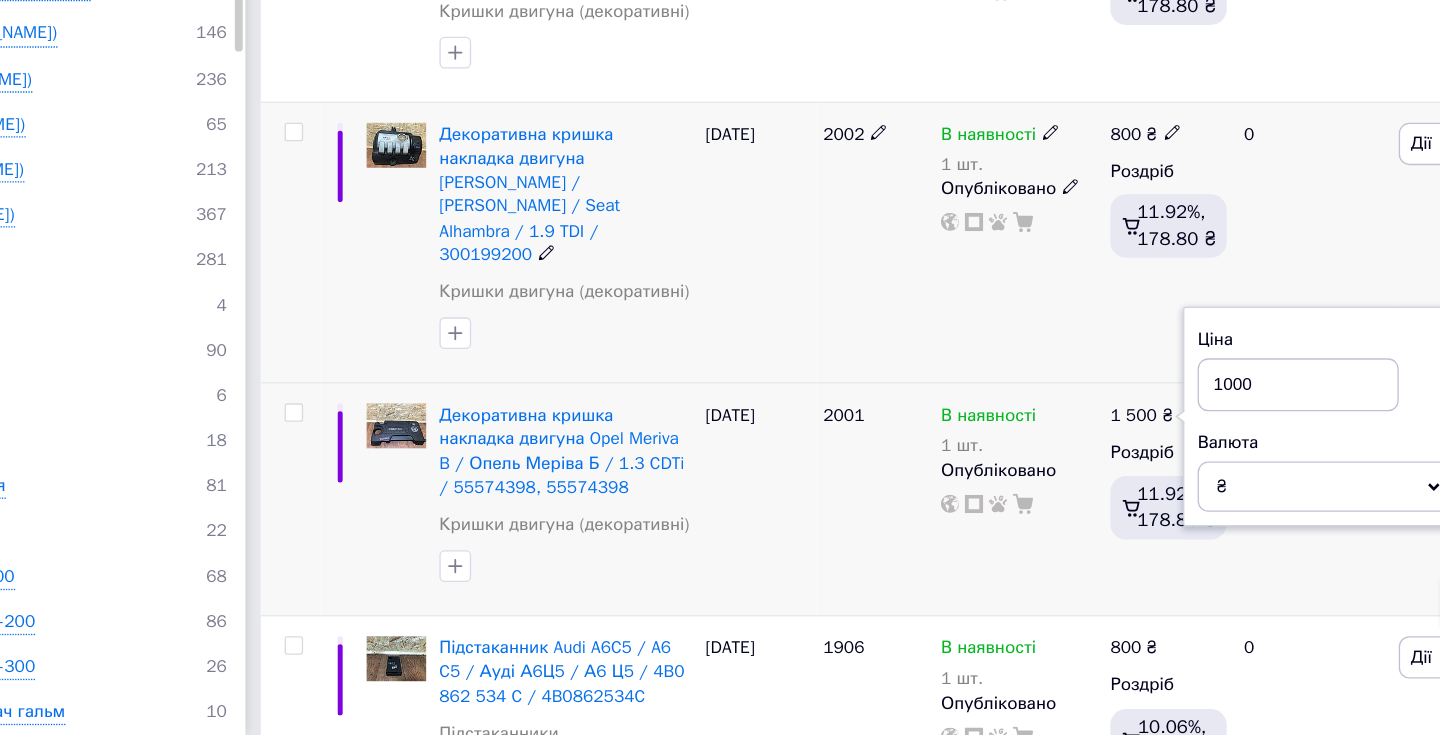 type on "1000" 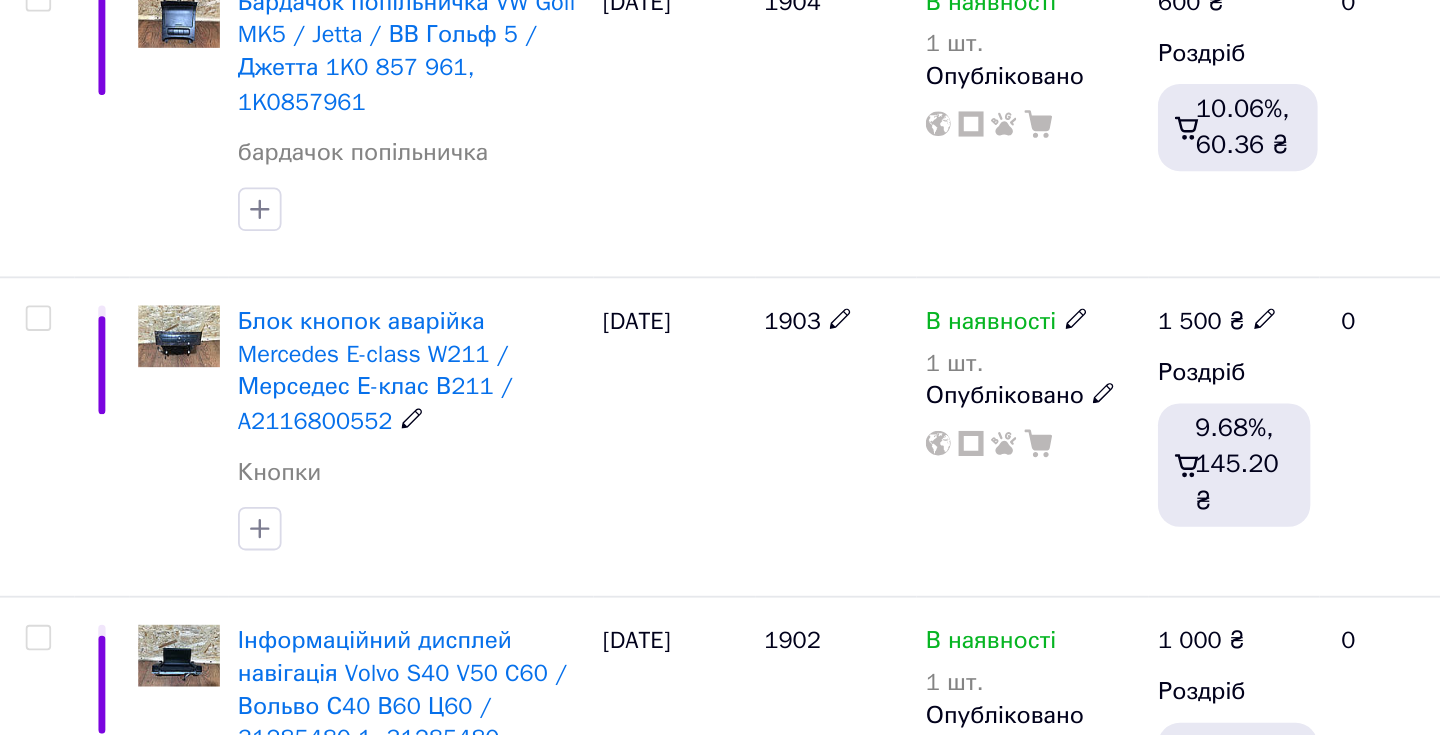 scroll, scrollTop: 1415, scrollLeft: 0, axis: vertical 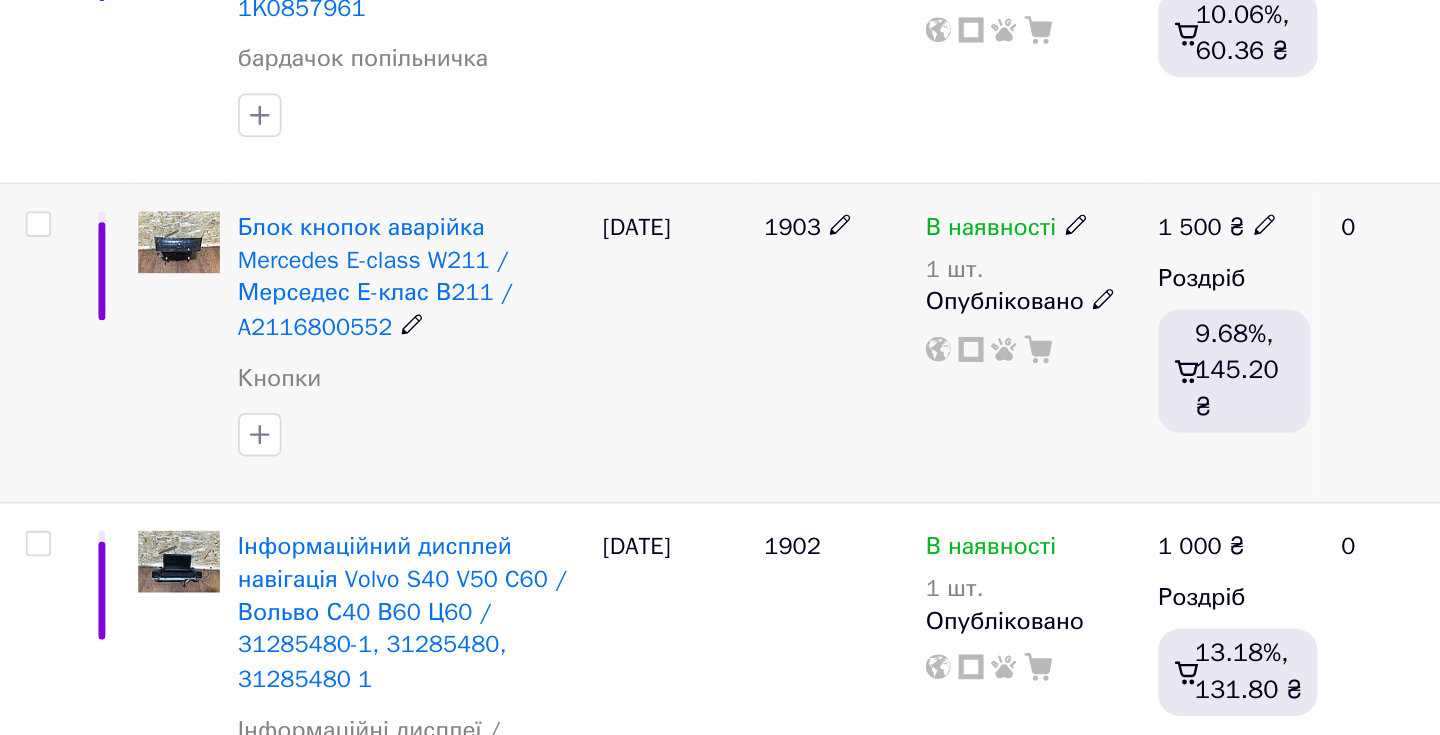 click 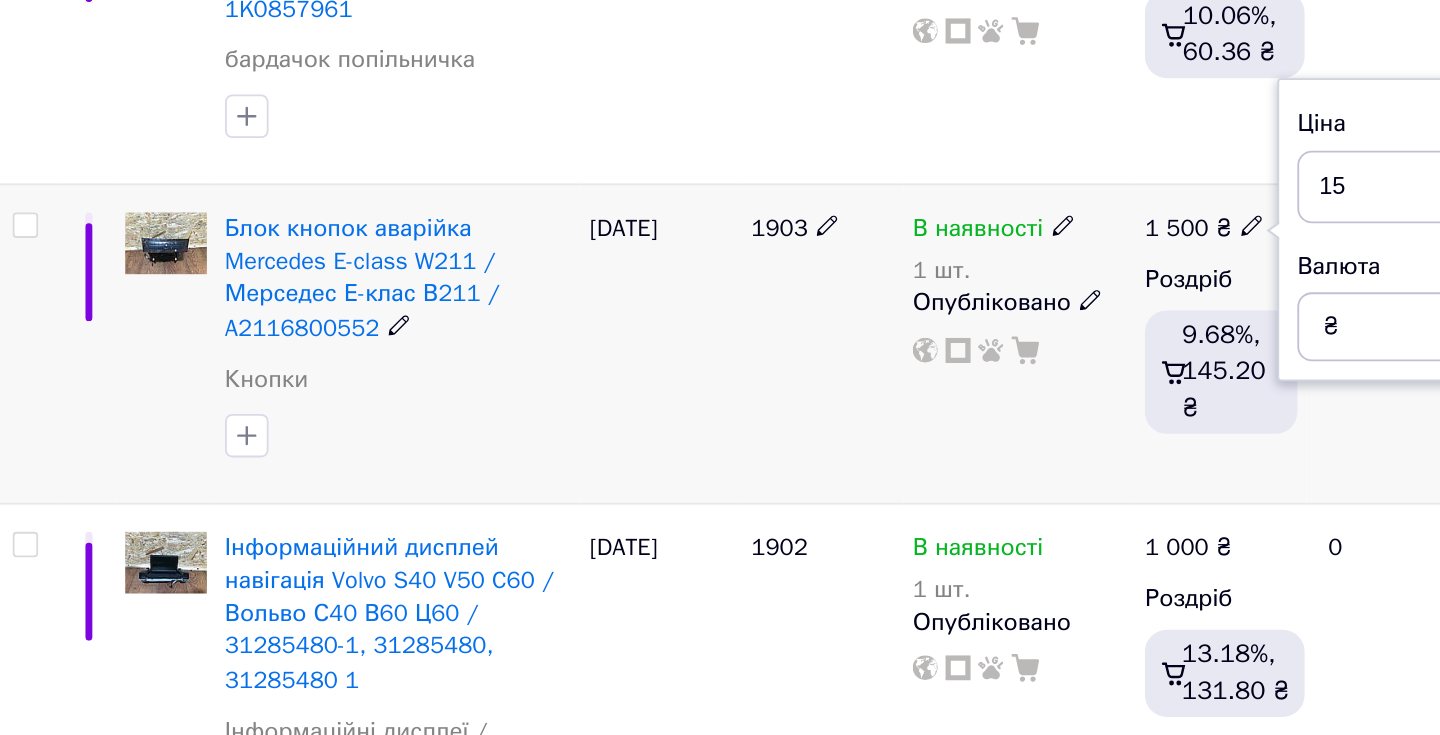 type on "1" 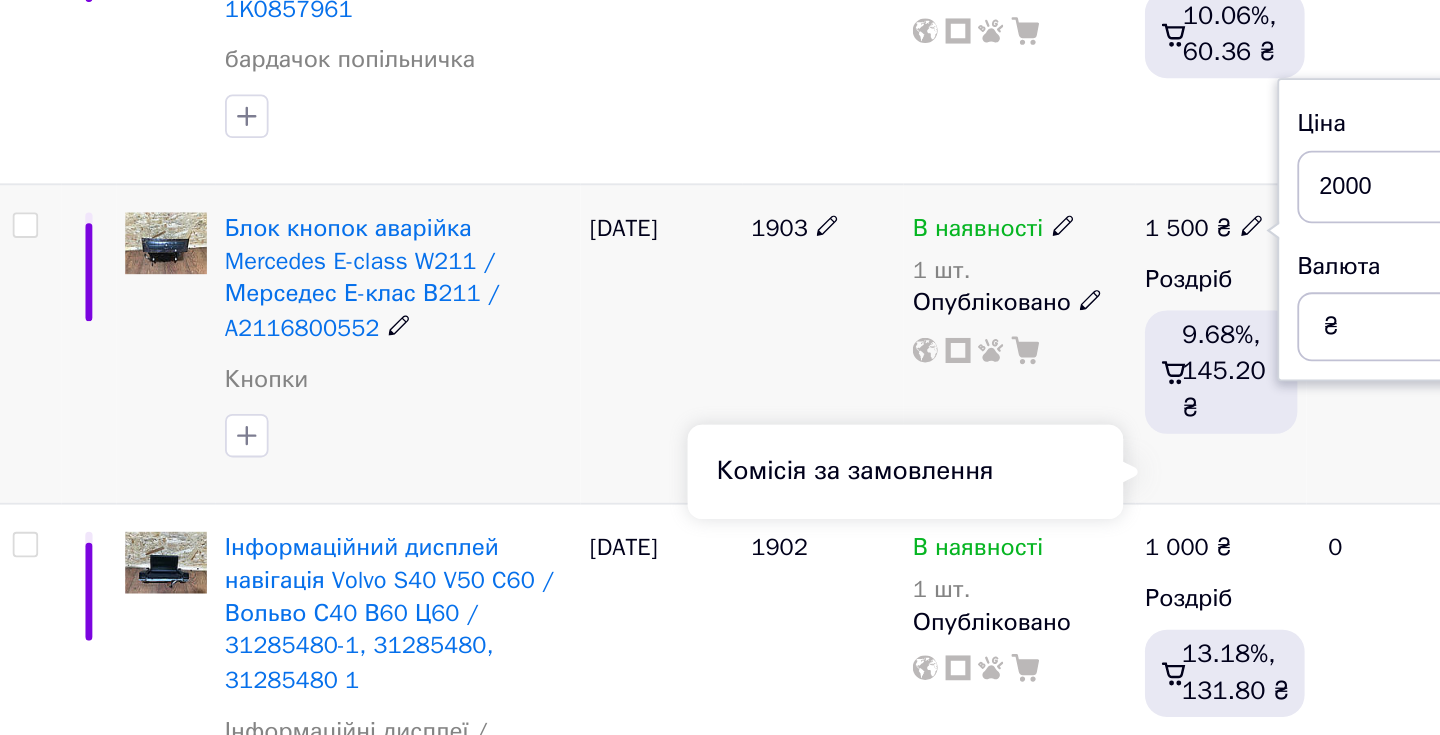 type on "2000" 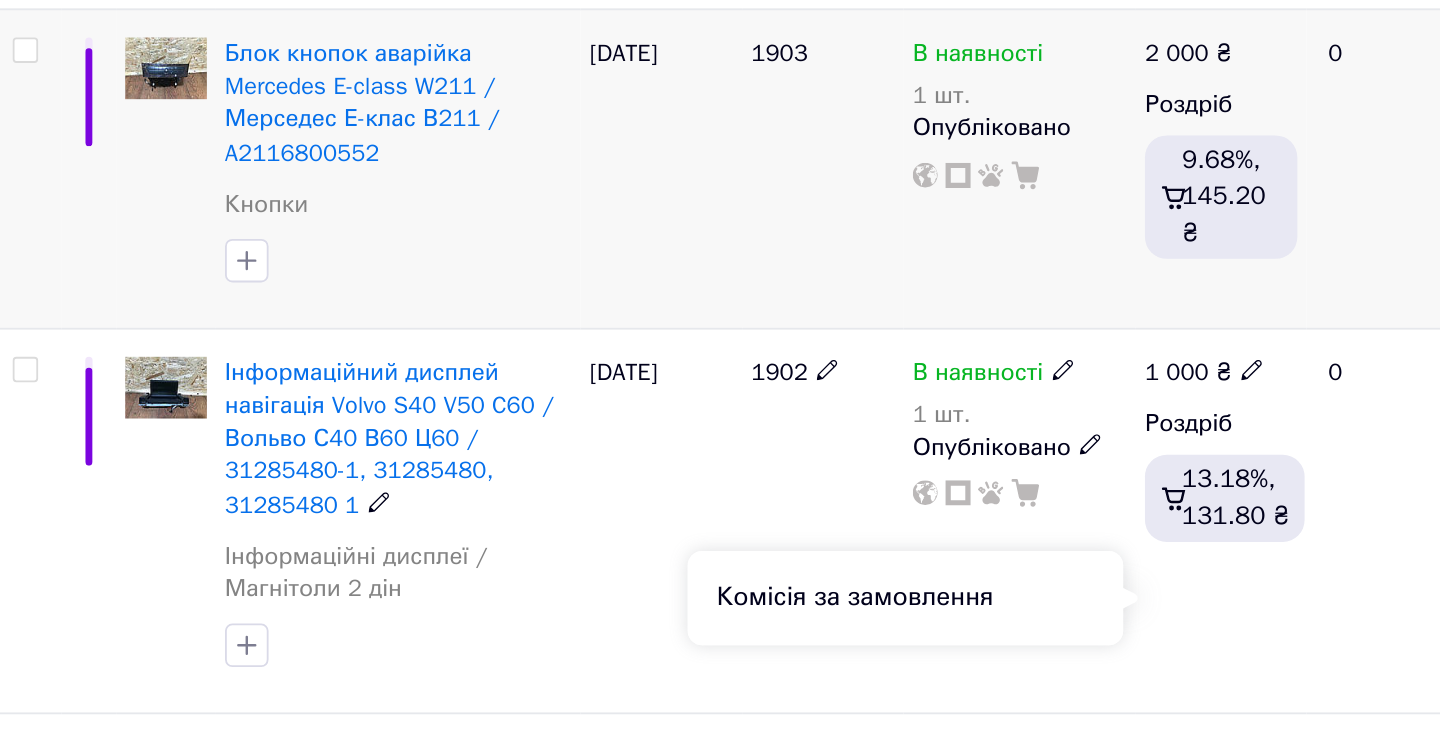 scroll, scrollTop: 1546, scrollLeft: 0, axis: vertical 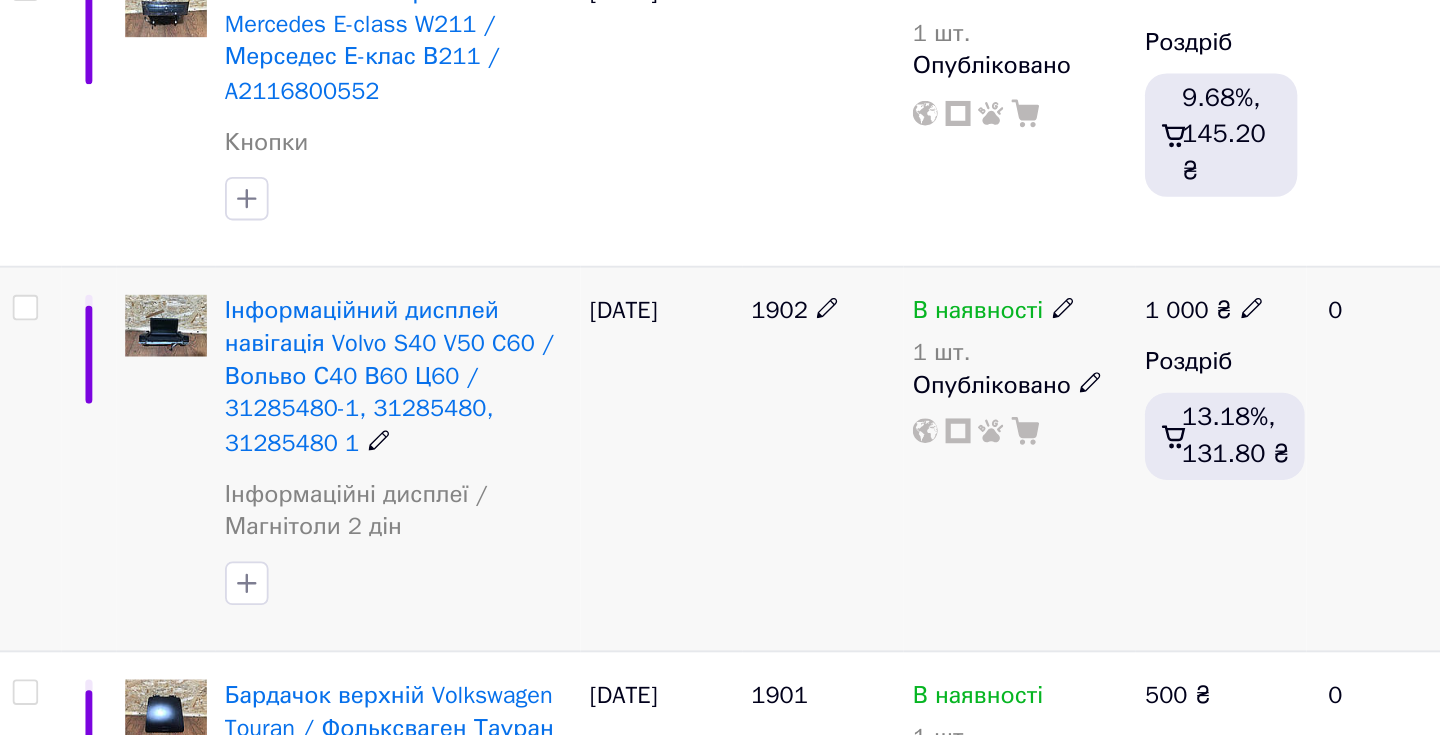 click 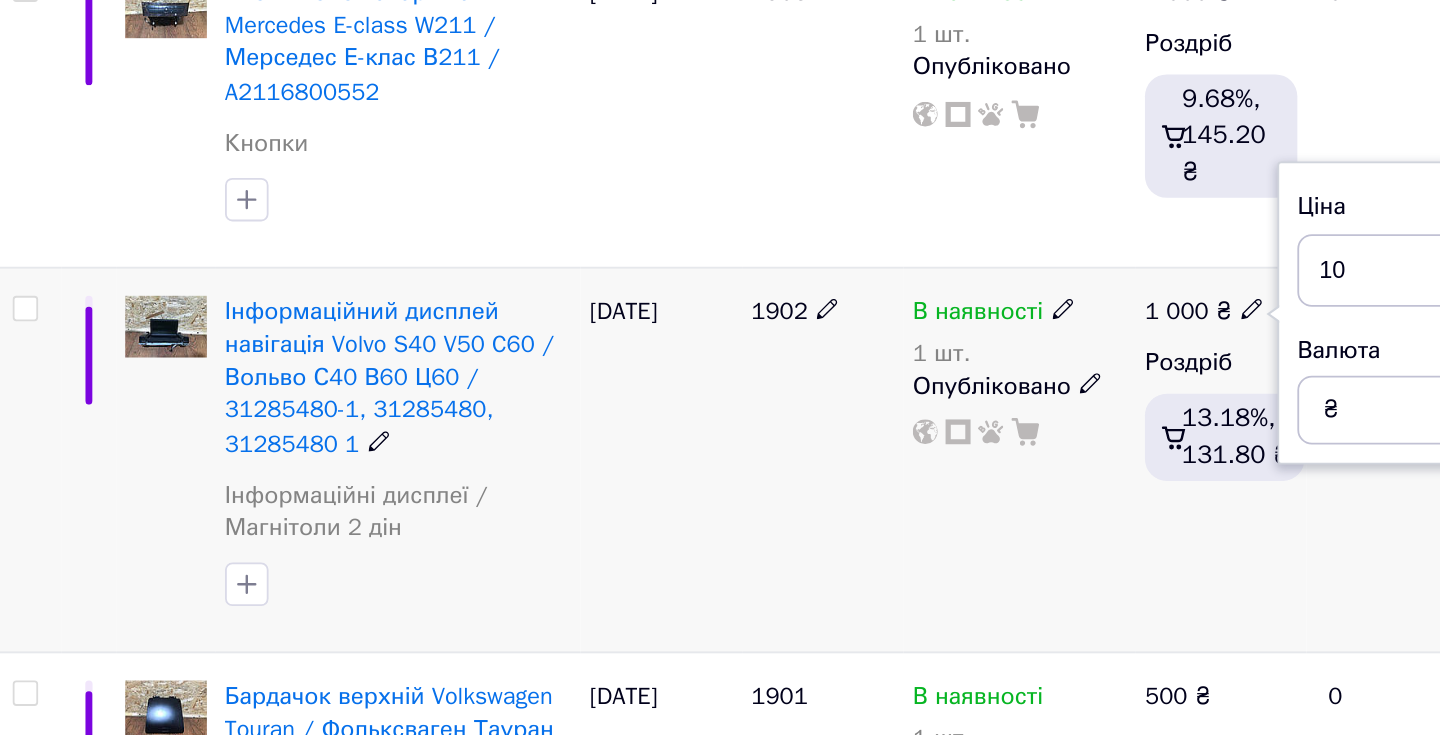 type on "1" 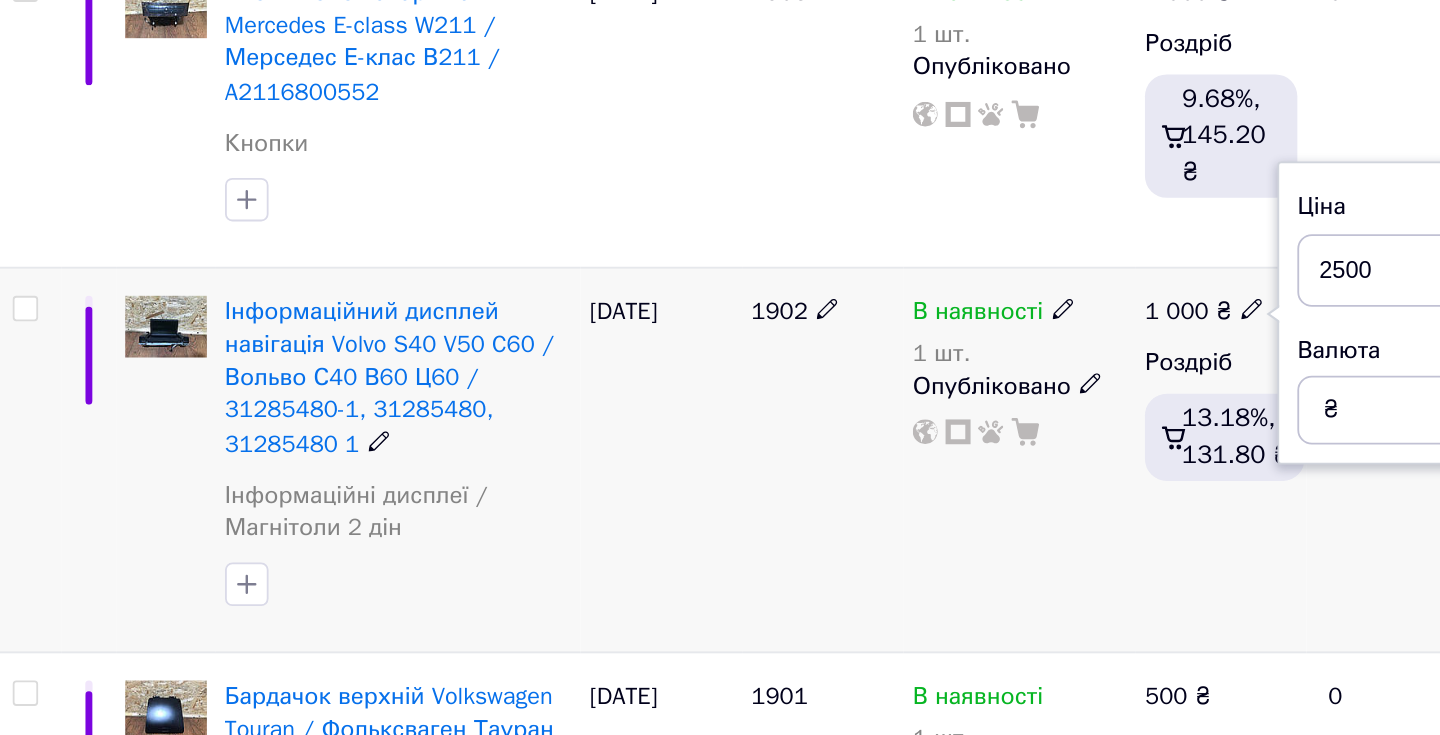 type on "2500" 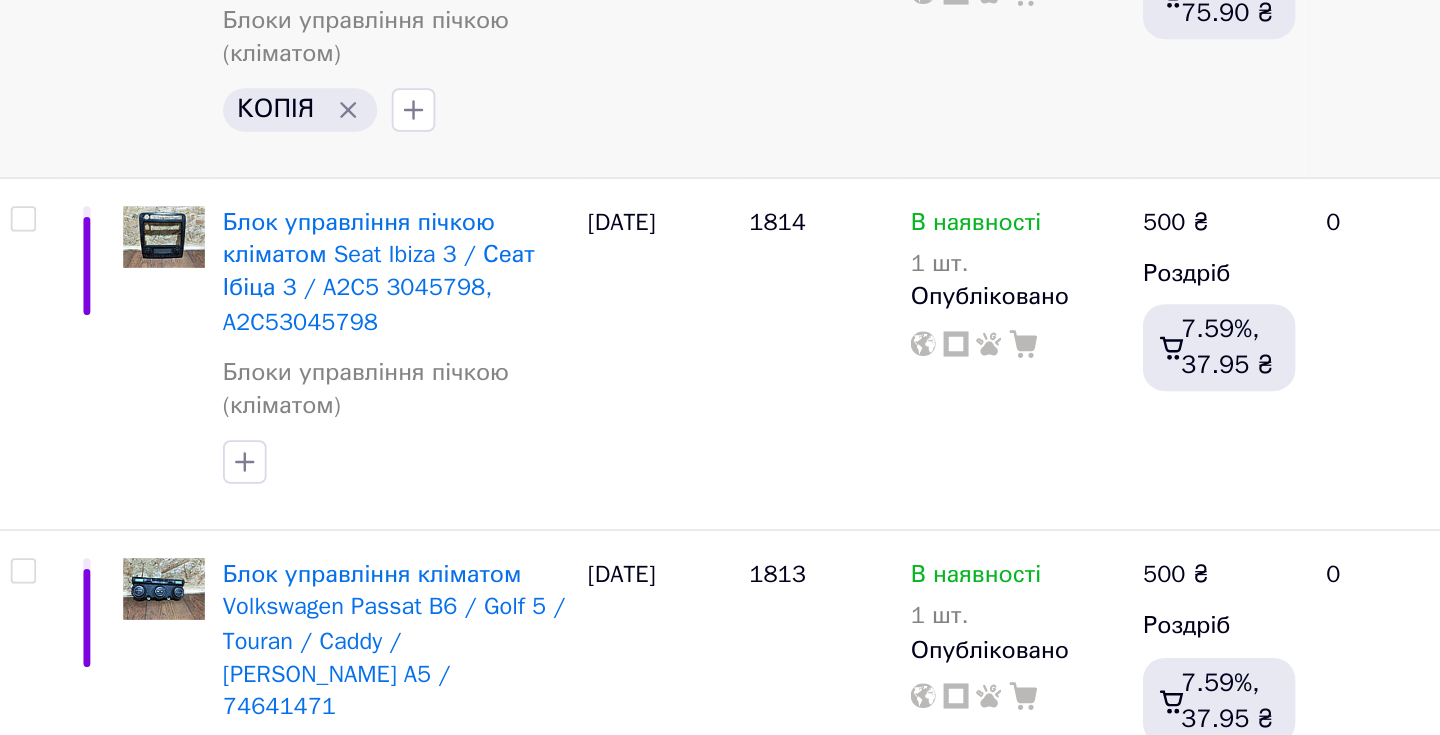 scroll, scrollTop: 2162, scrollLeft: 0, axis: vertical 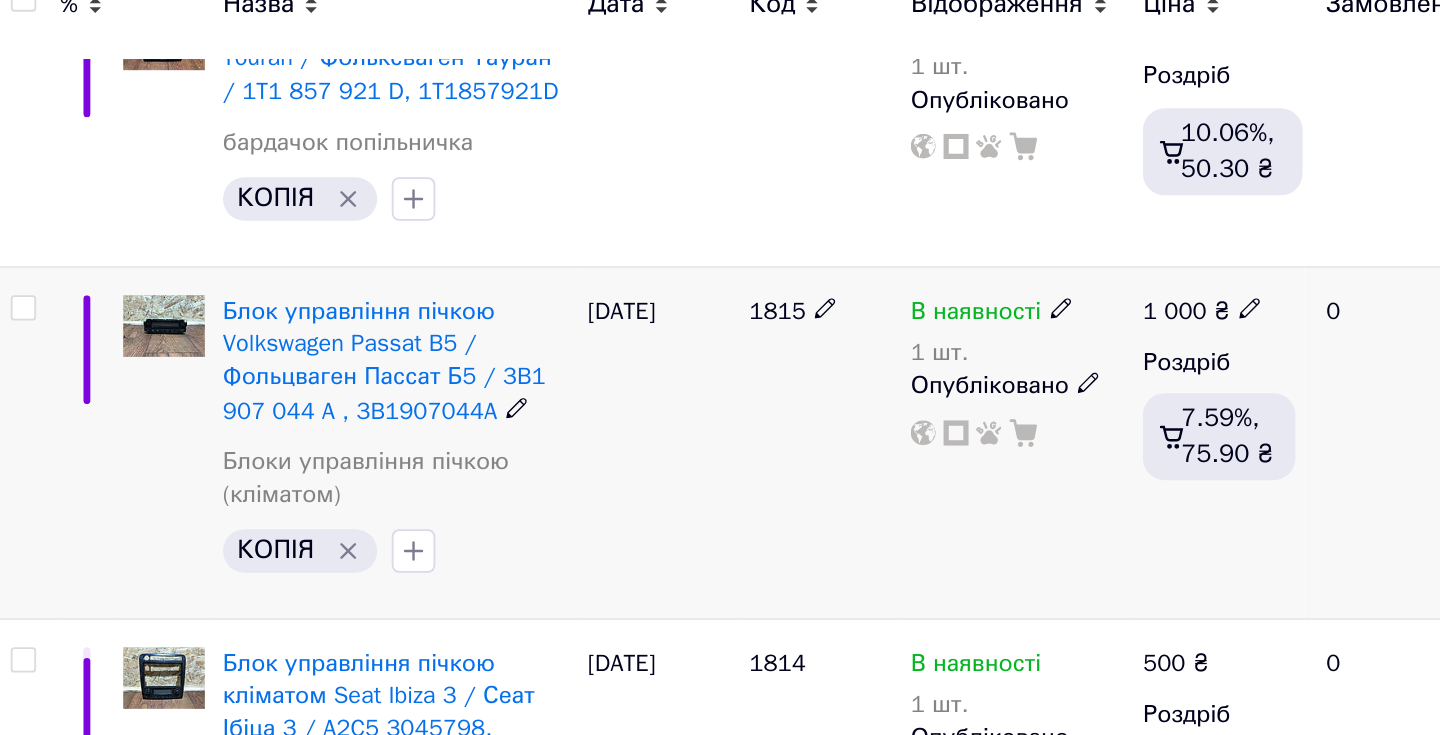 click 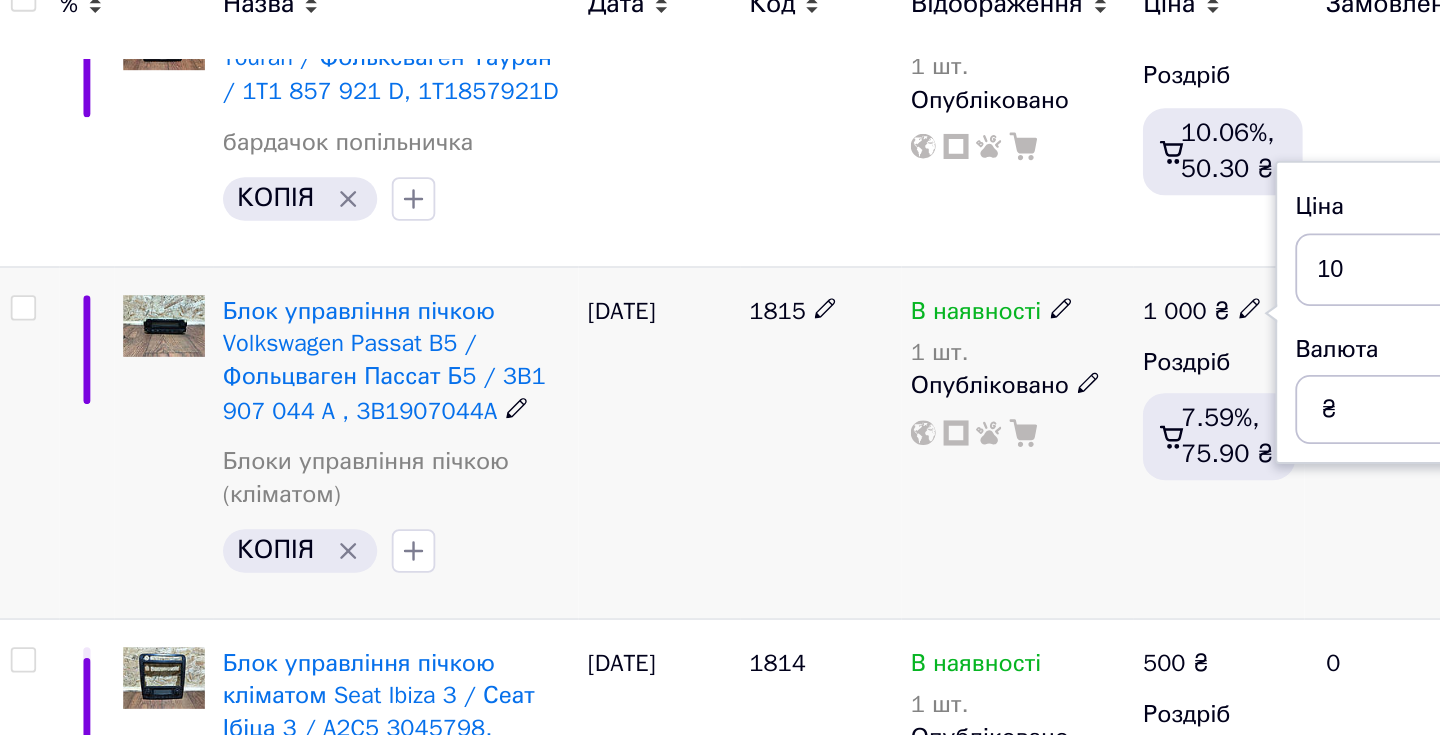 type on "1" 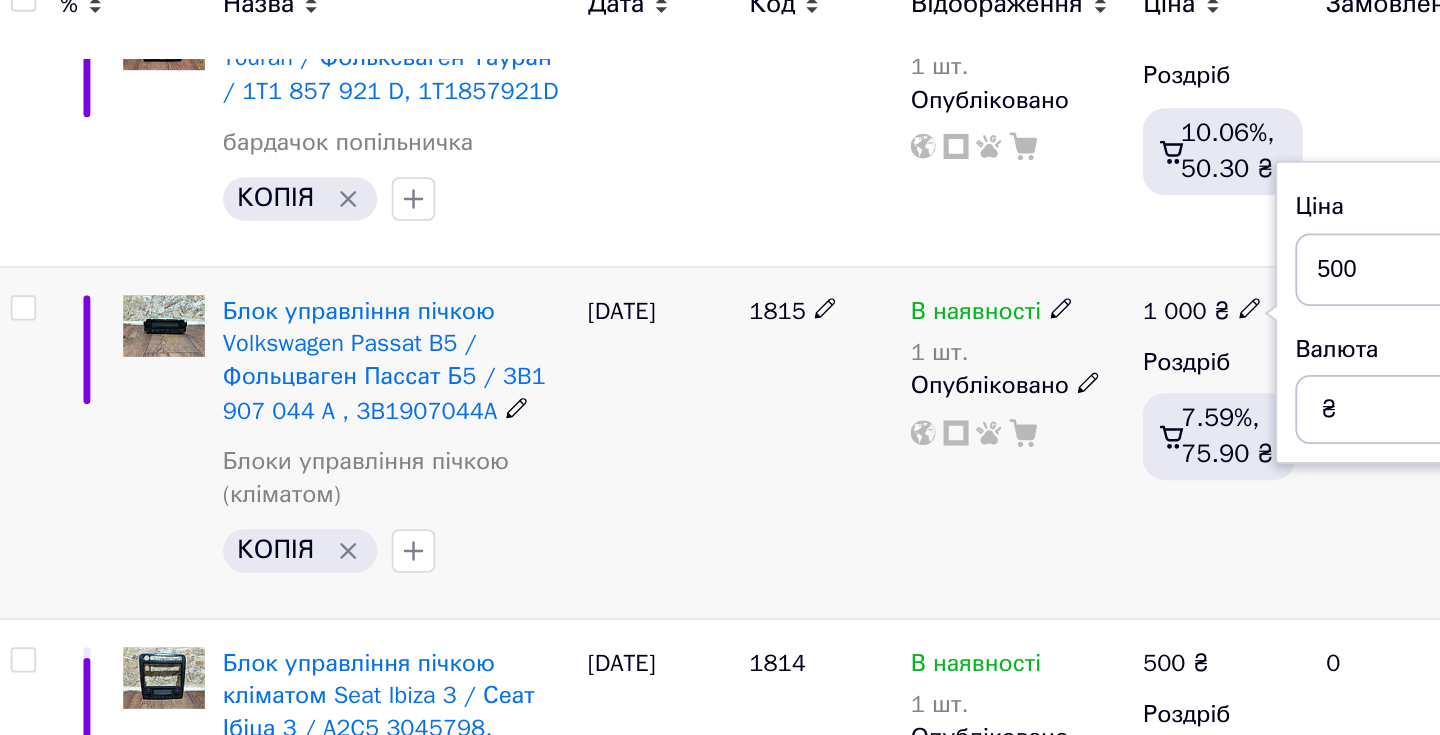 type on "500" 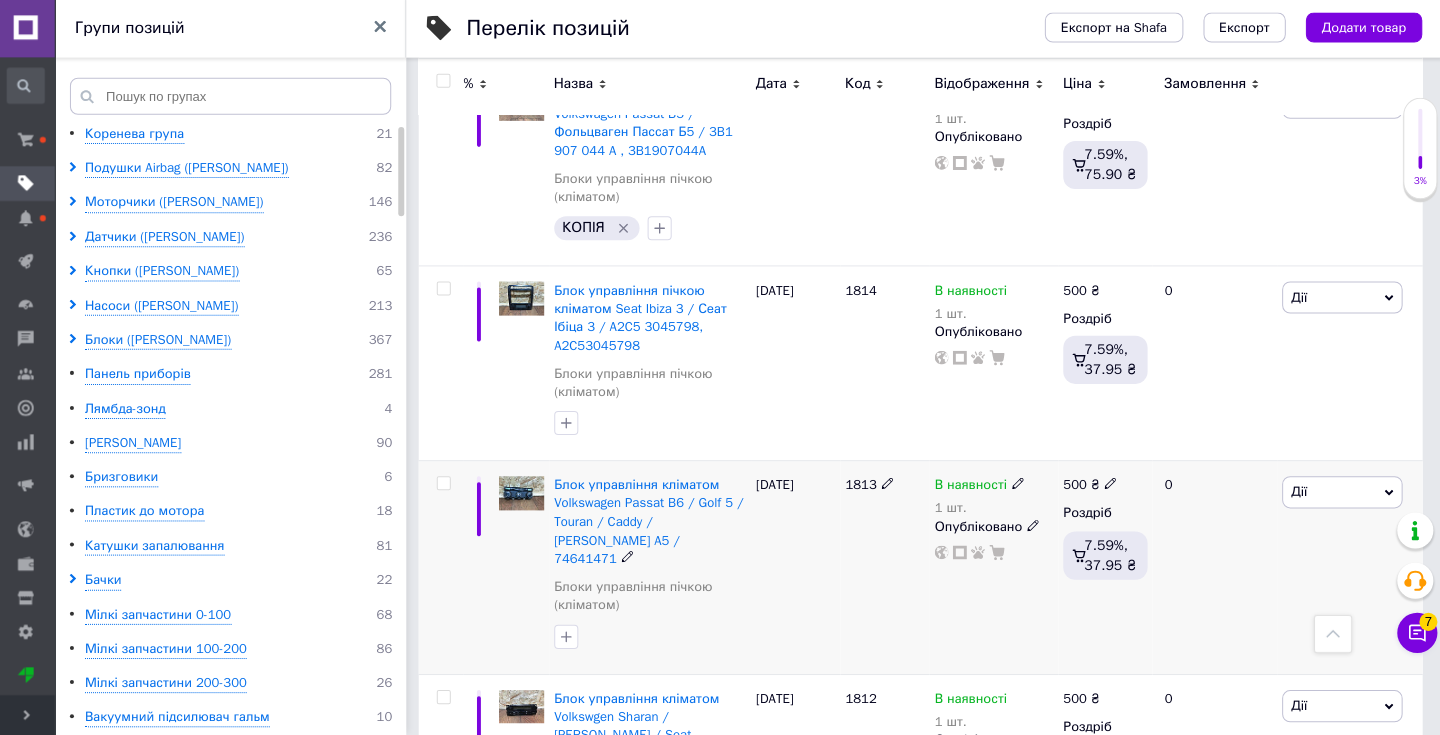 scroll, scrollTop: 2319, scrollLeft: 0, axis: vertical 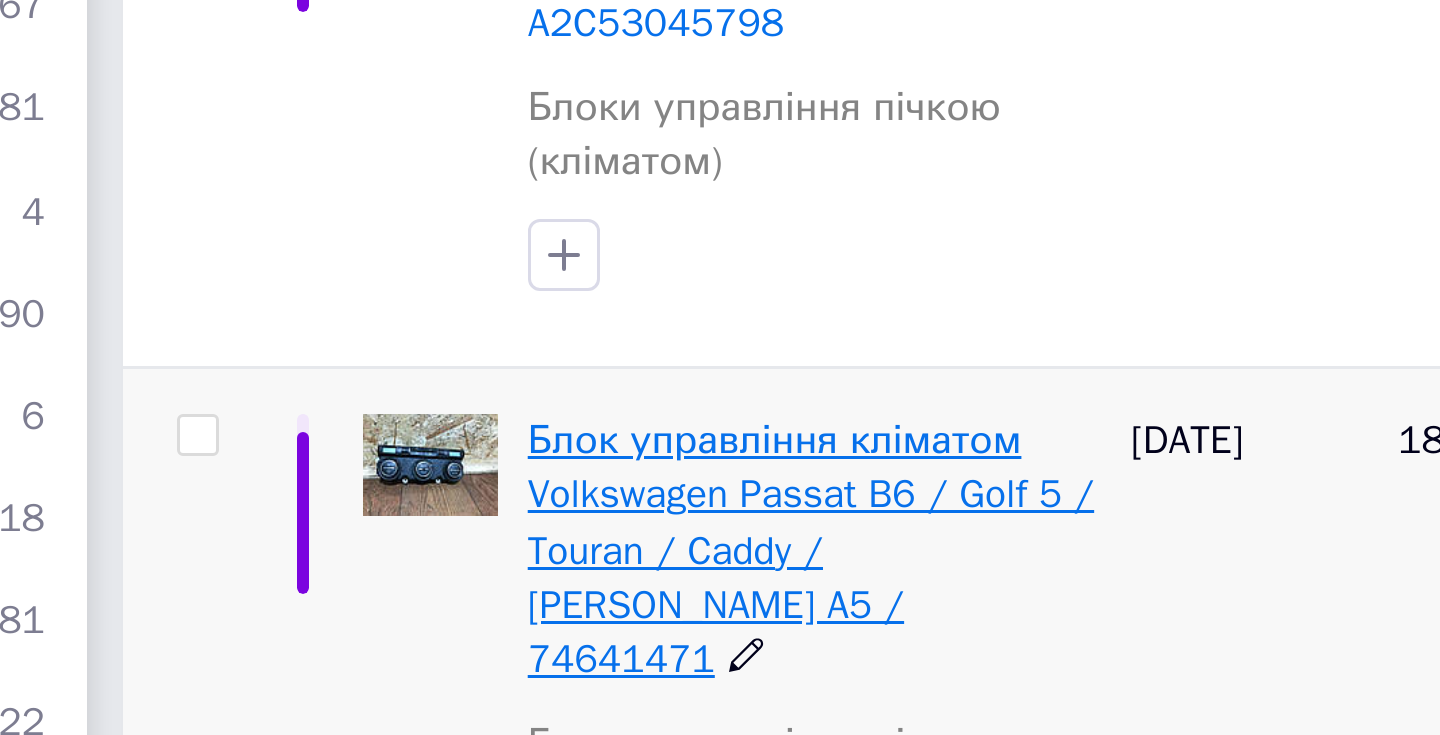 click on "Блок управління кліматом Volkswagen Passat B6 / Golf 5 / Touran / Caddy / [PERSON_NAME] A5 / 74641471" at bounding box center (649, 522) 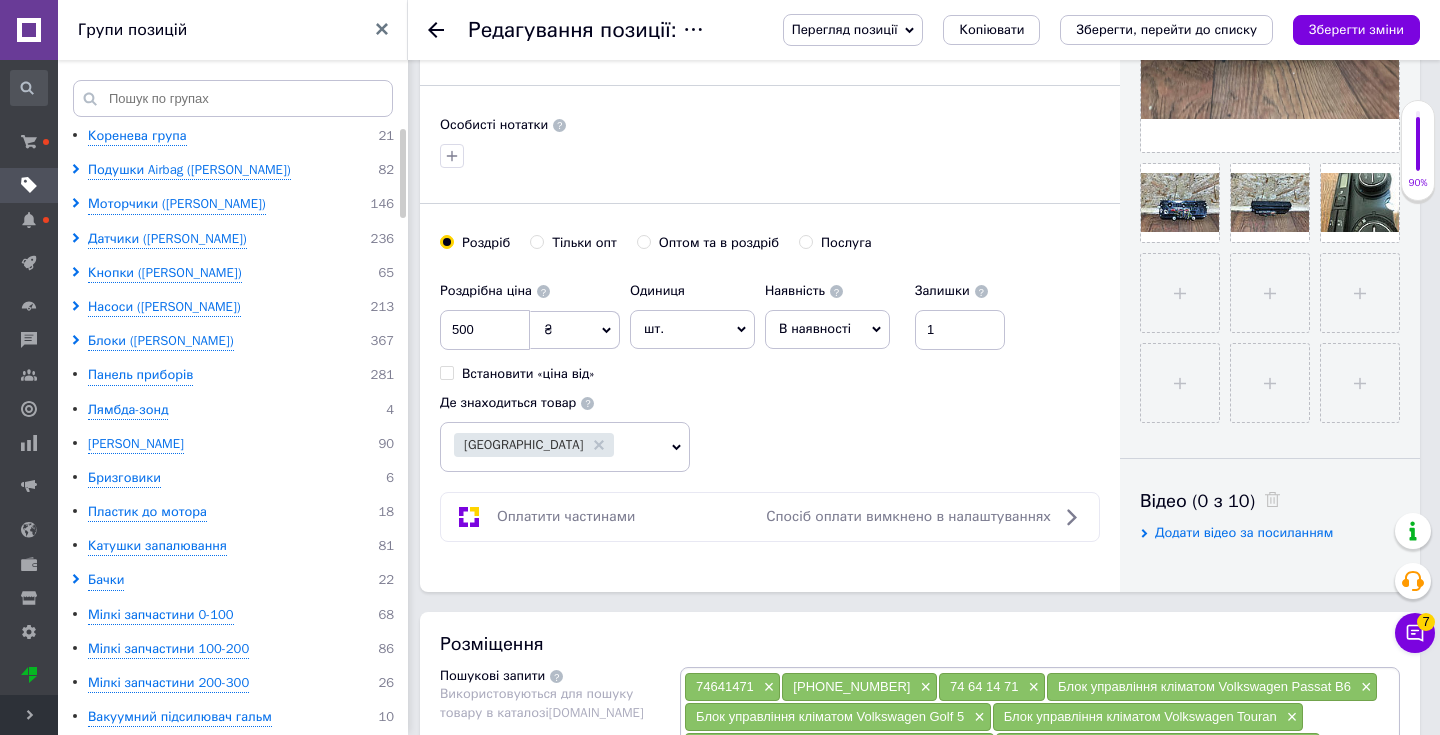 scroll, scrollTop: 614, scrollLeft: 0, axis: vertical 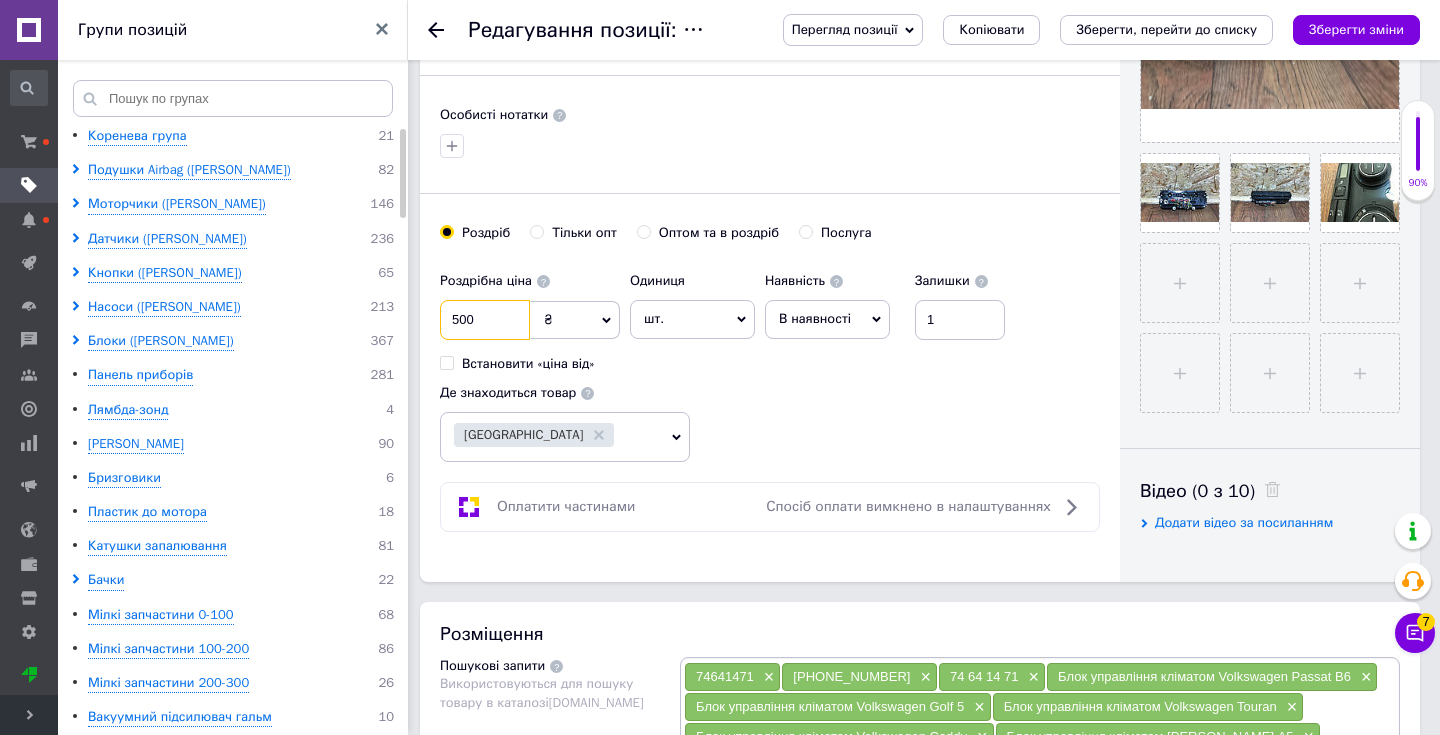 drag, startPoint x: 486, startPoint y: 316, endPoint x: 443, endPoint y: 316, distance: 43 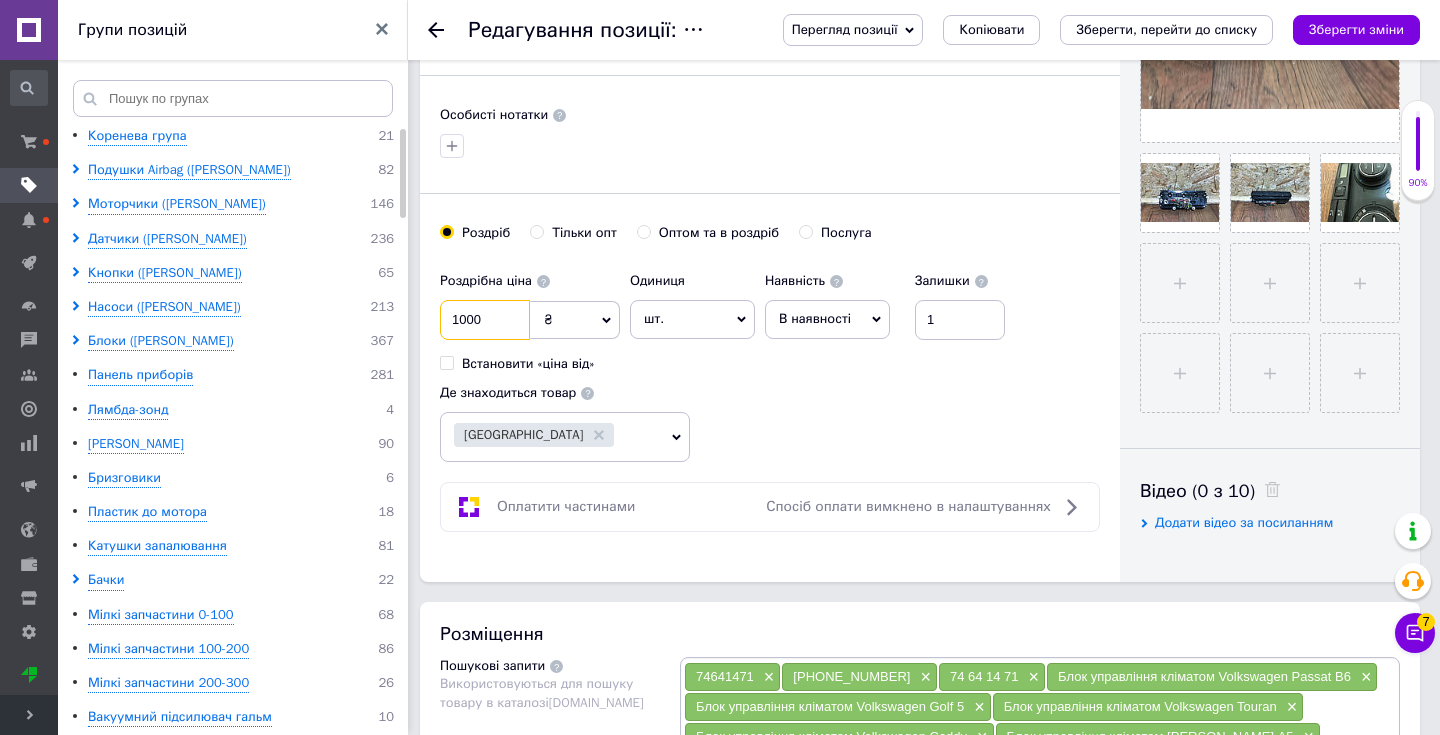 type on "1000" 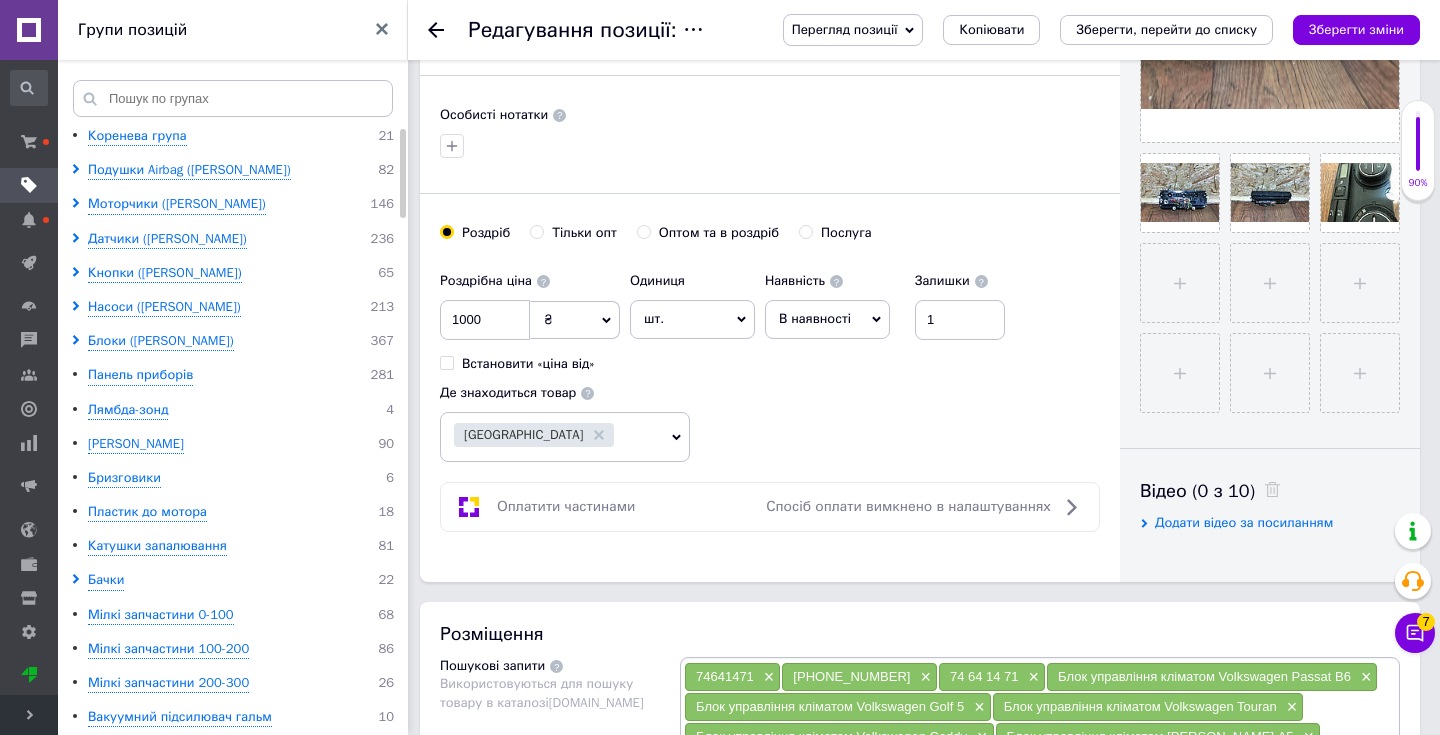 click on "Роздрібна ціна 1000 ₴ $ EUR CHF GBP ¥ PLN ₸ MDL HUF KGS CNY TRY KRW lei Встановити «ціна від» Одиниця шт. Популярне комплект упаковка кв.м пара м кг пог.м послуга т а автоцистерна ампула б балон банка блістер бобіна бочка [PERSON_NAME] бухта в ват виїзд відро г г га година гр/кв.м гігакалорія д дав два місяці день доба доза є єврокуб з зміна к кВт каністра карат кв.дм кв.м кв.см кв.фут квартал кг кг/кв.м км колесо комплект коробка куб.дм куб.м л л лист м м мВт мл мм моток місяць мішок н набір номер о об'єкт од. п палетомісце пара партія пач пог.м послуга посівна одиниця птахомісце півроку пігулка" at bounding box center [770, 362] 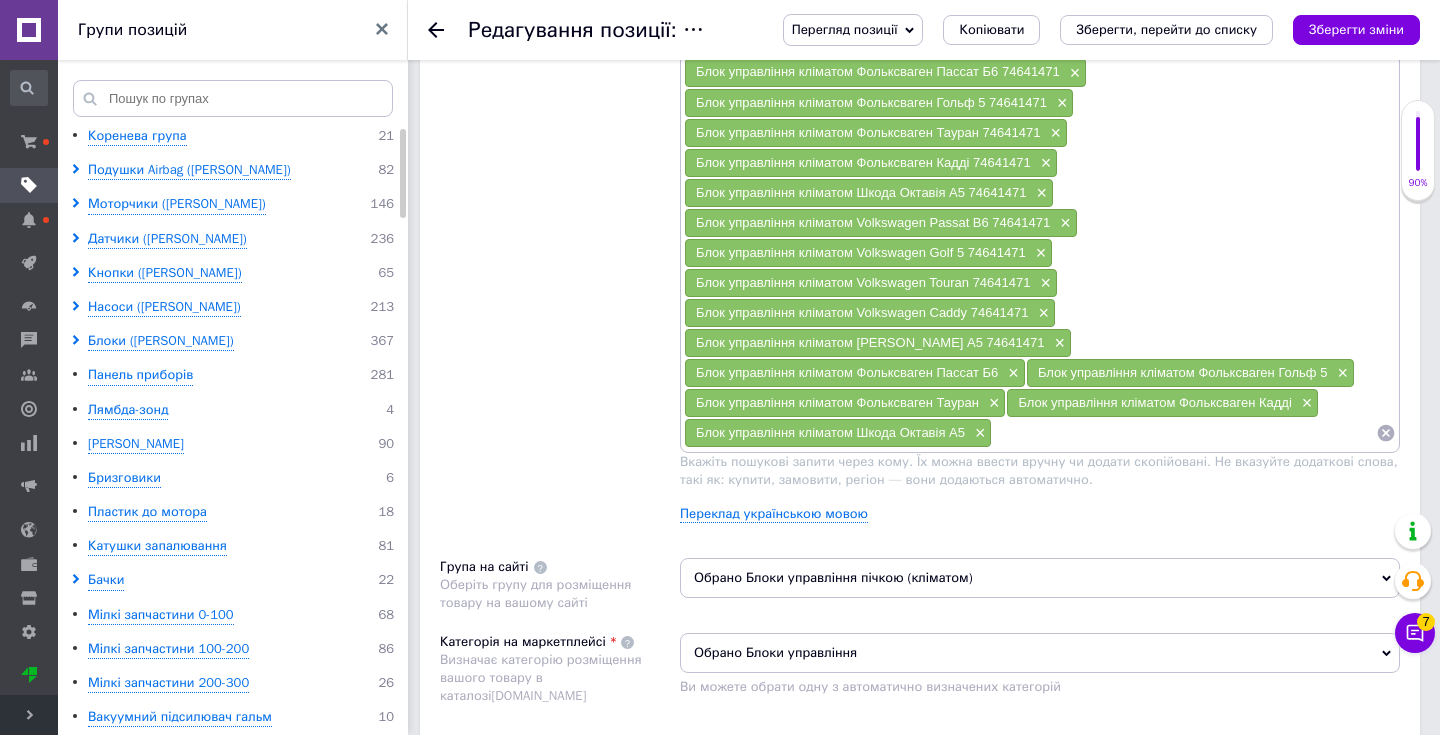 scroll, scrollTop: 2961, scrollLeft: 0, axis: vertical 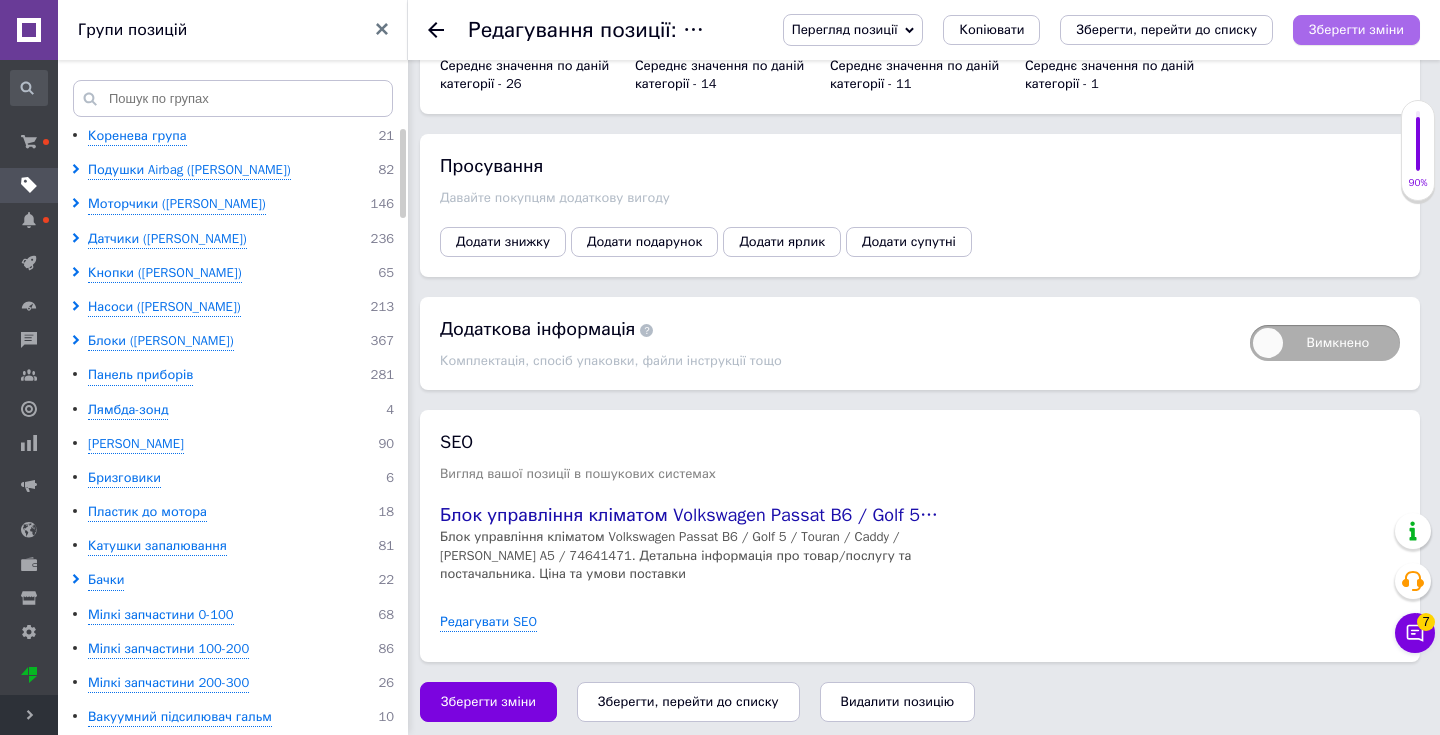 click on "Зберегти зміни" at bounding box center (1356, 30) 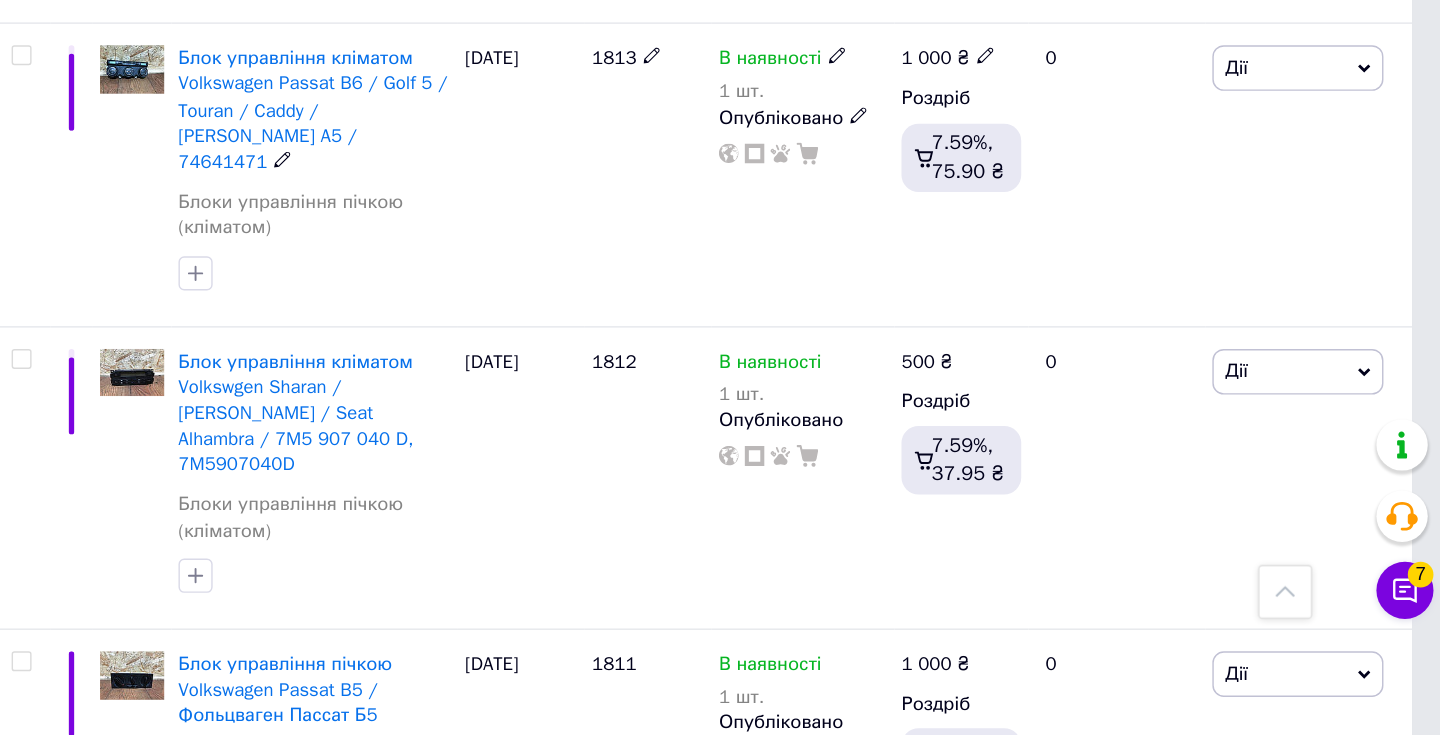 scroll, scrollTop: 2546, scrollLeft: 0, axis: vertical 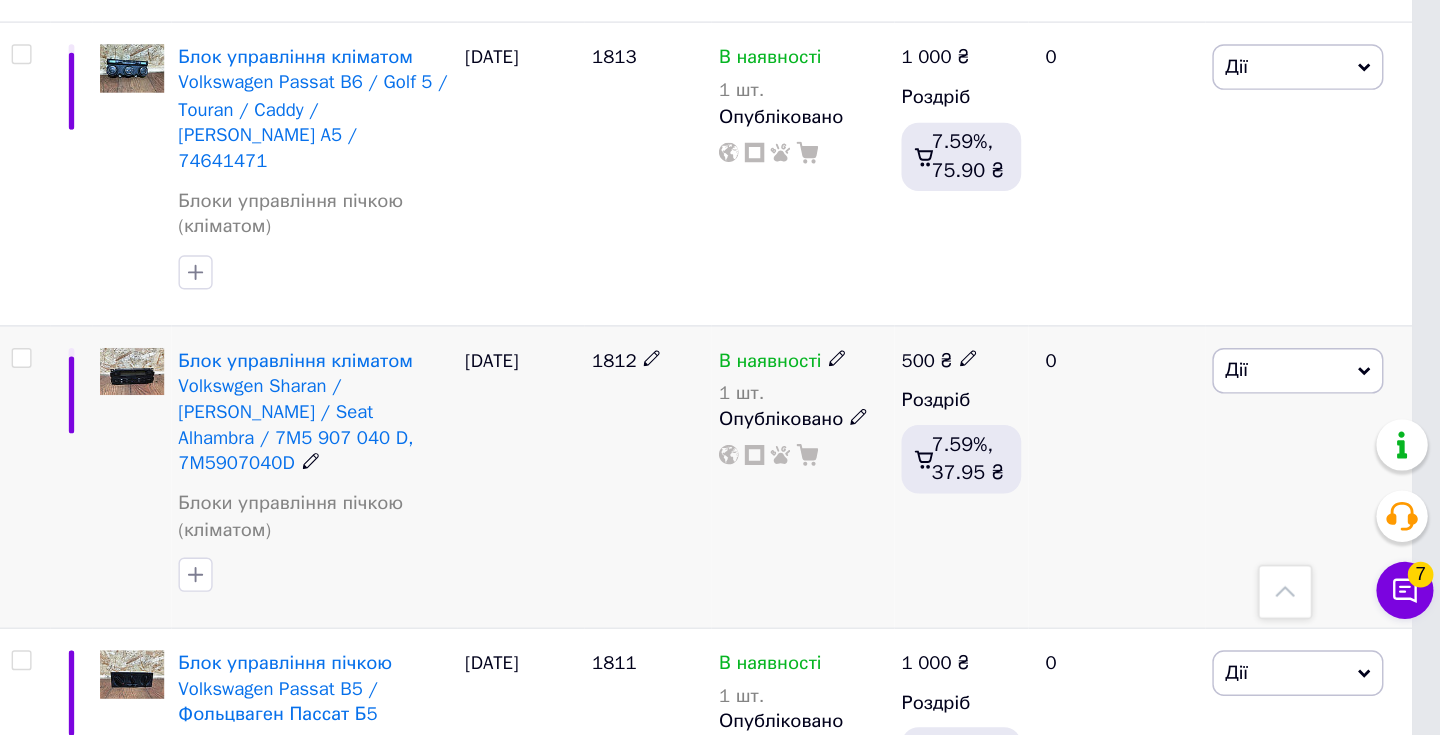 click 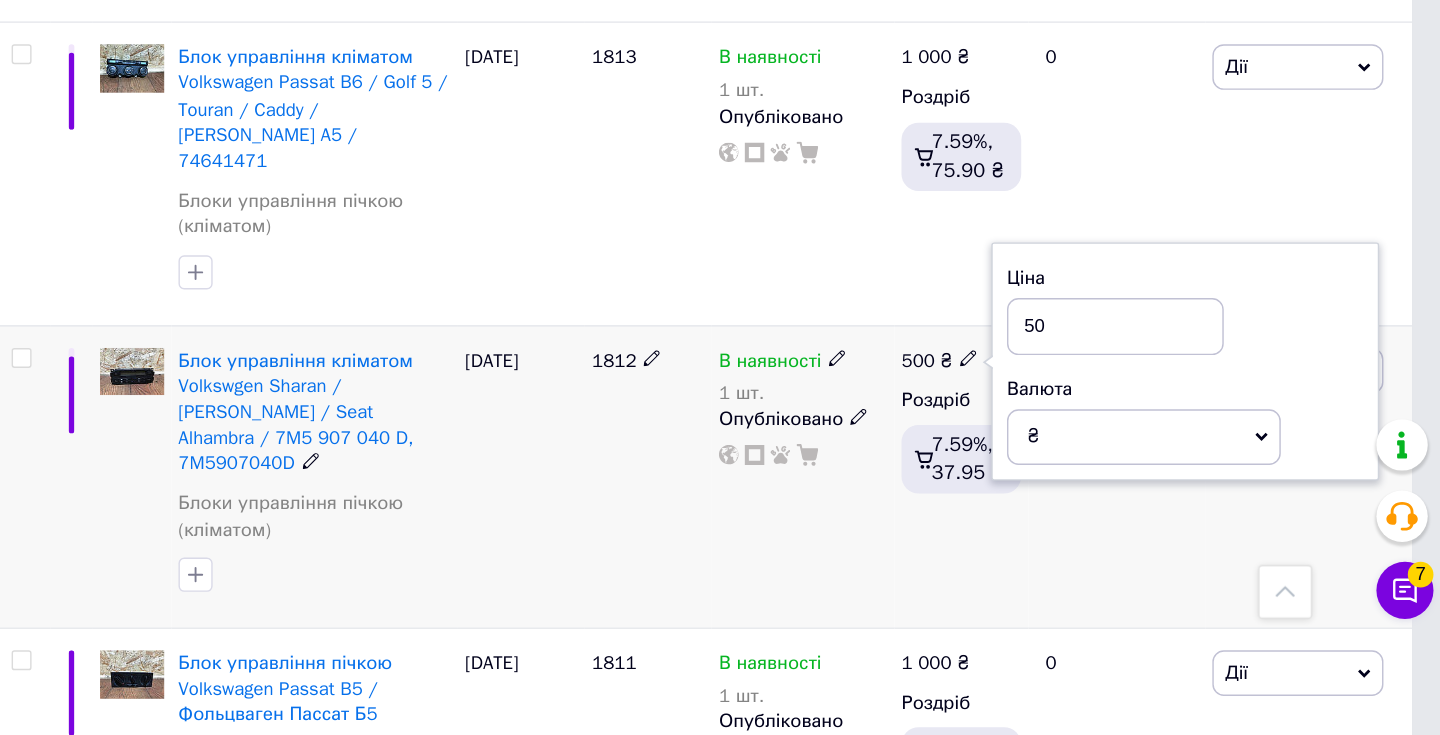 type on "5" 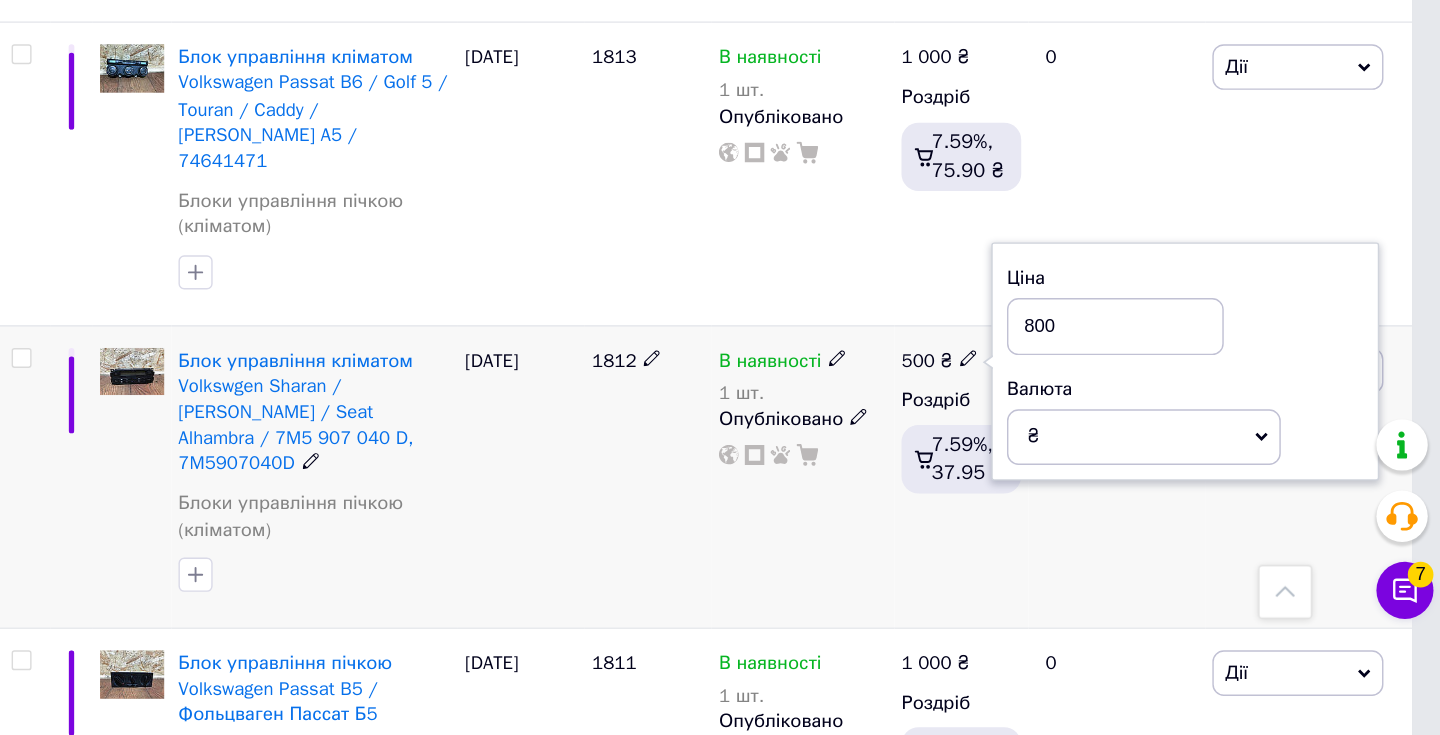type on "800" 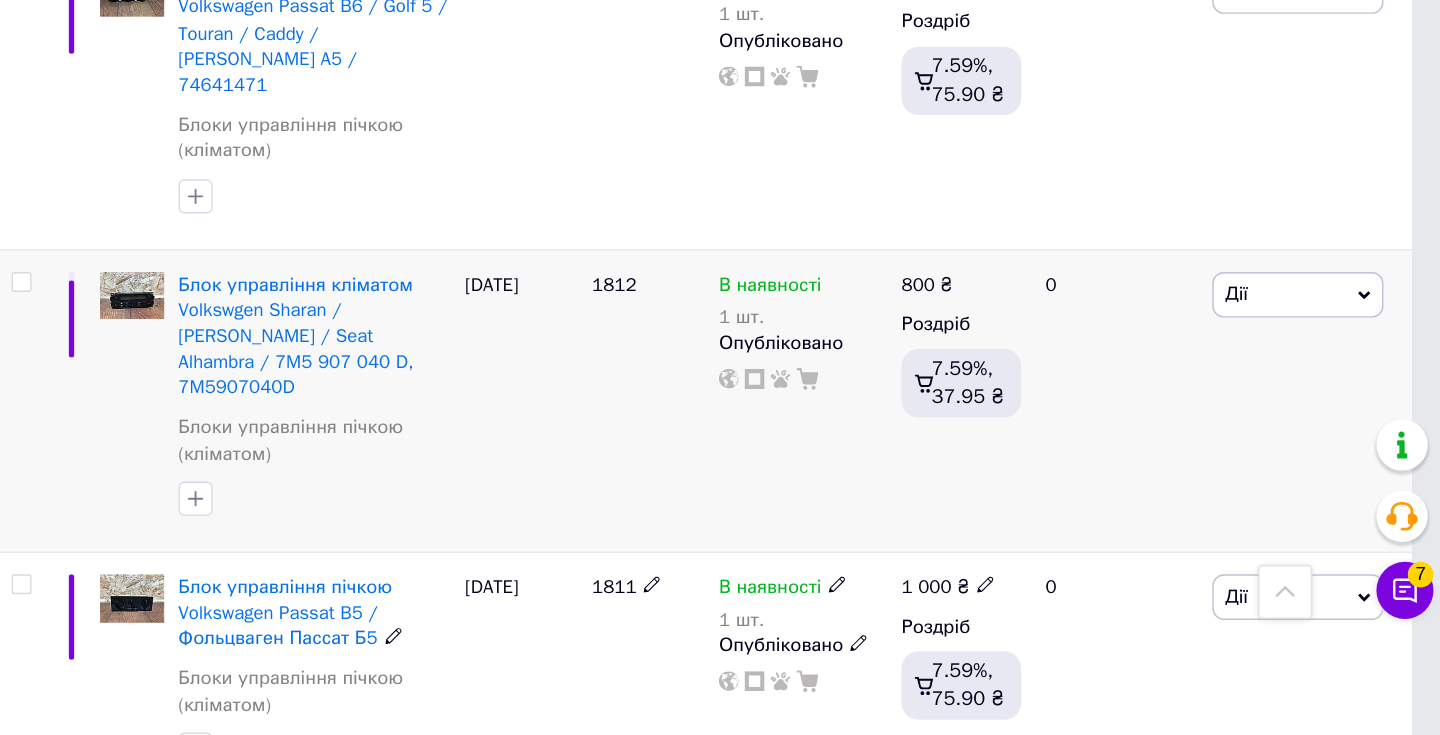 scroll, scrollTop: 2714, scrollLeft: 0, axis: vertical 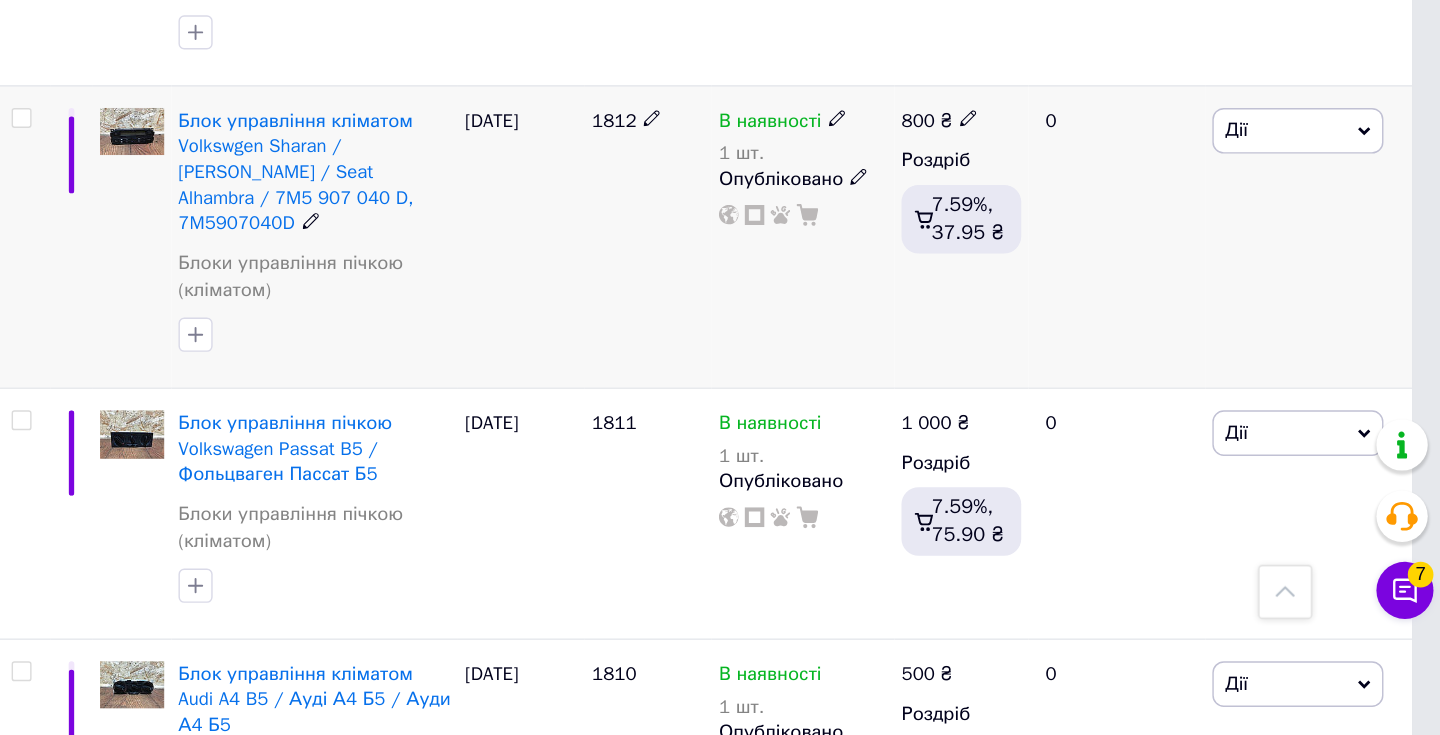 click on "1812" at bounding box center (884, 385) 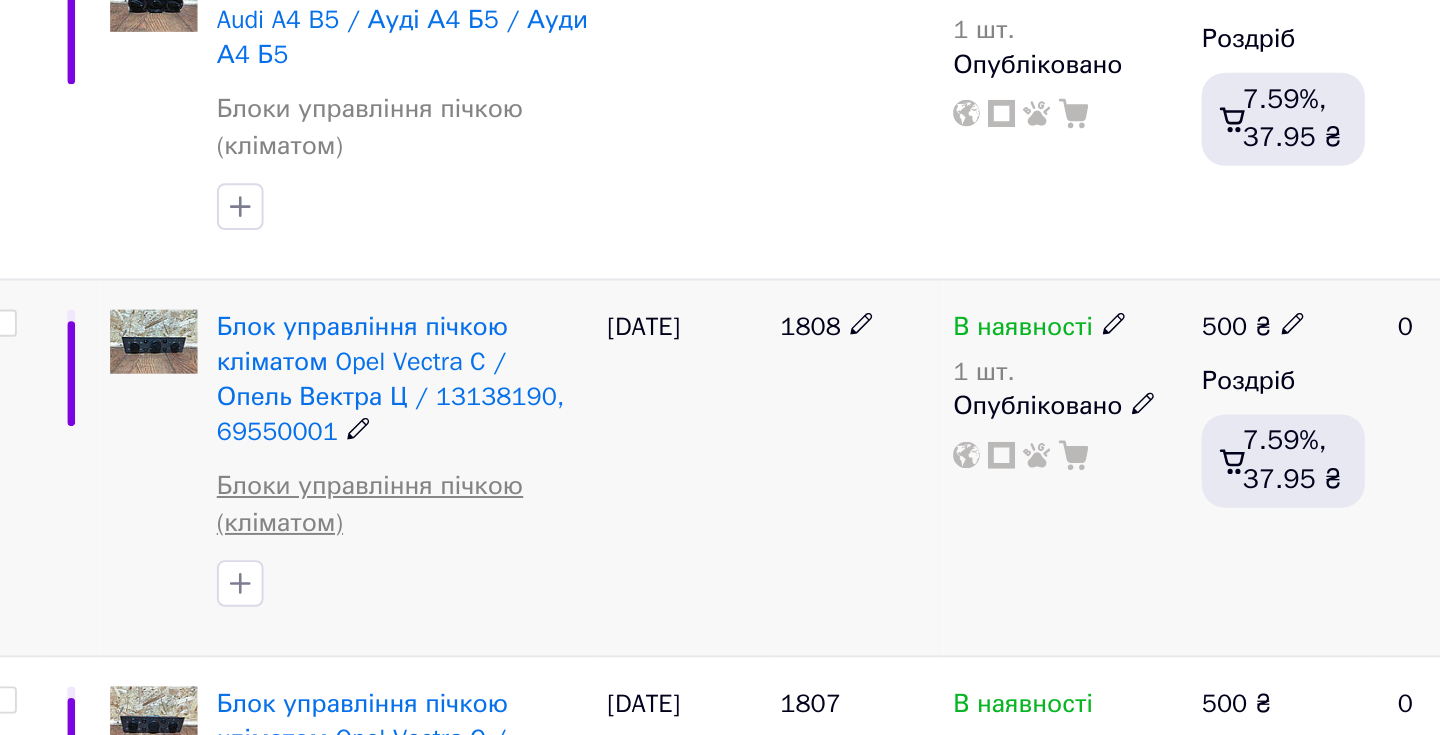 scroll, scrollTop: 3070, scrollLeft: 0, axis: vertical 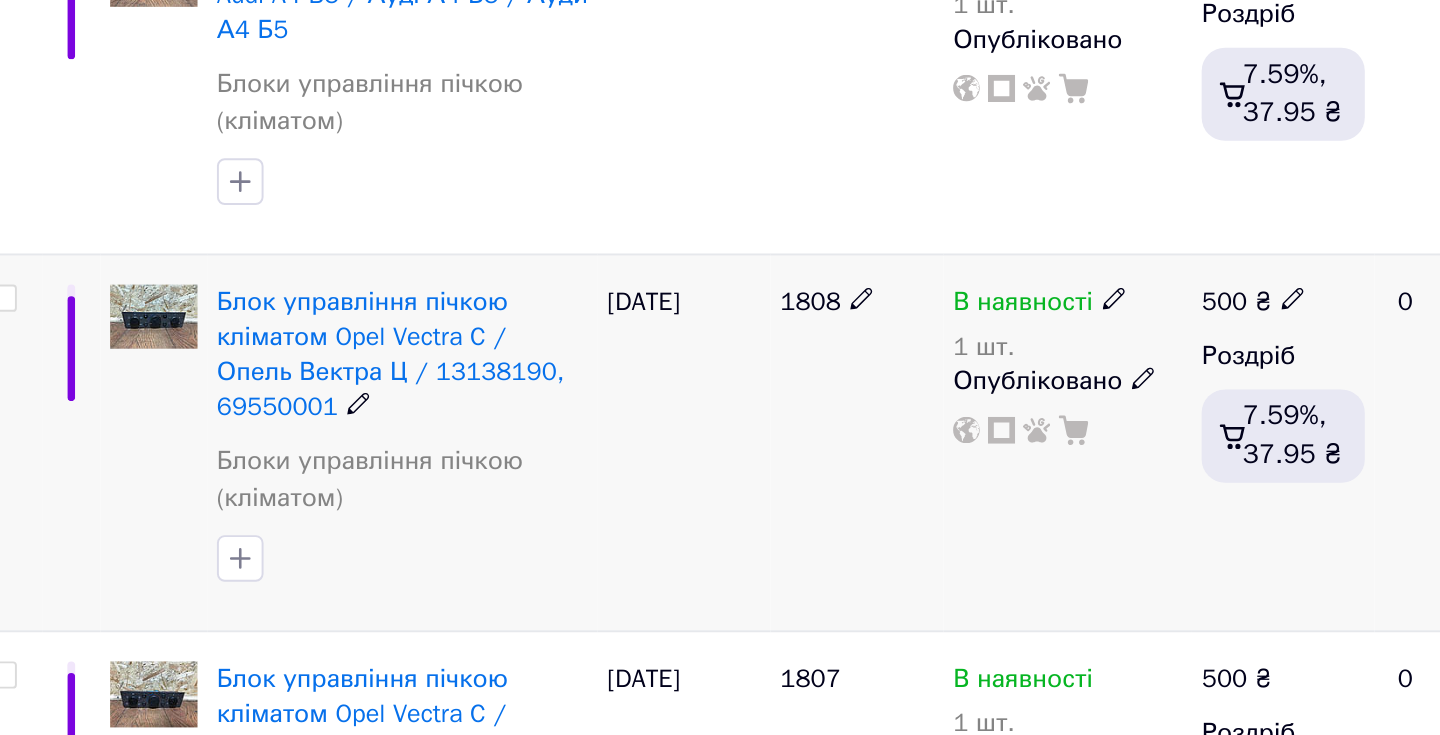 click 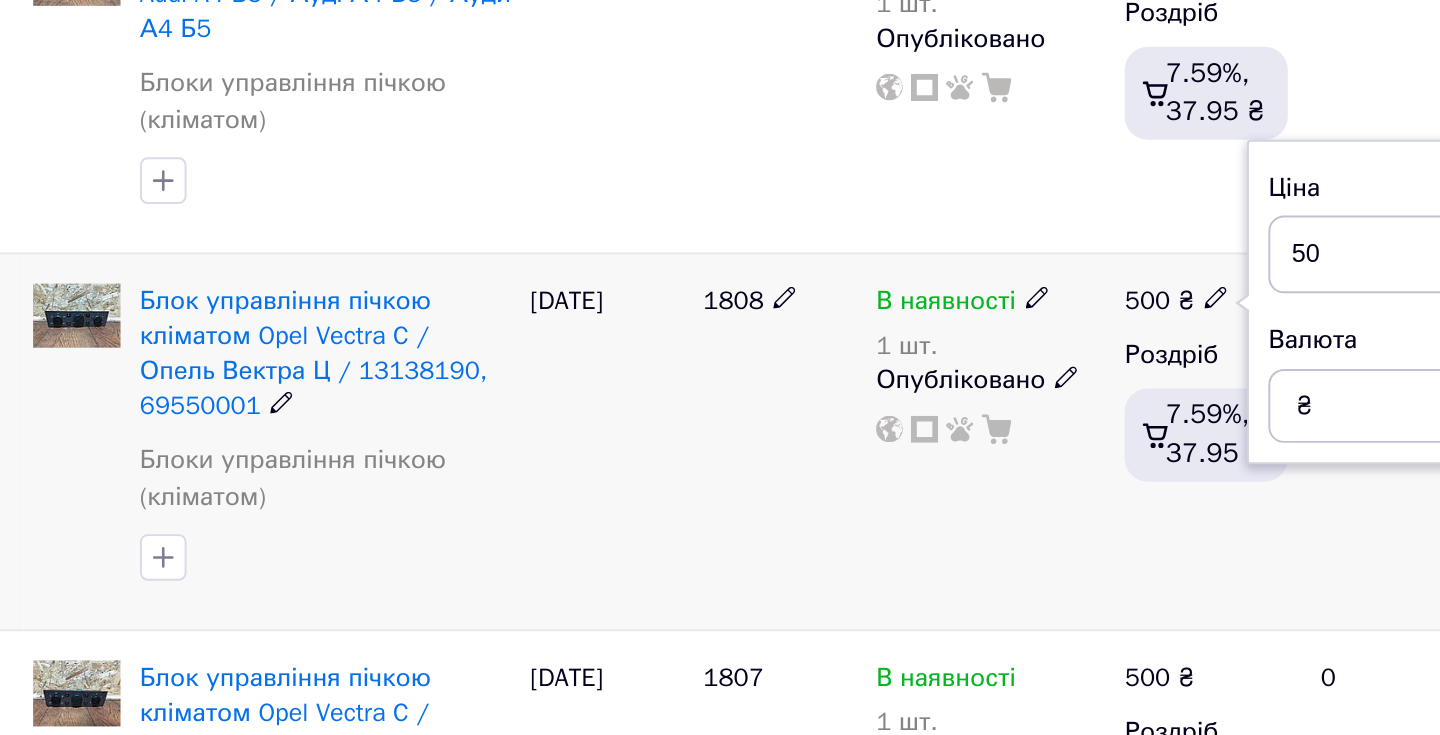 type on "5" 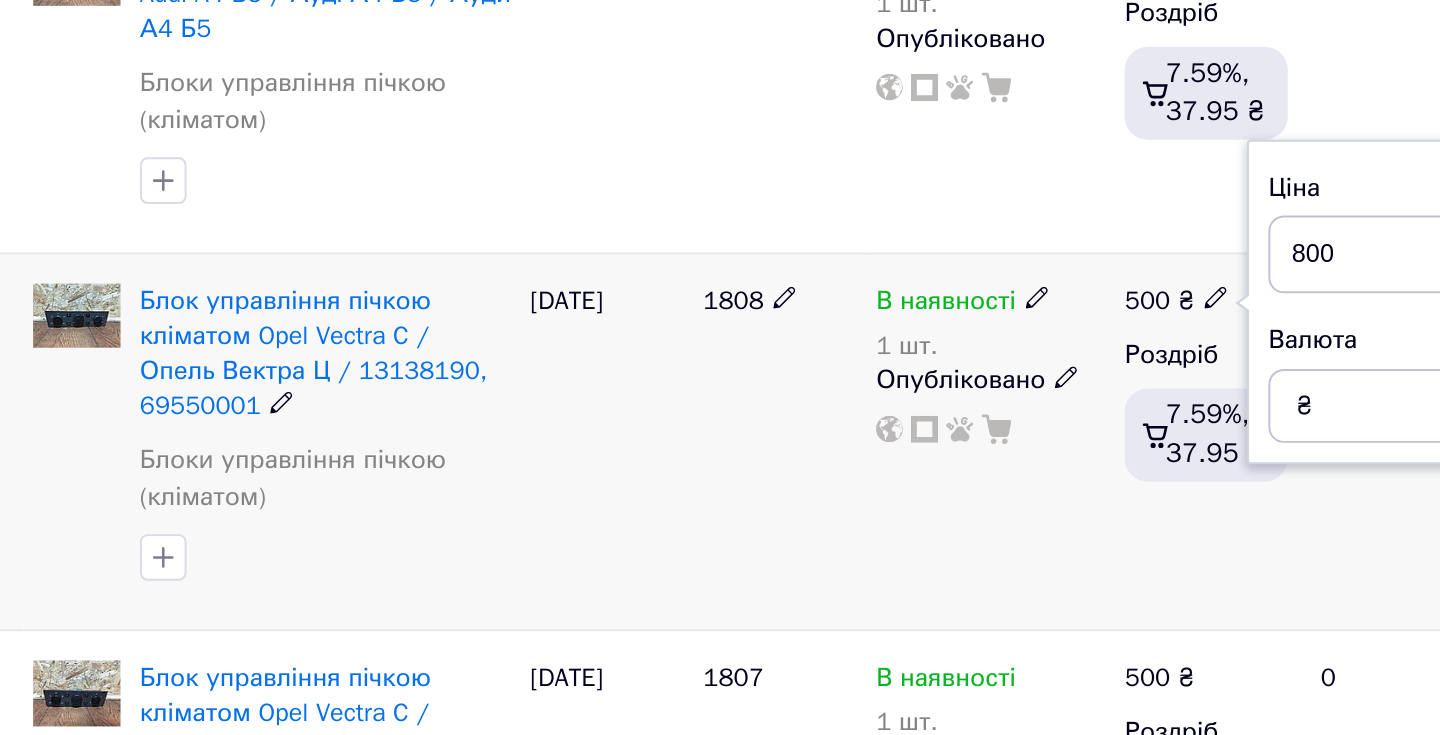 type on "800" 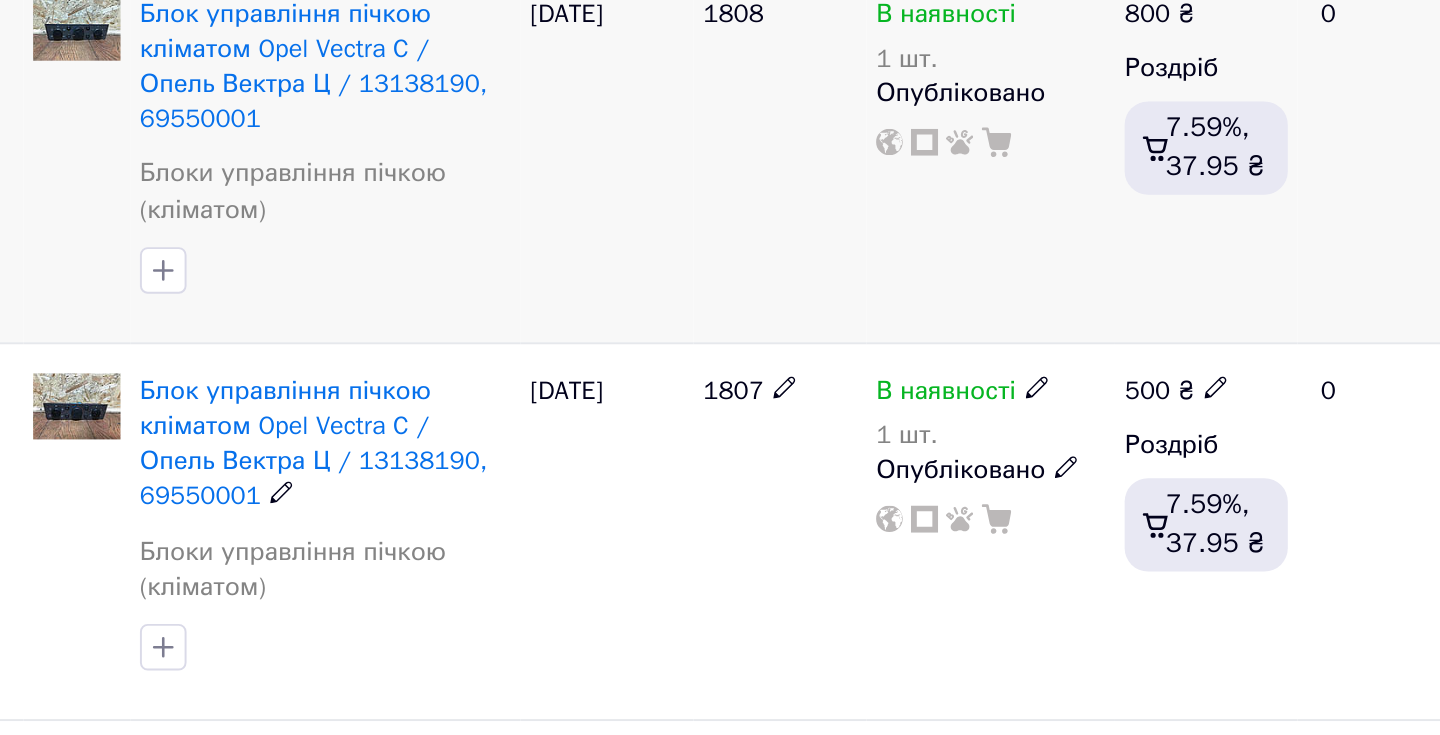 scroll, scrollTop: 3220, scrollLeft: 0, axis: vertical 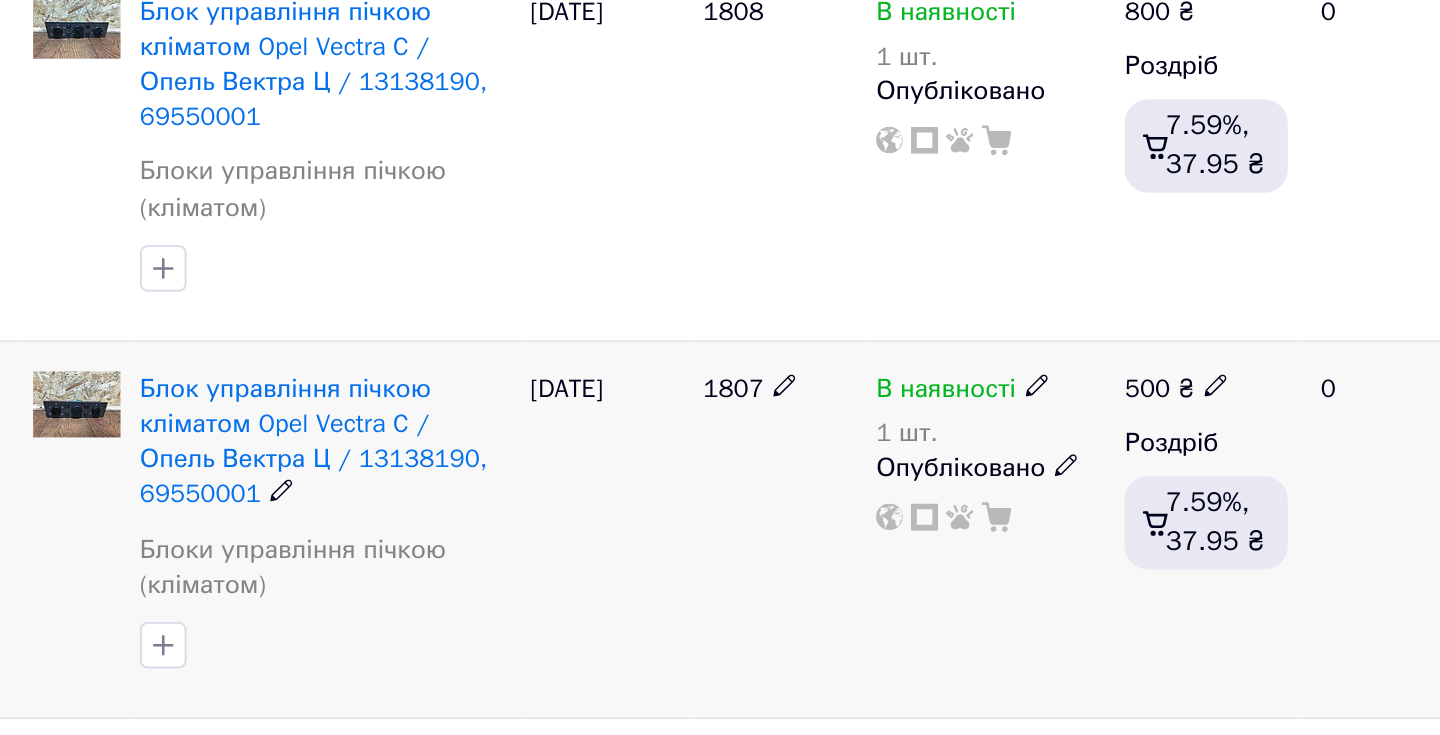 click 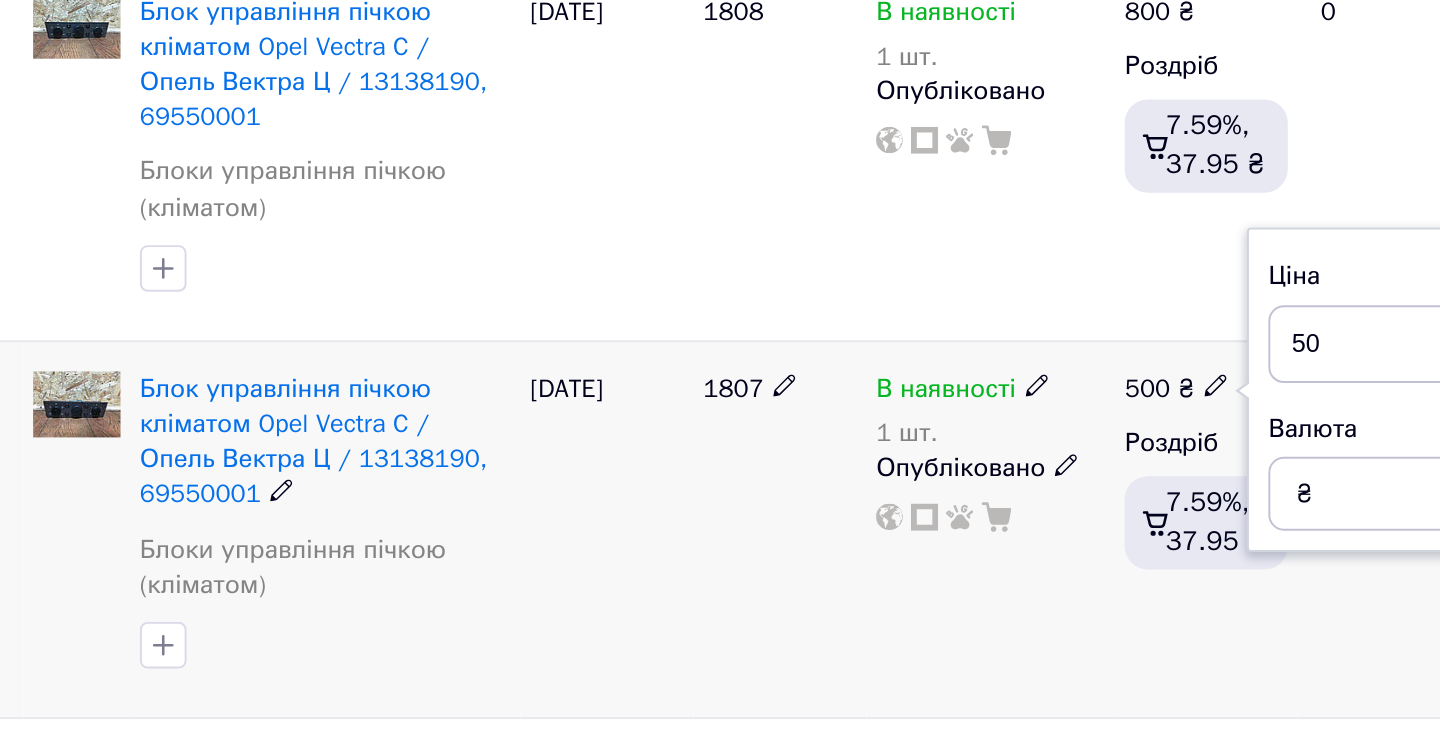 type on "5" 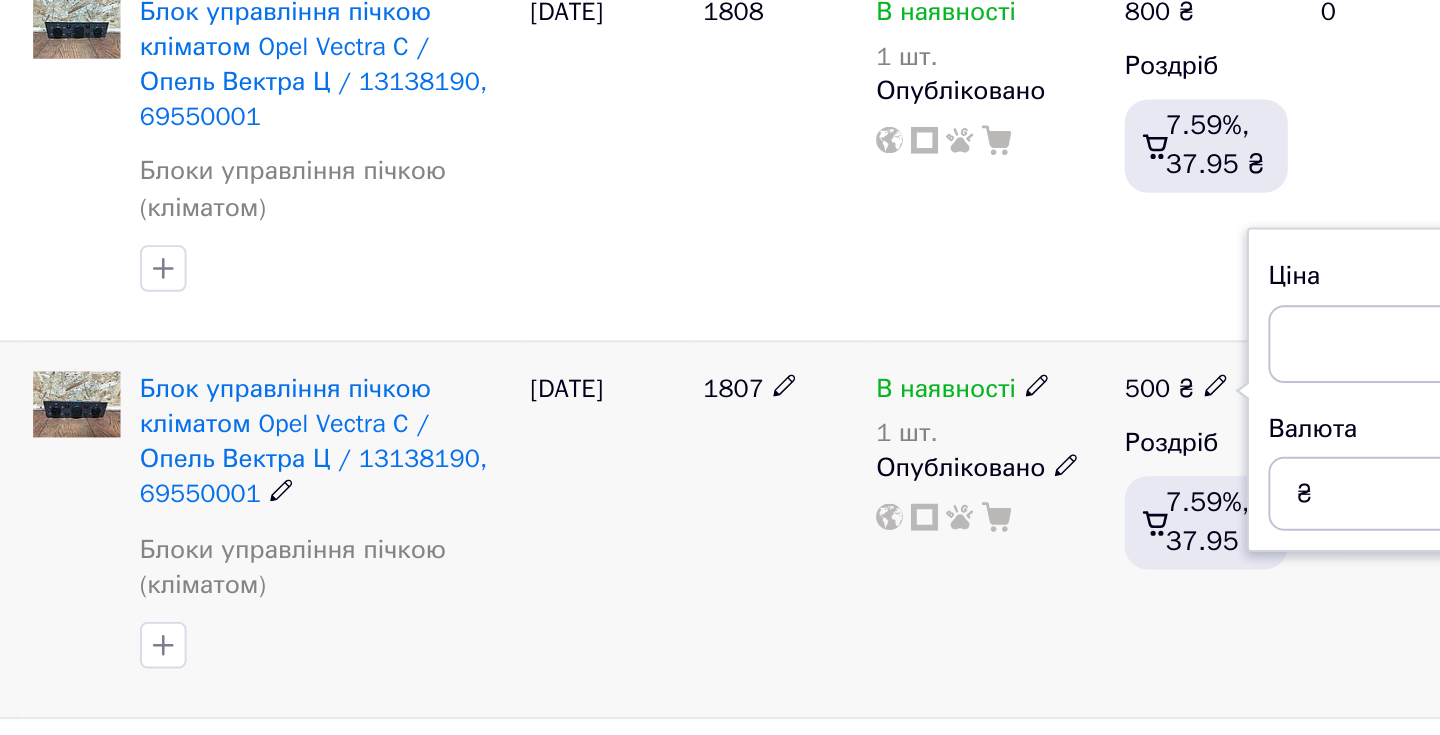 type on "9" 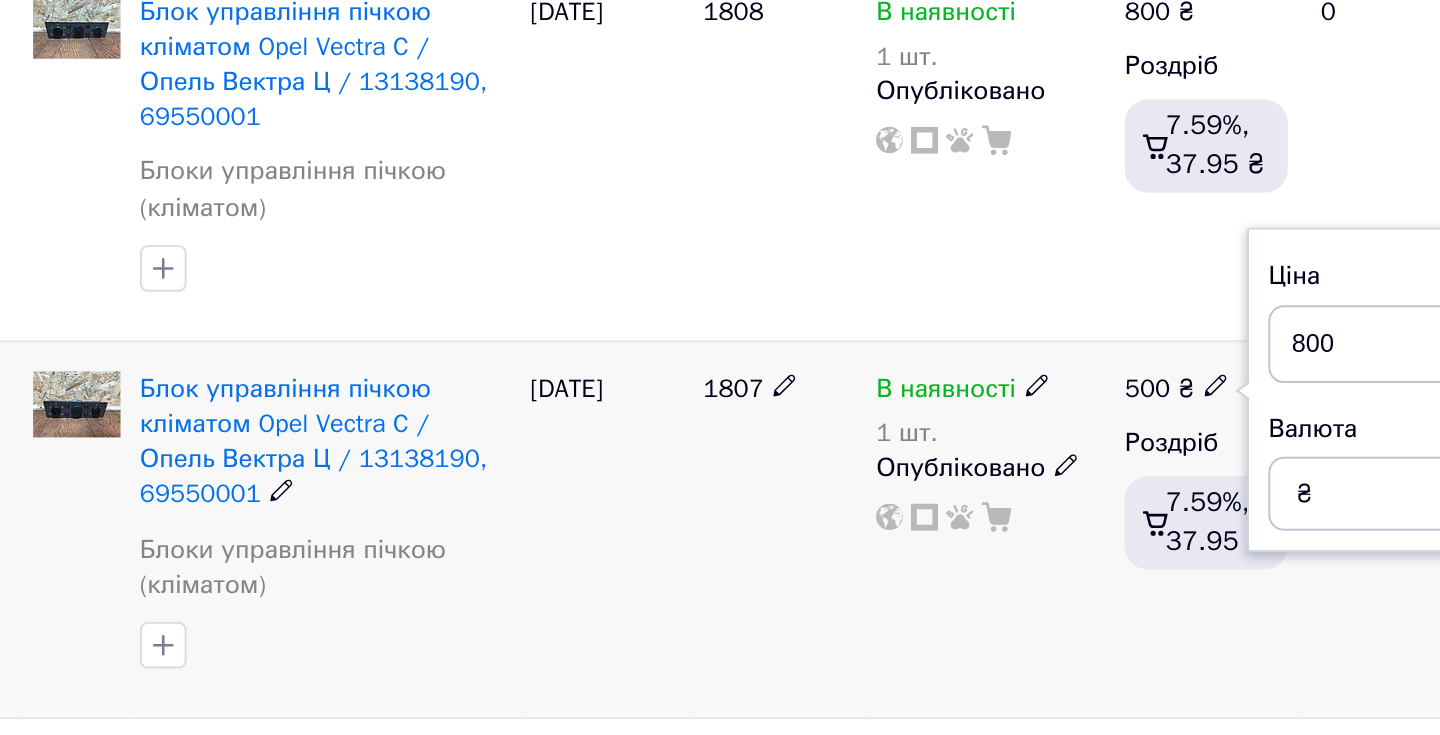 type on "800" 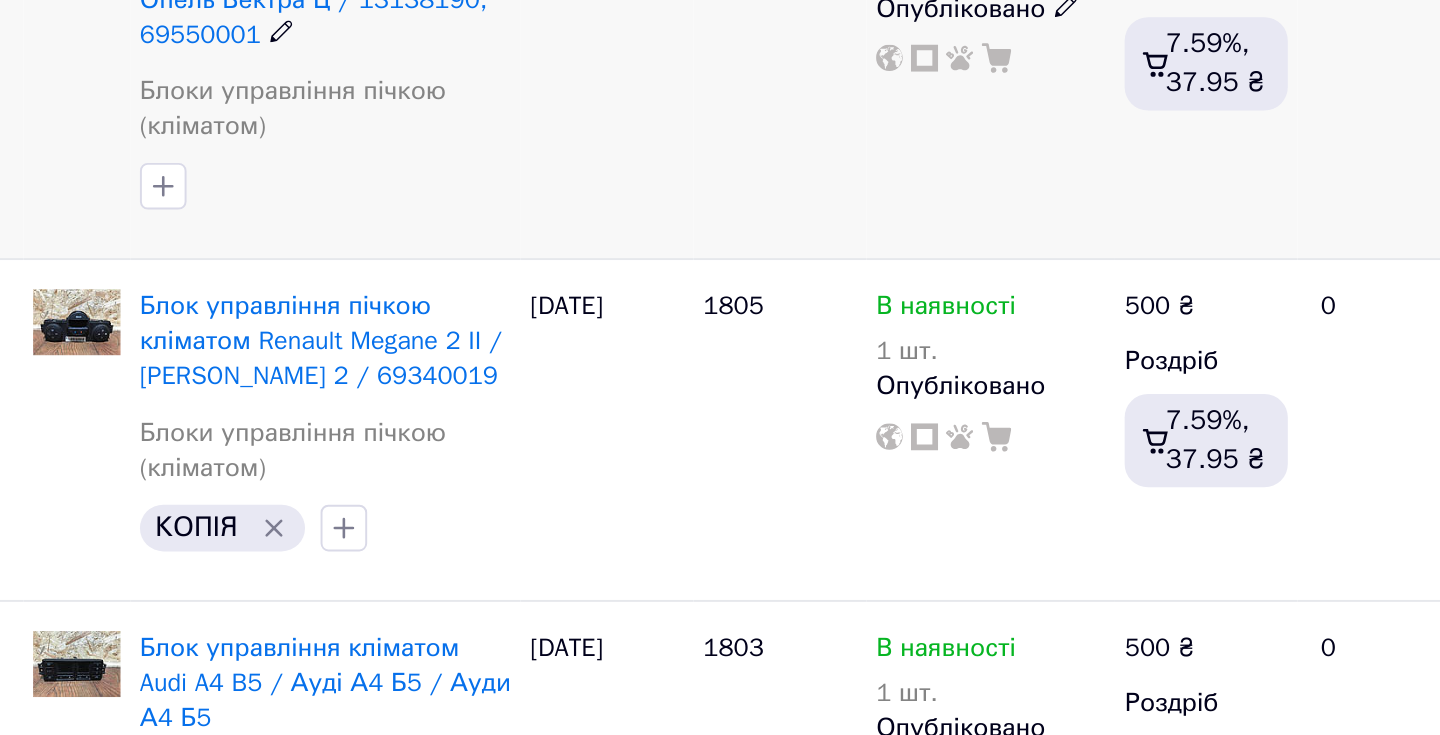 scroll, scrollTop: 3476, scrollLeft: 0, axis: vertical 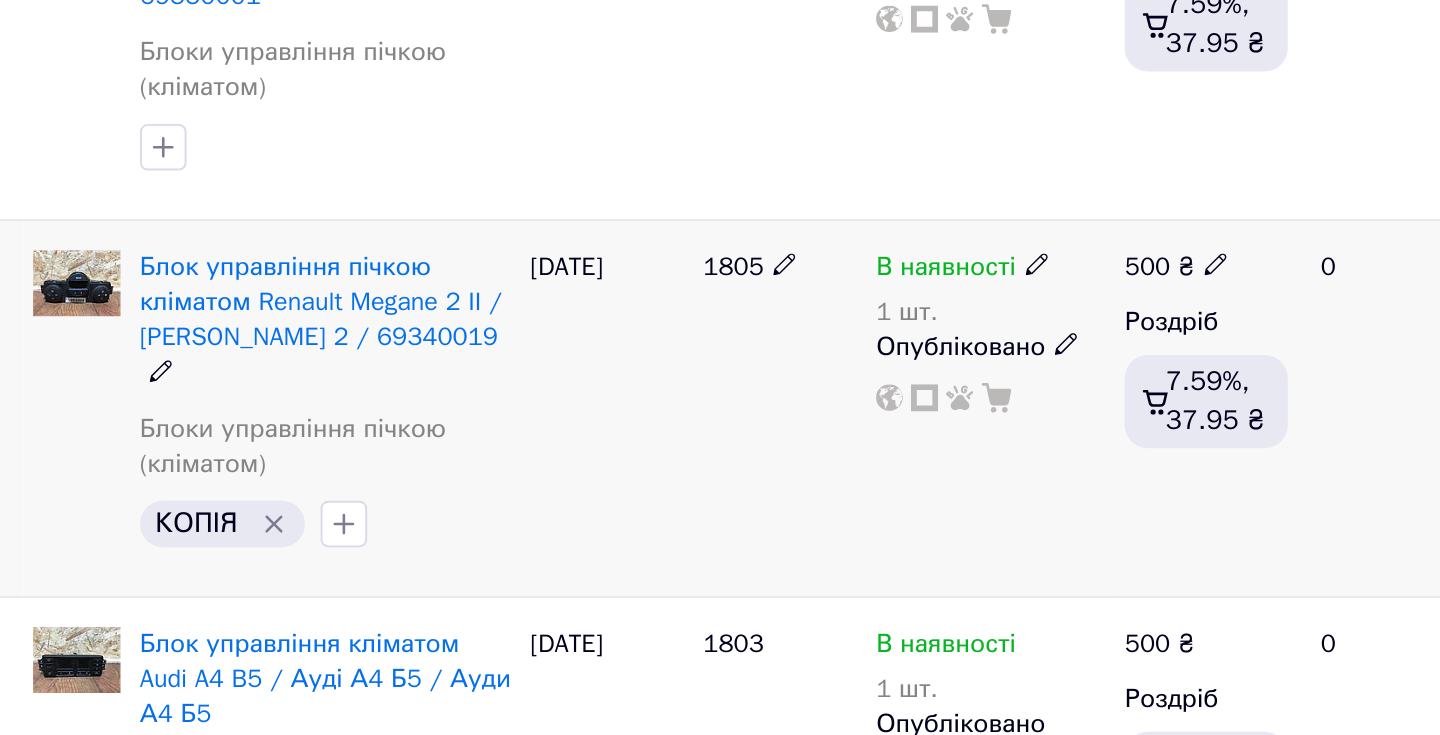 click 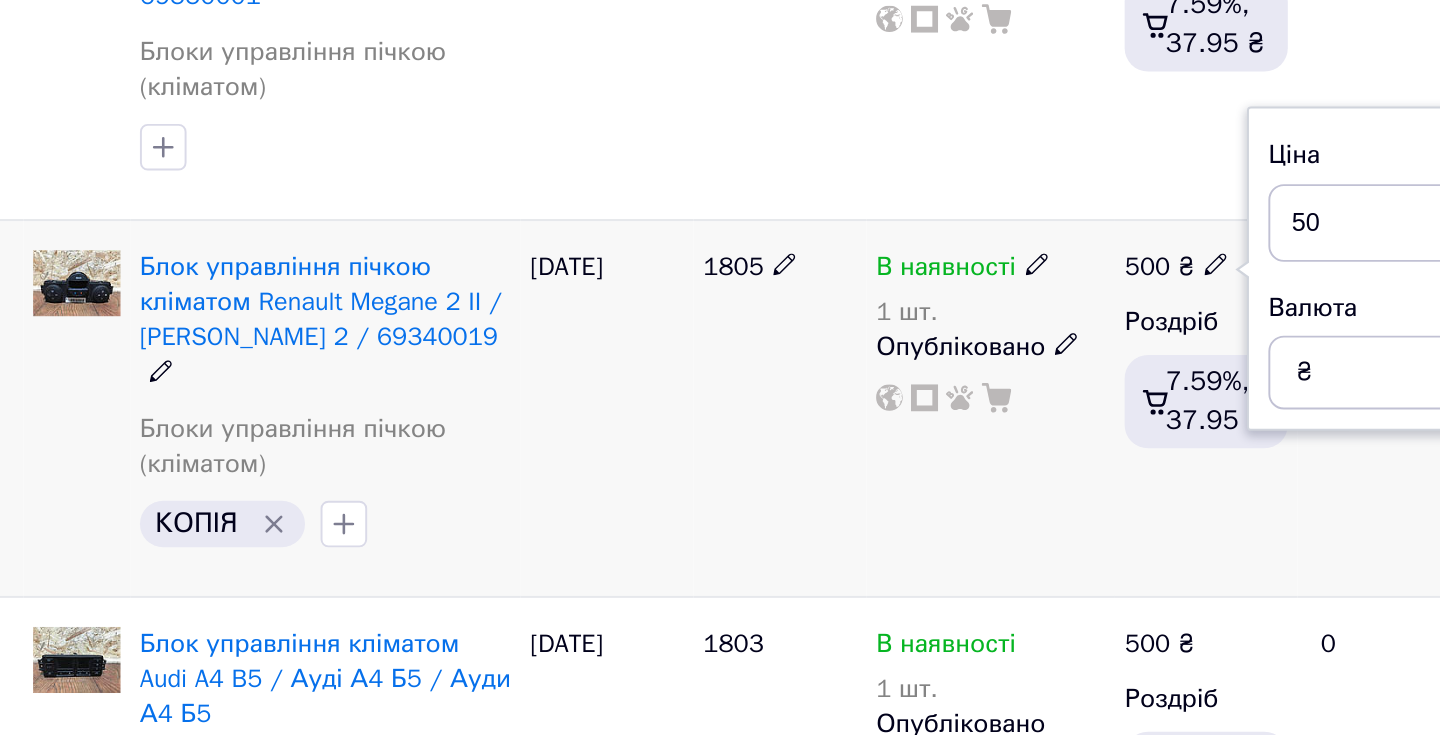 type on "5" 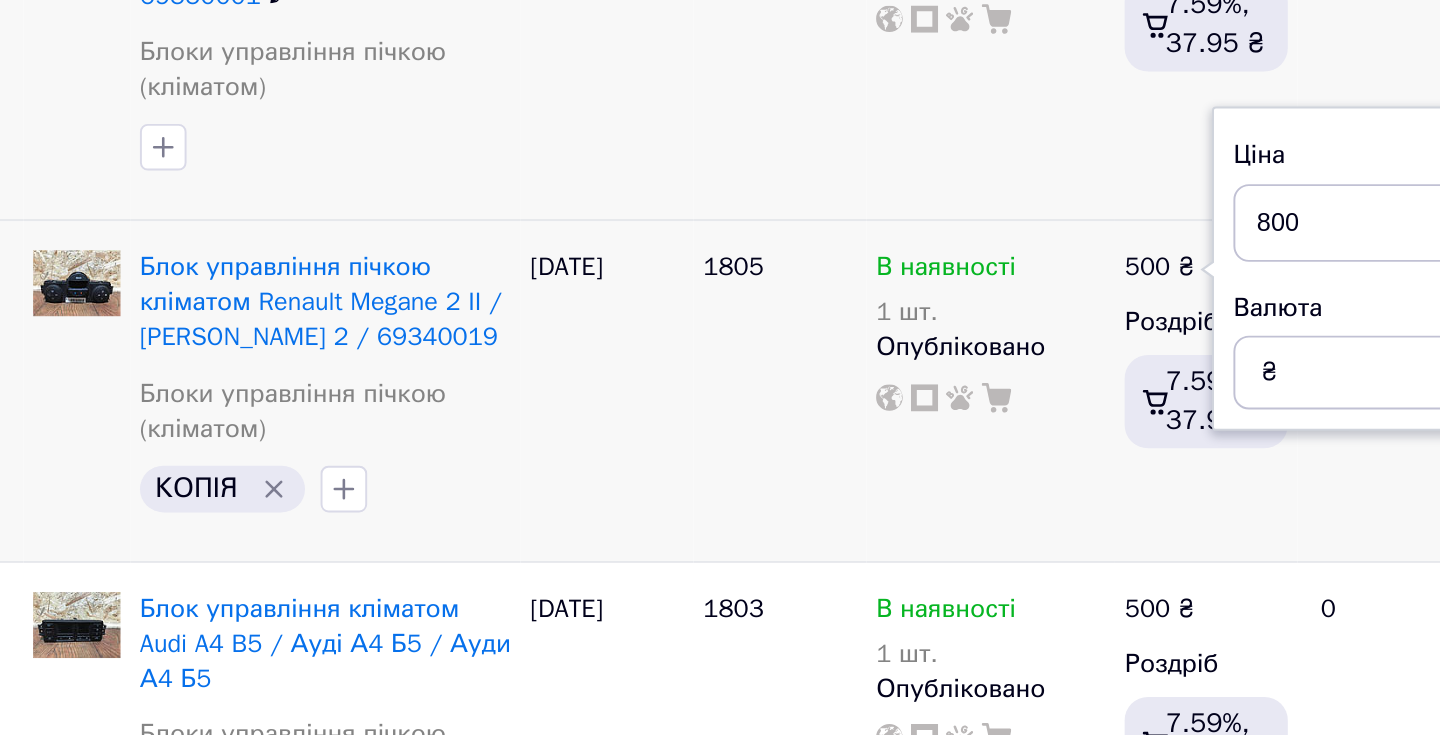 type on "800" 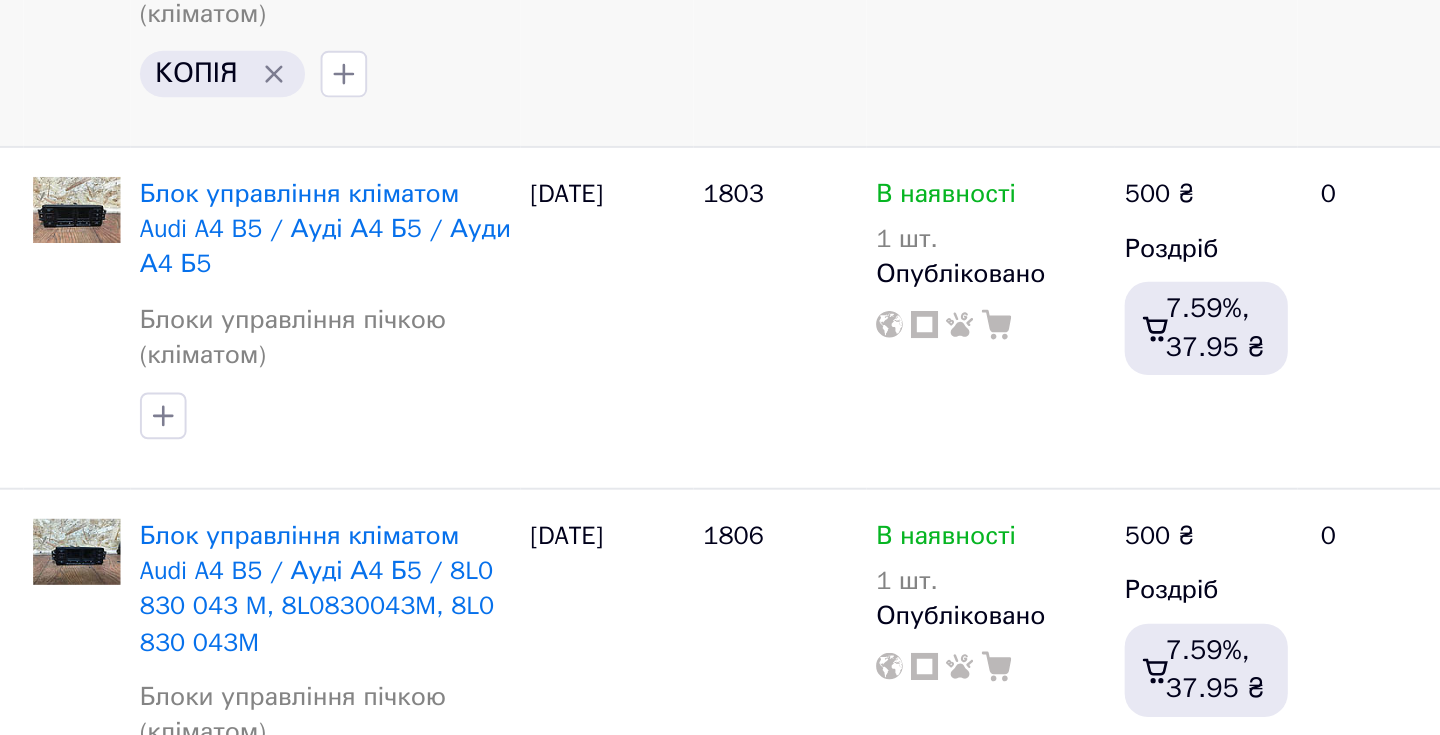 scroll, scrollTop: 3740, scrollLeft: 0, axis: vertical 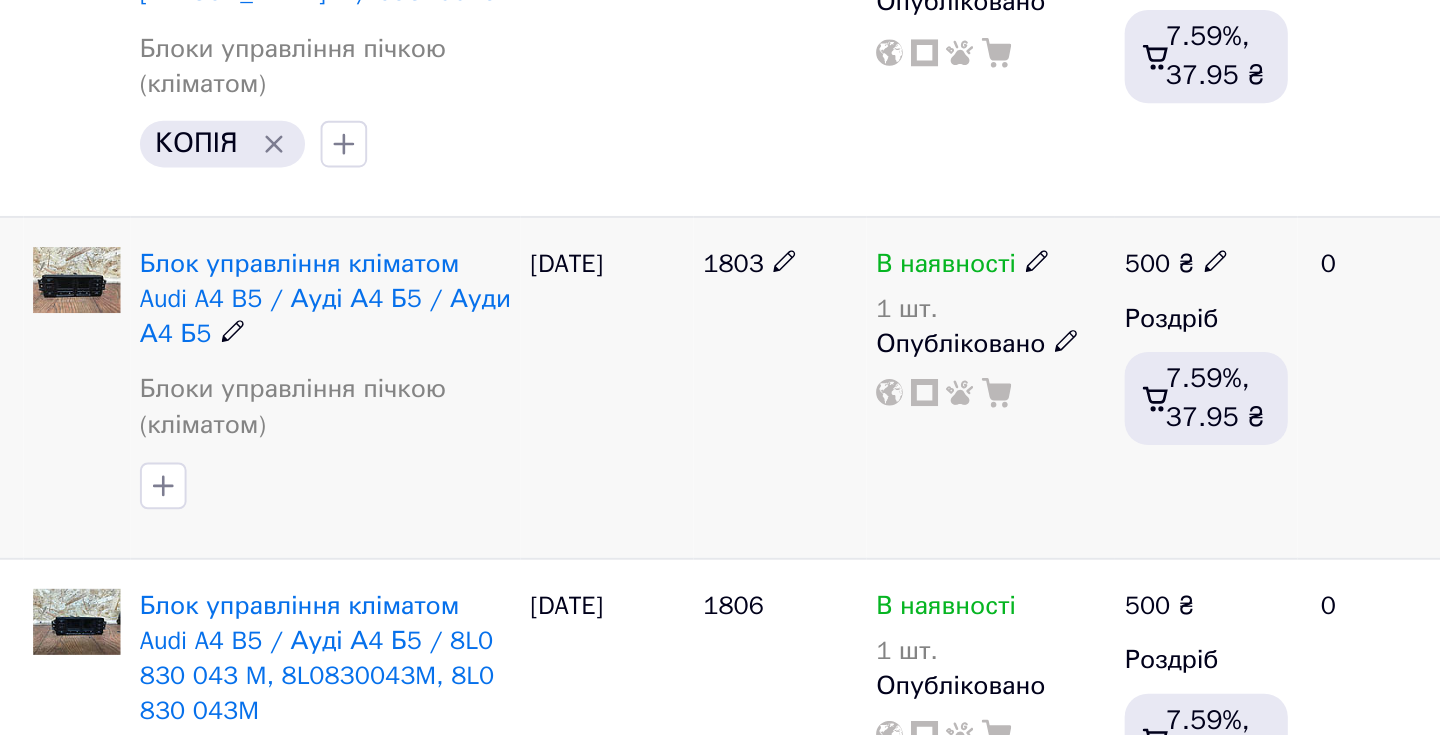 click 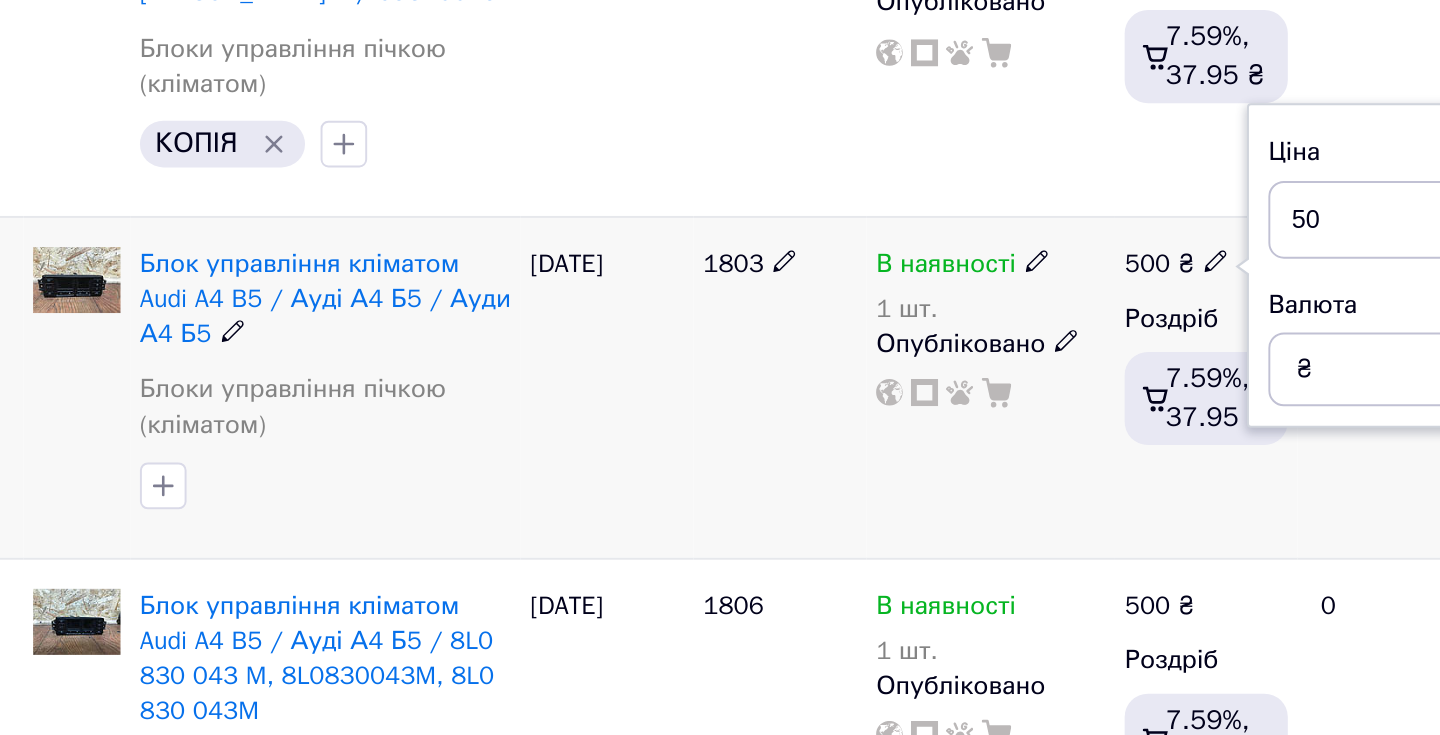 type on "5" 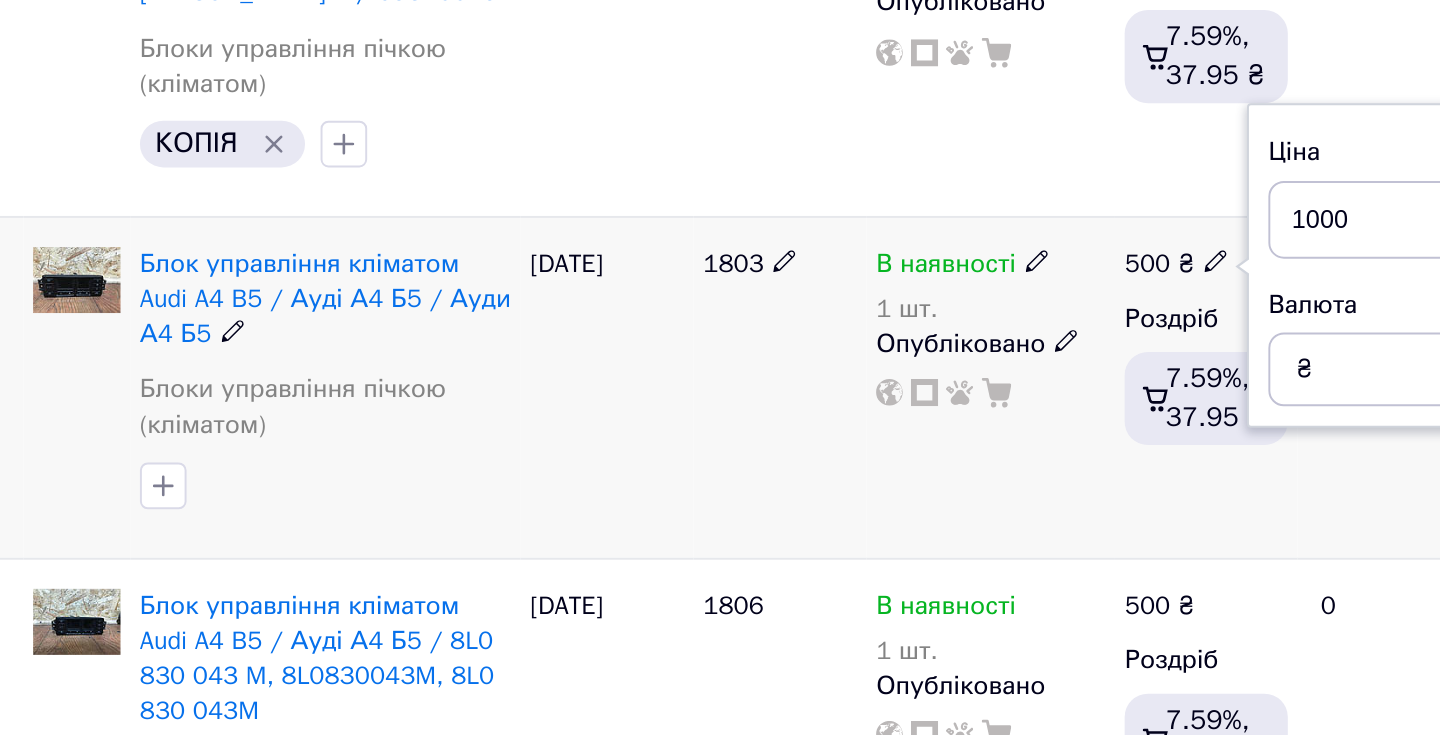 type on "1000" 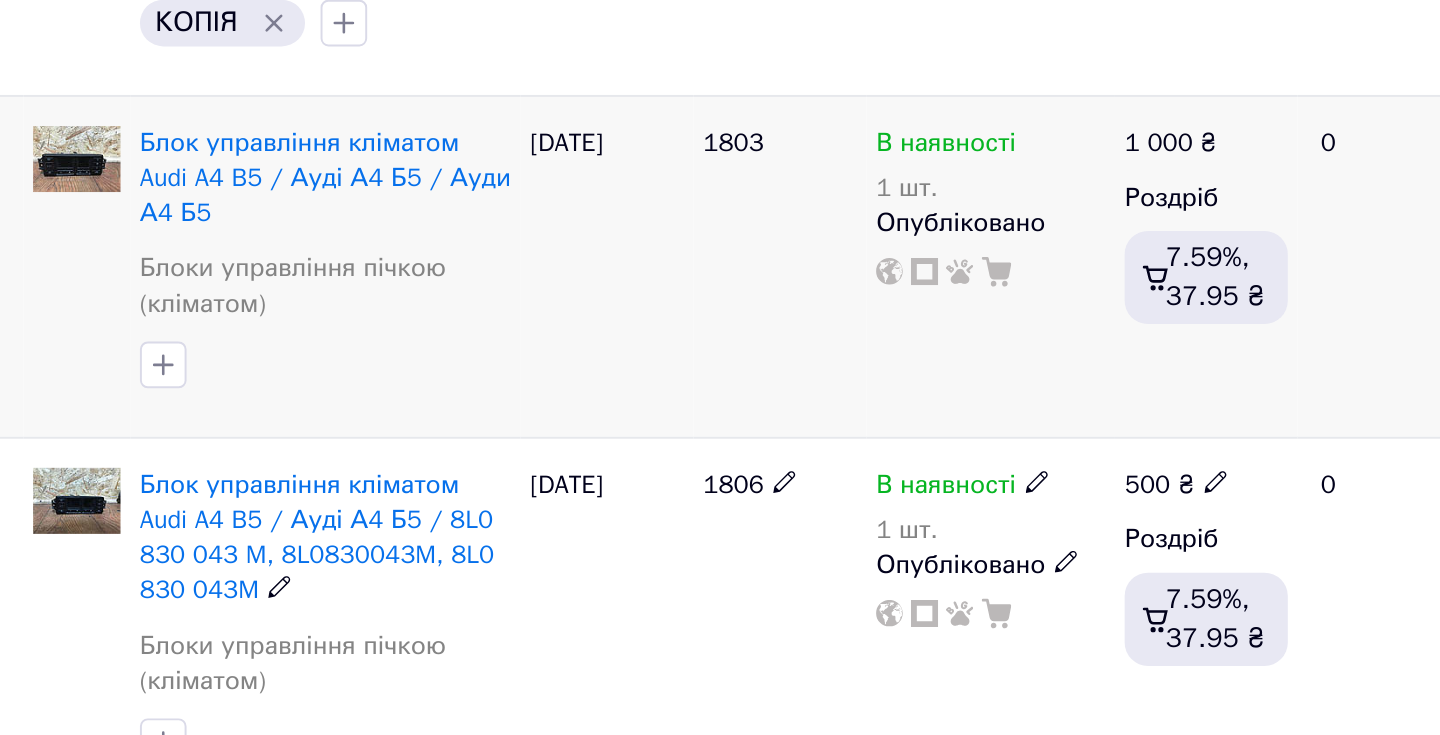 scroll, scrollTop: 3747, scrollLeft: 0, axis: vertical 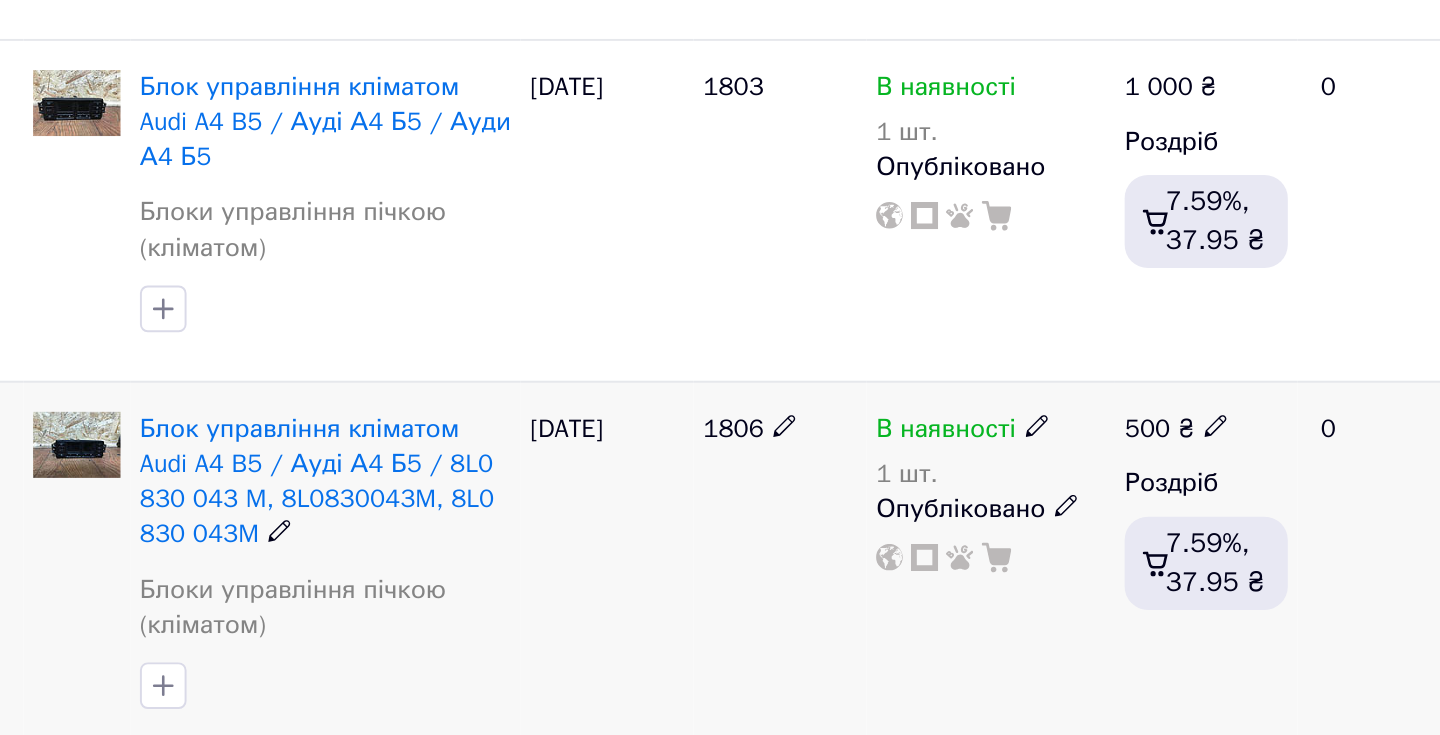 click 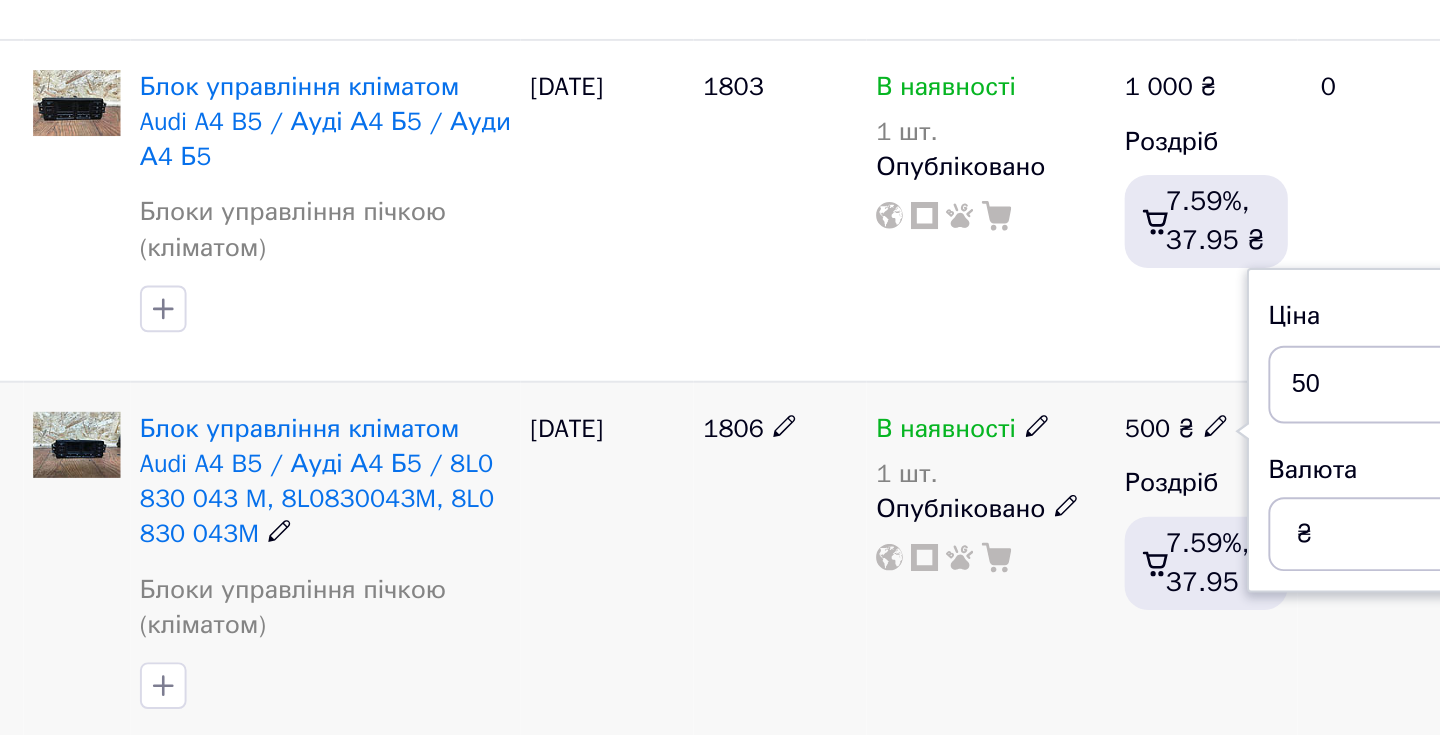 type on "5" 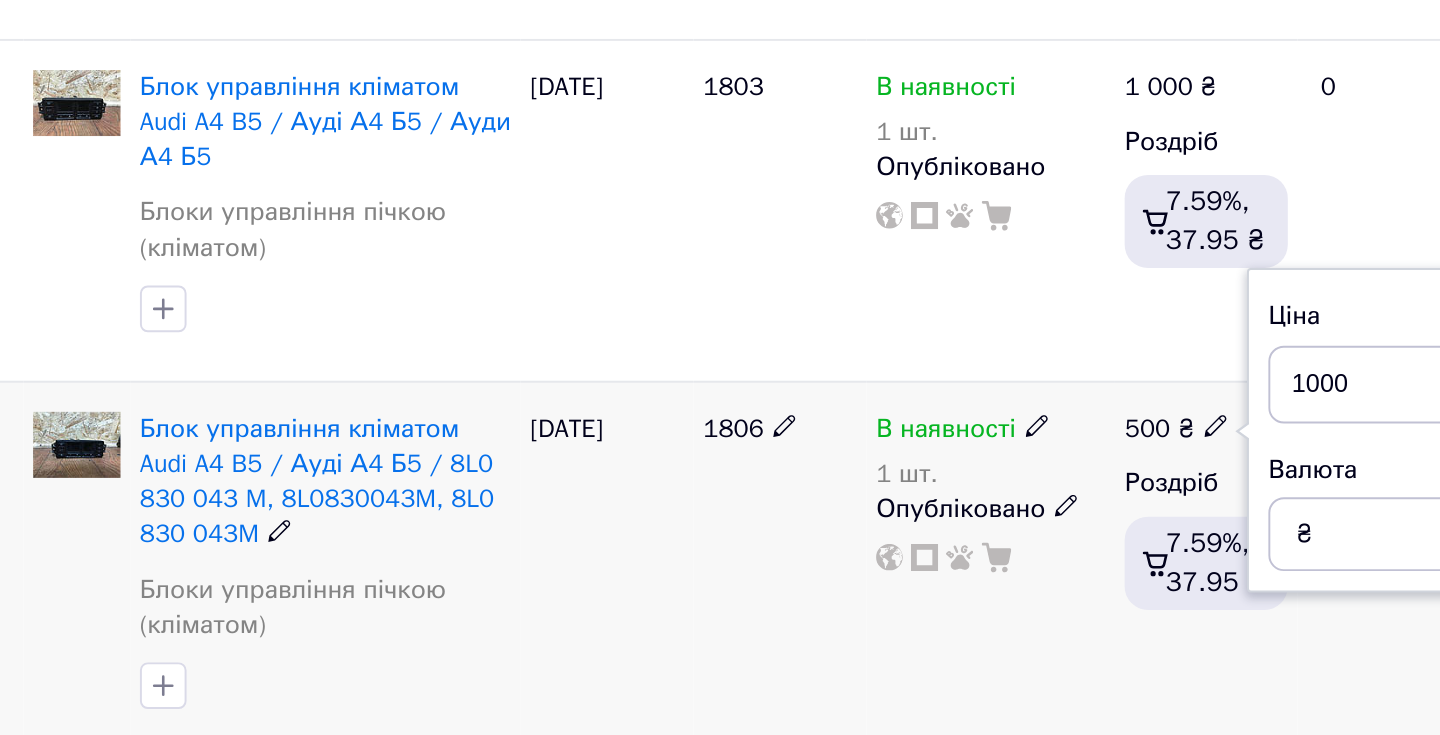 type on "1000" 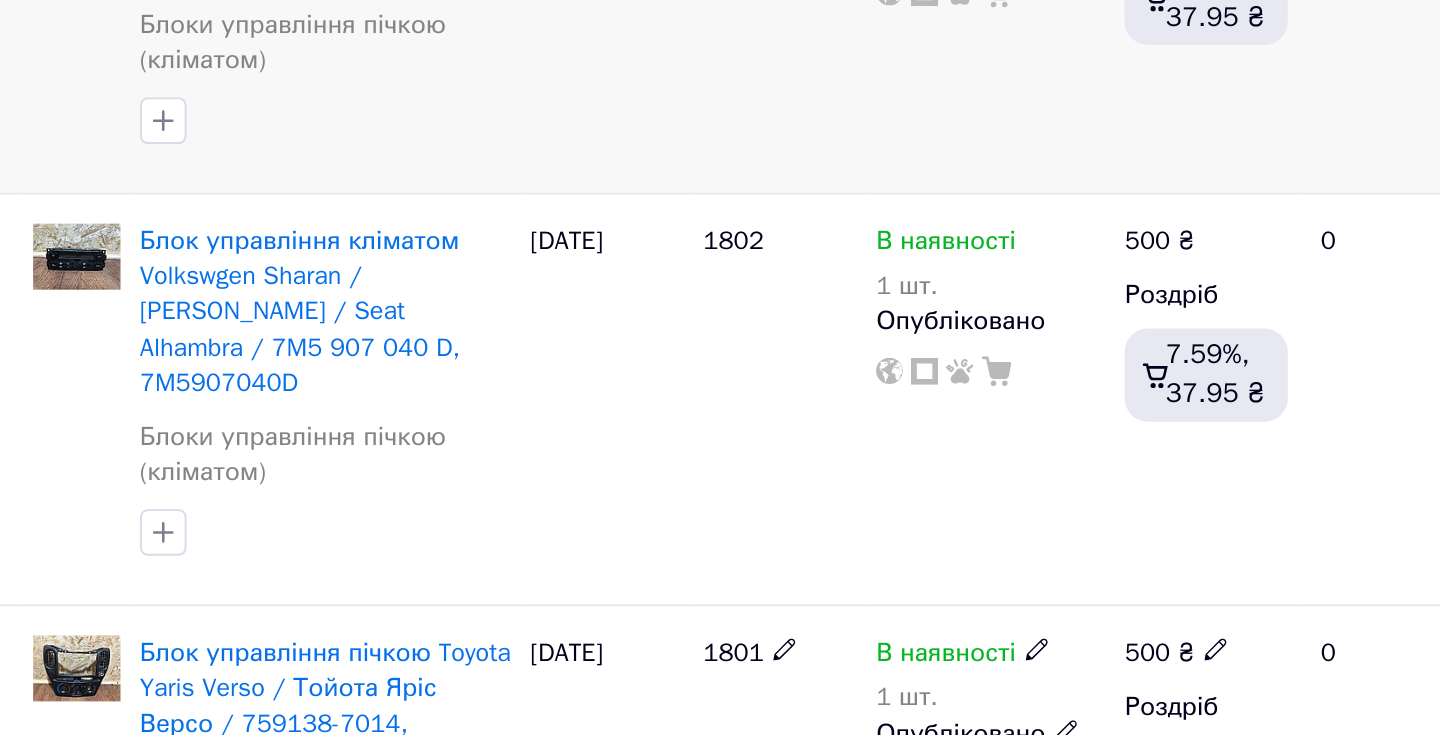 scroll, scrollTop: 4038, scrollLeft: 0, axis: vertical 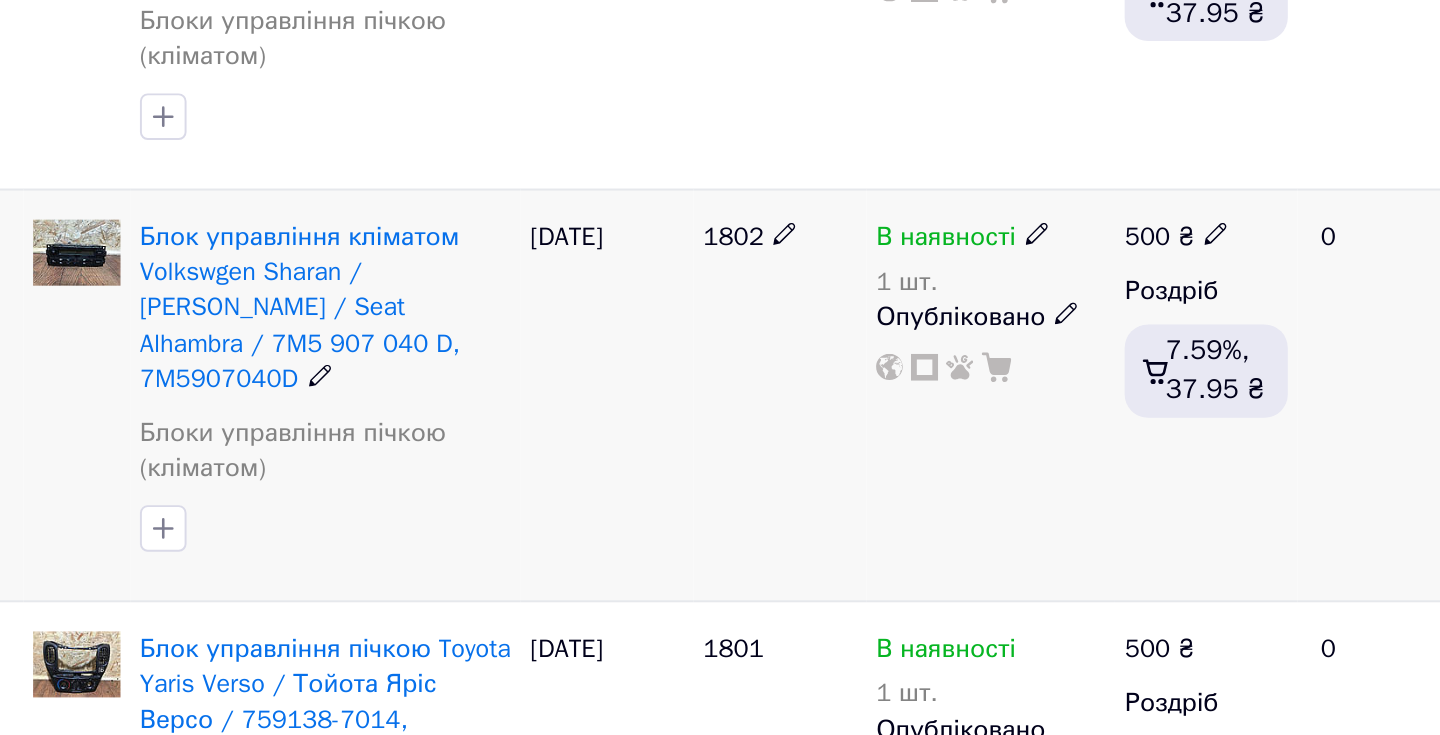 click 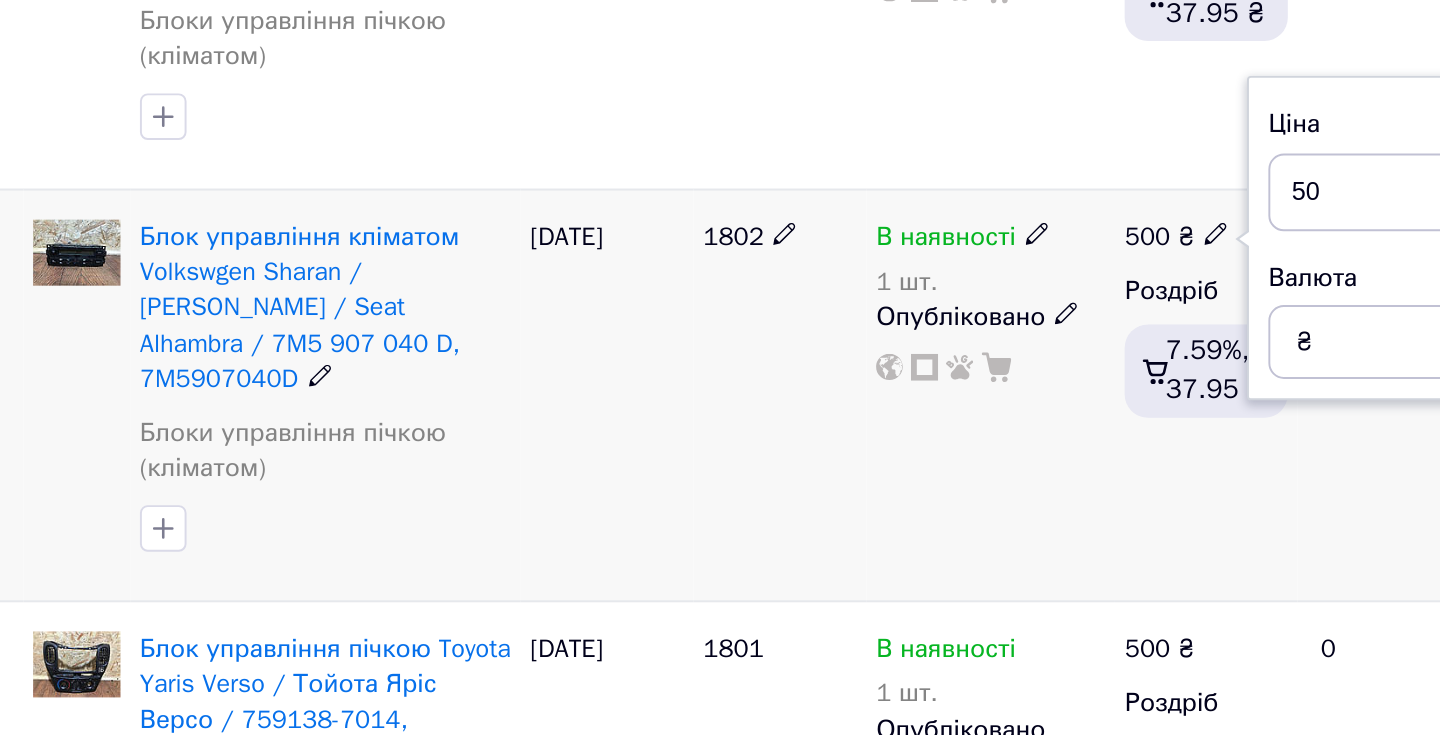 type on "5" 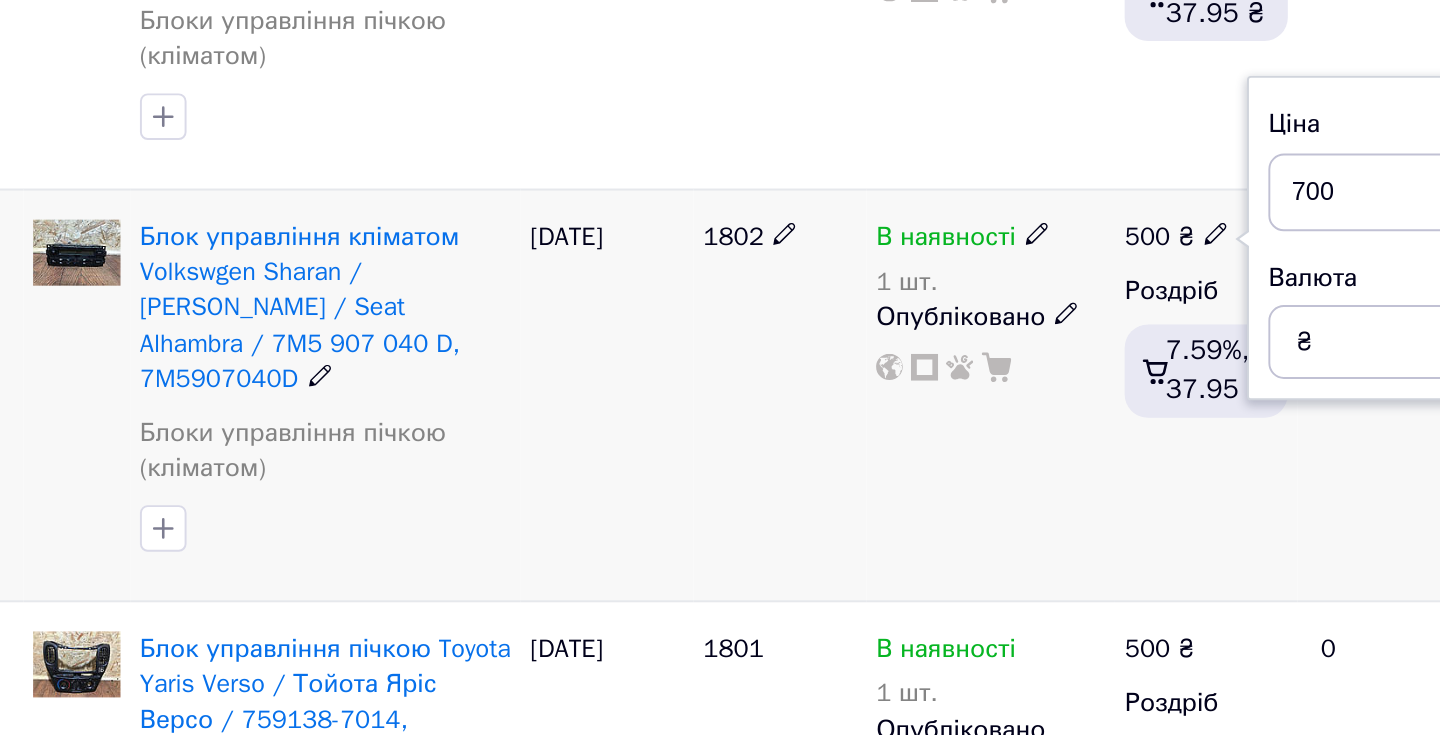type on "700" 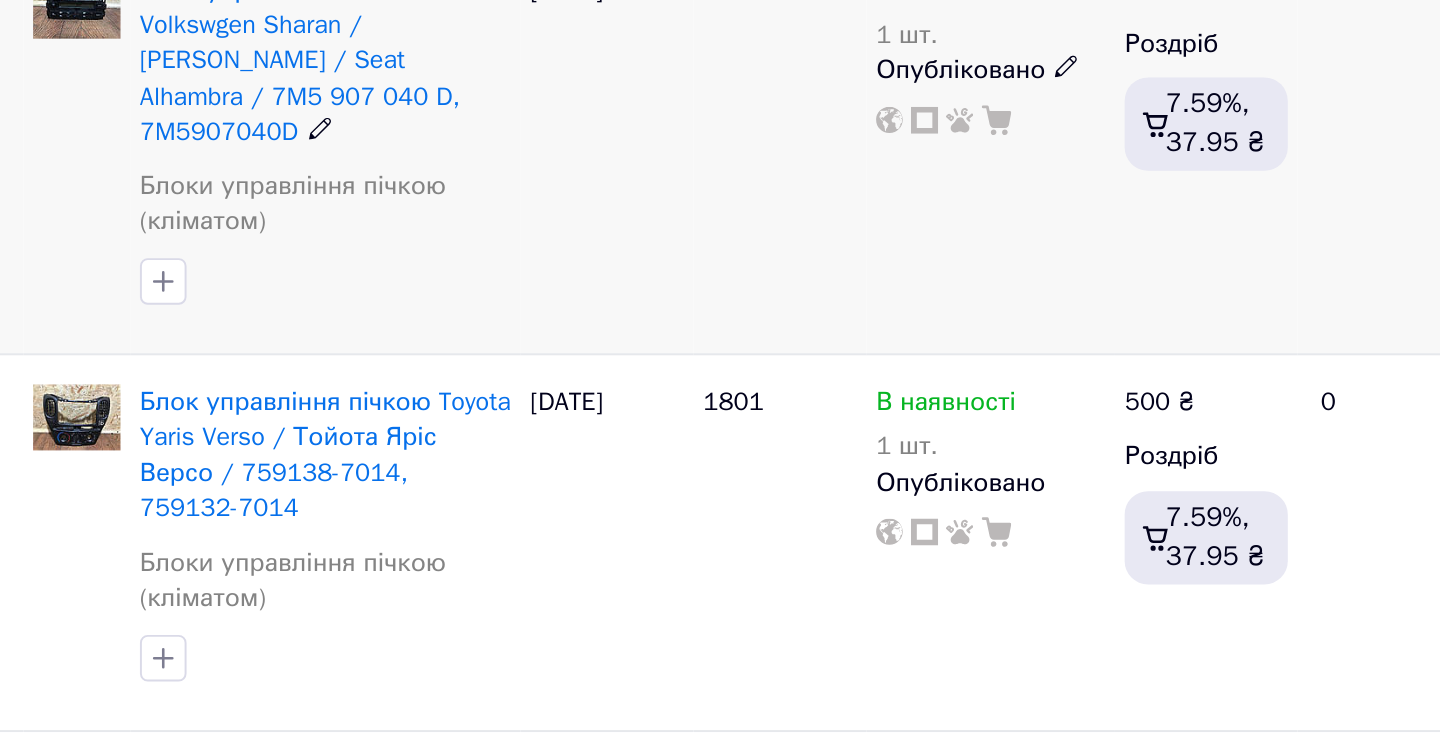 scroll, scrollTop: 4166, scrollLeft: 0, axis: vertical 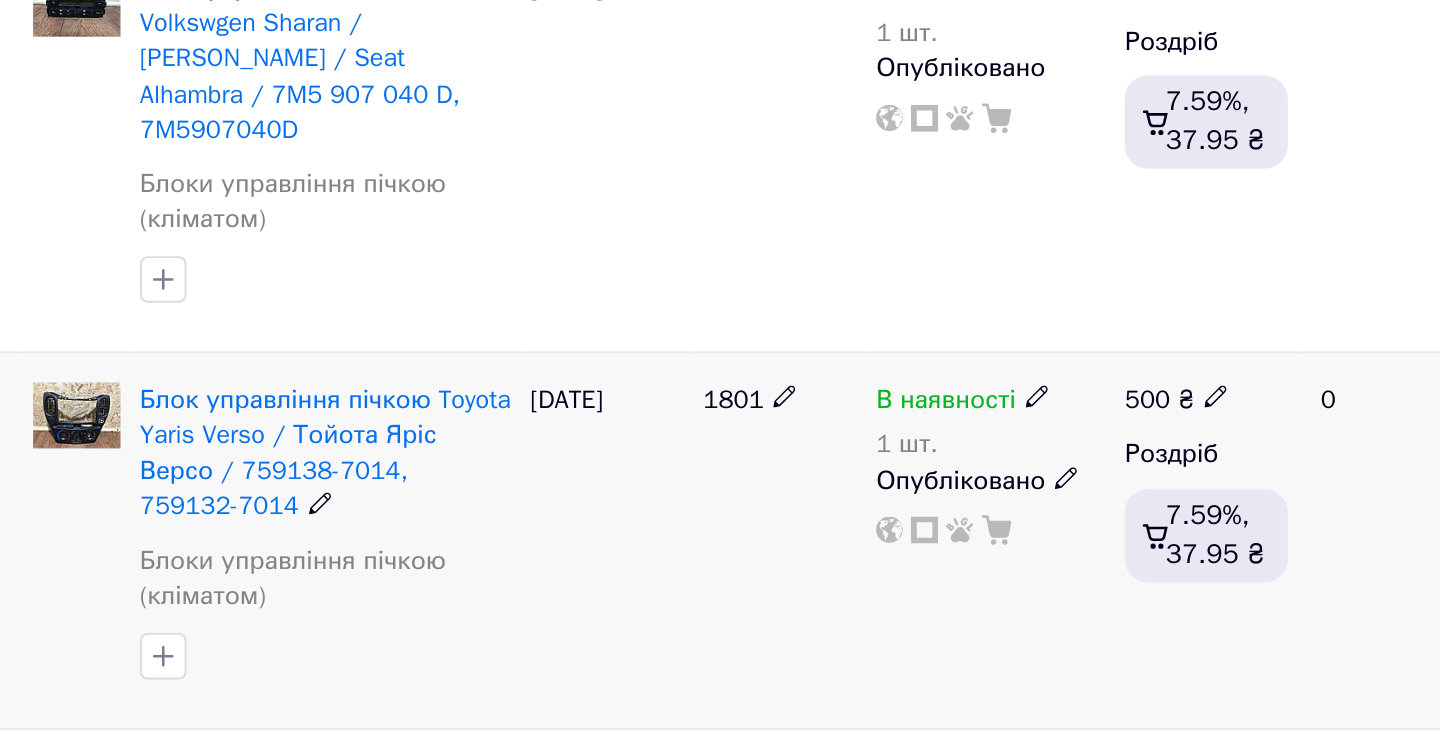 click 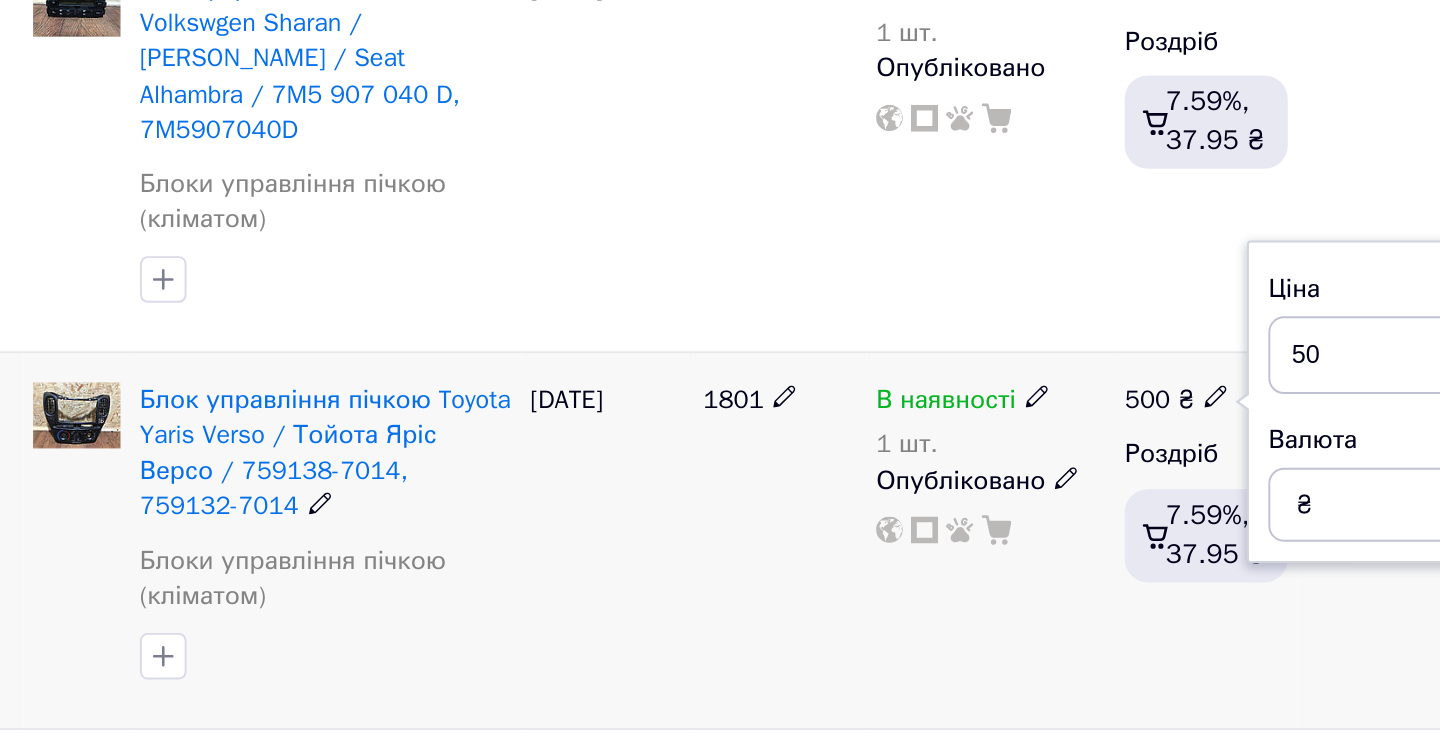 type on "5" 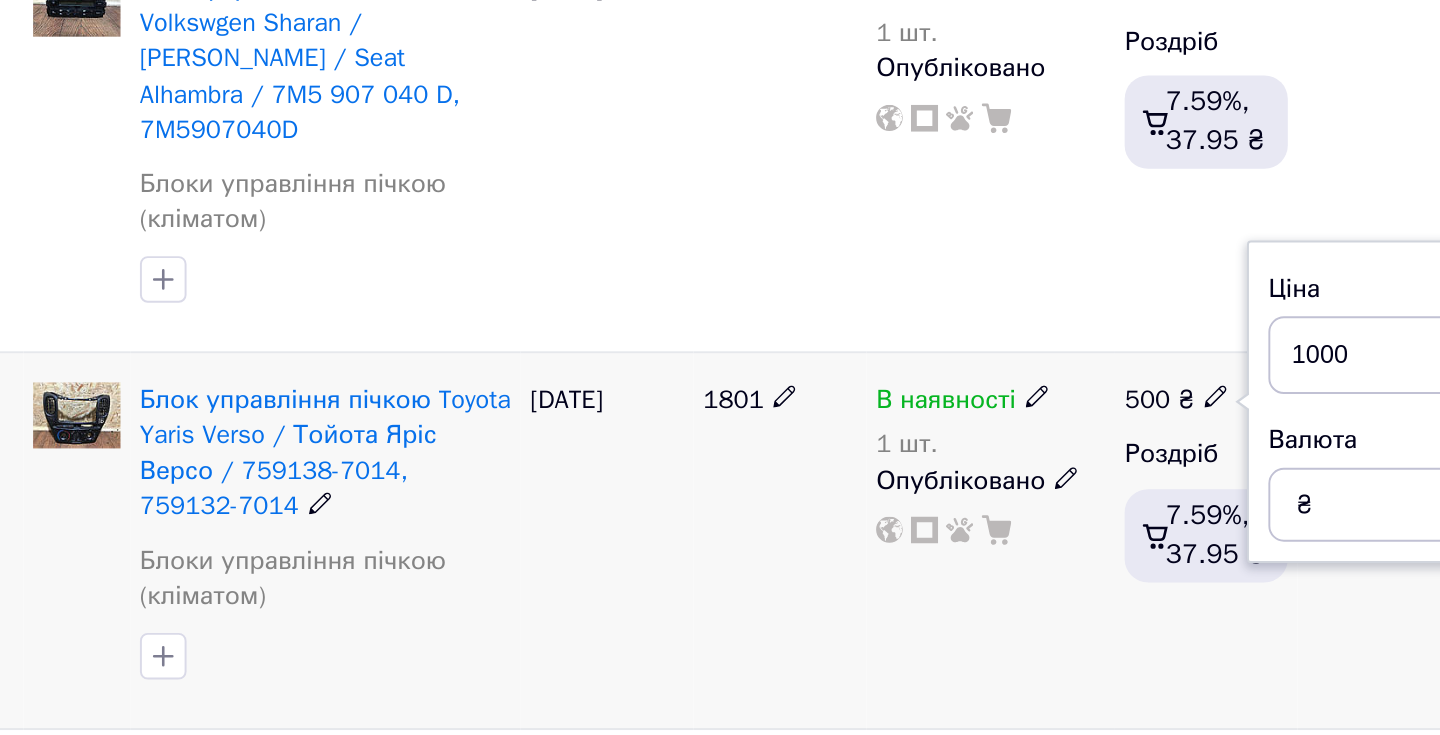type on "1000" 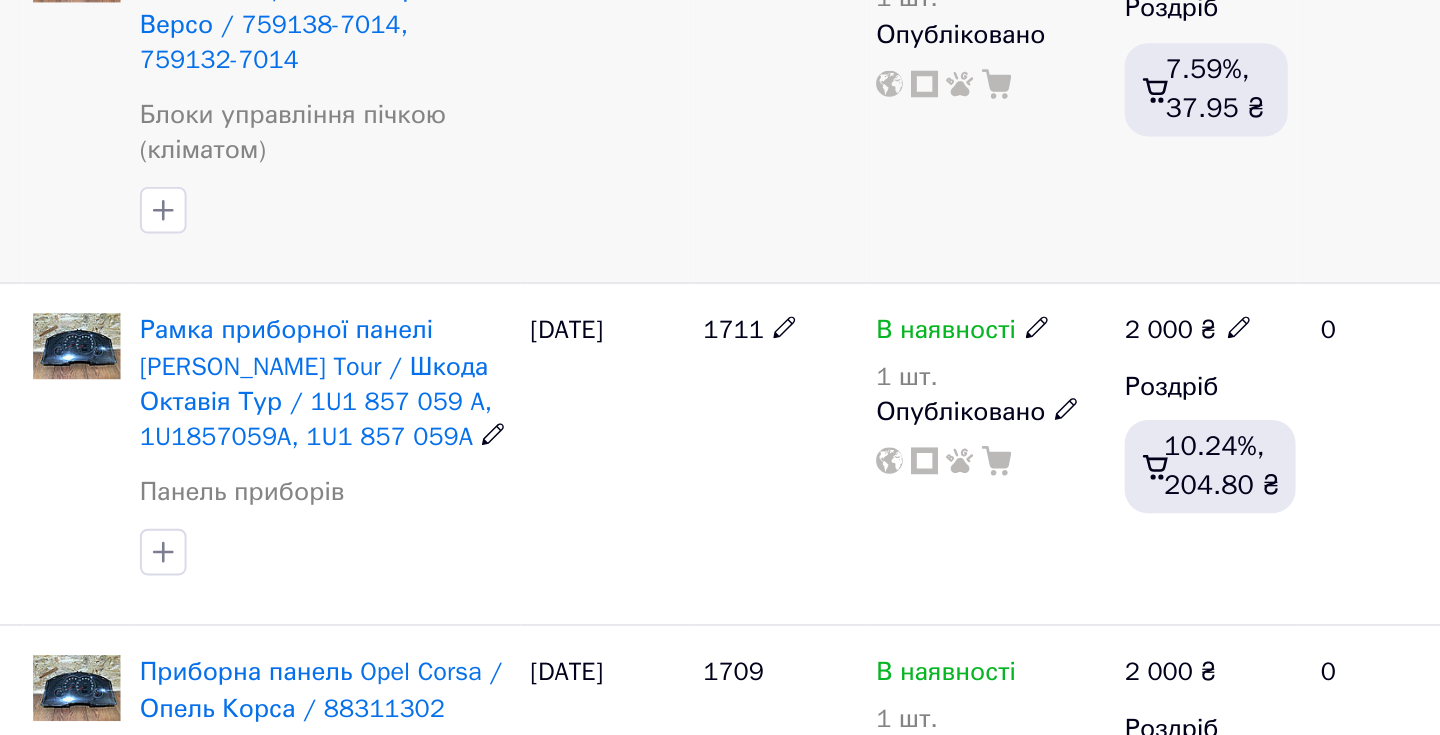 scroll, scrollTop: 4397, scrollLeft: 0, axis: vertical 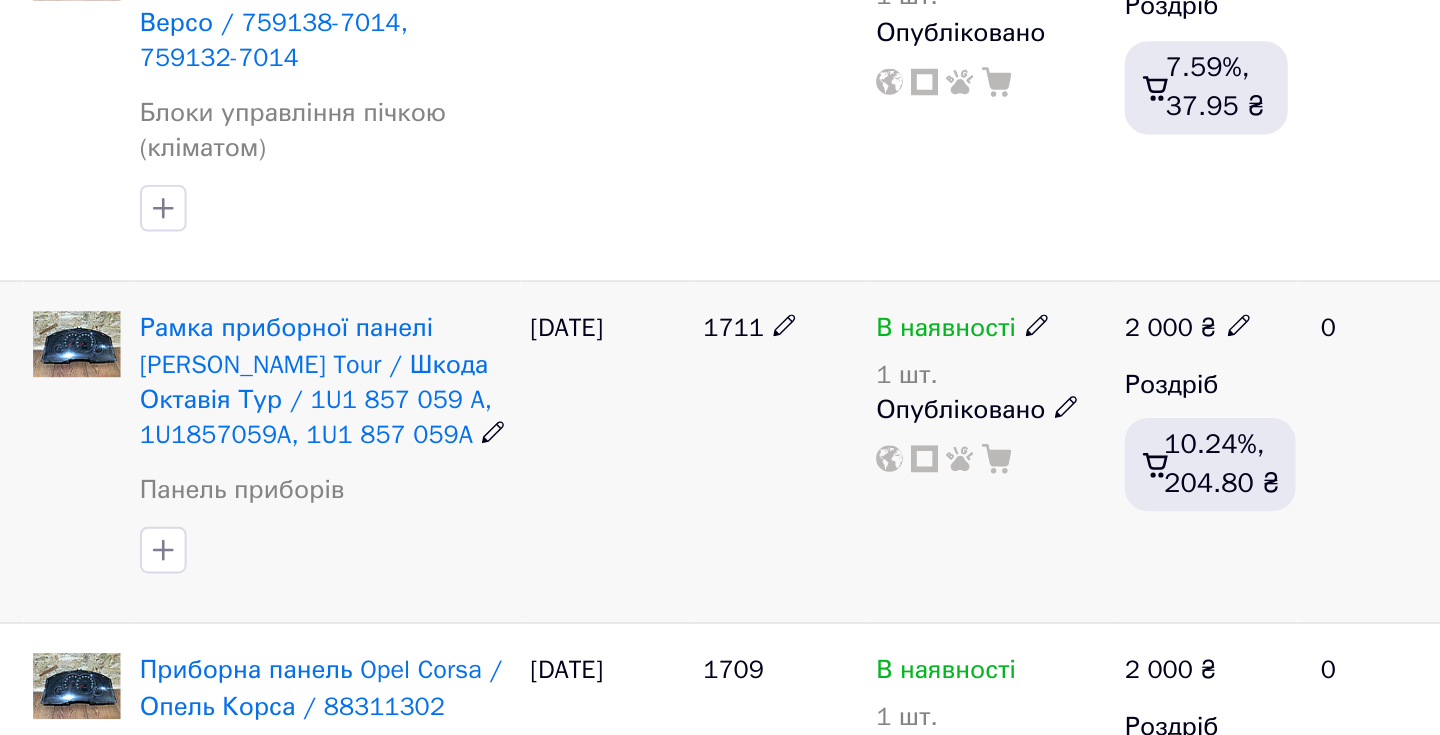click 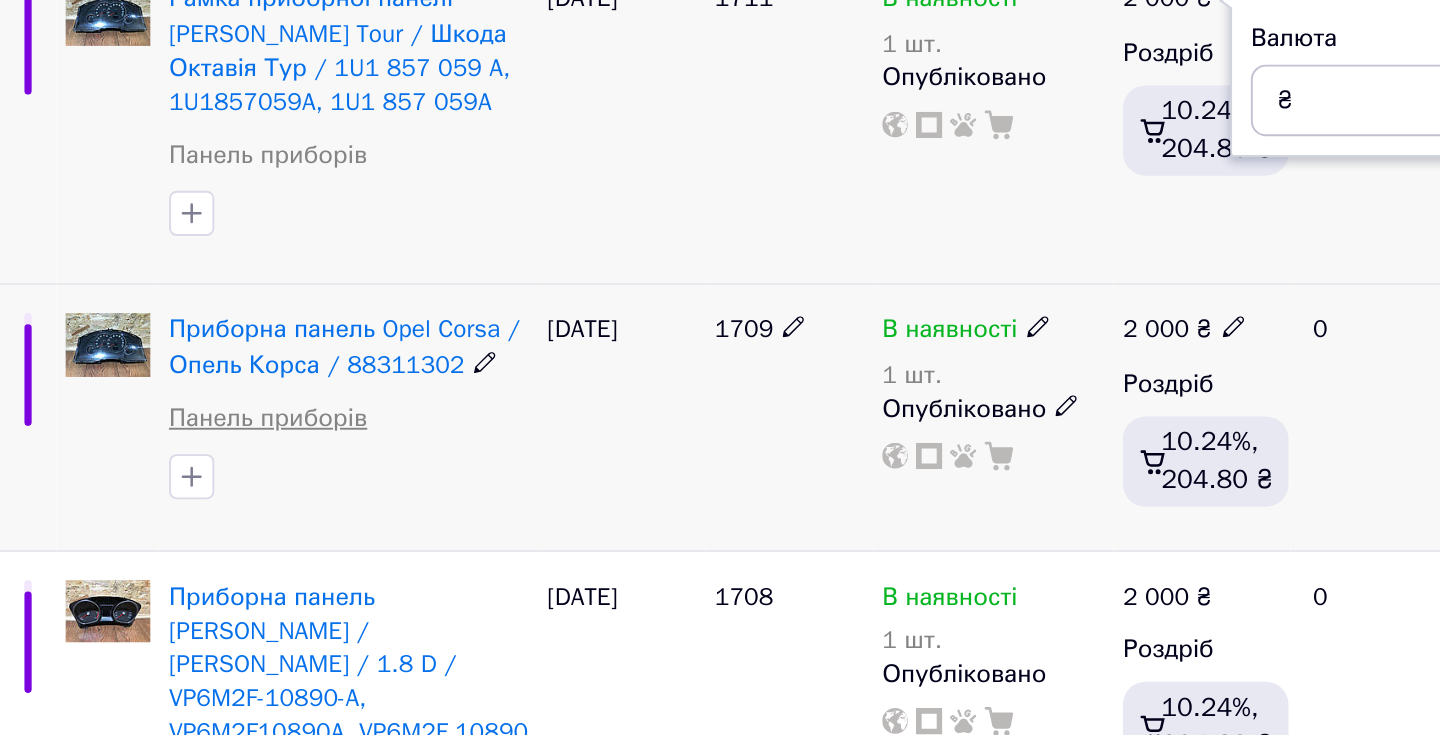 scroll, scrollTop: 4585, scrollLeft: 0, axis: vertical 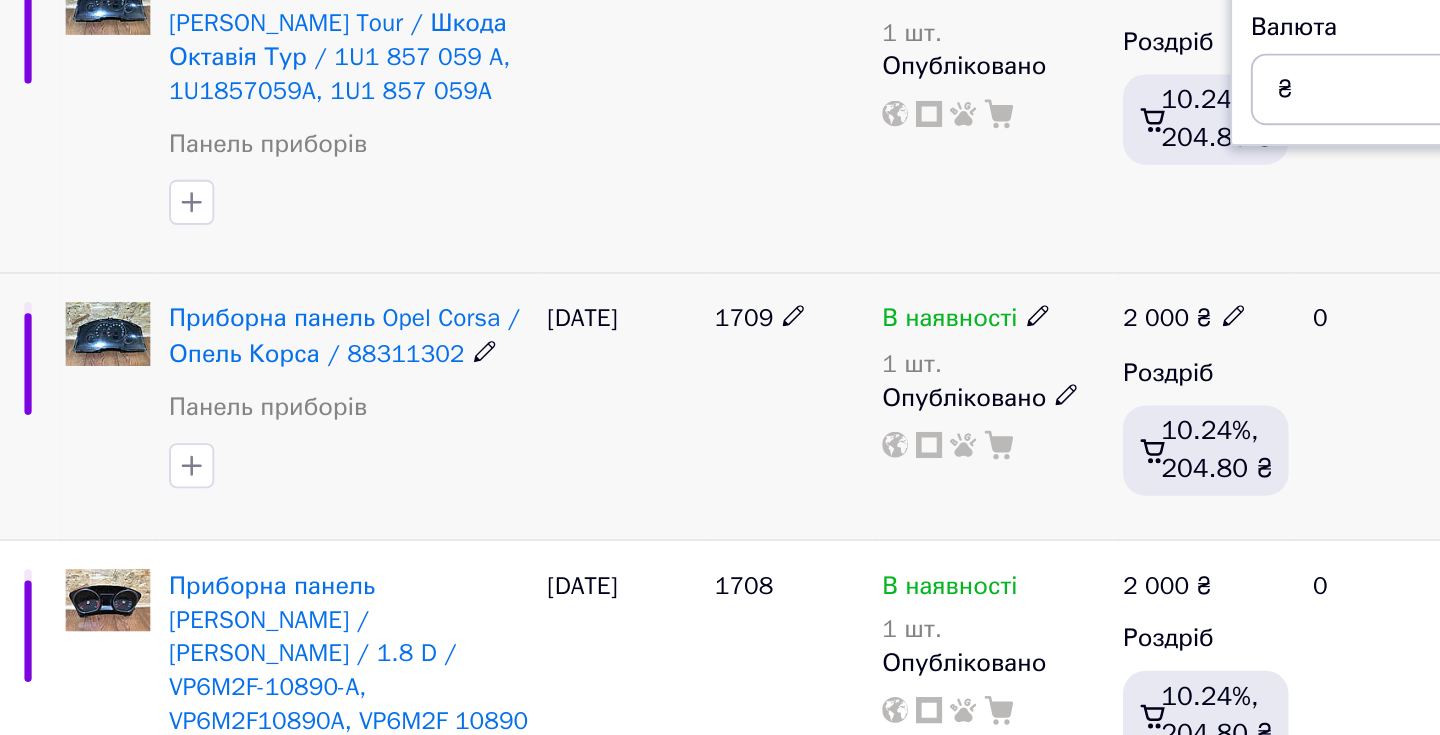 click 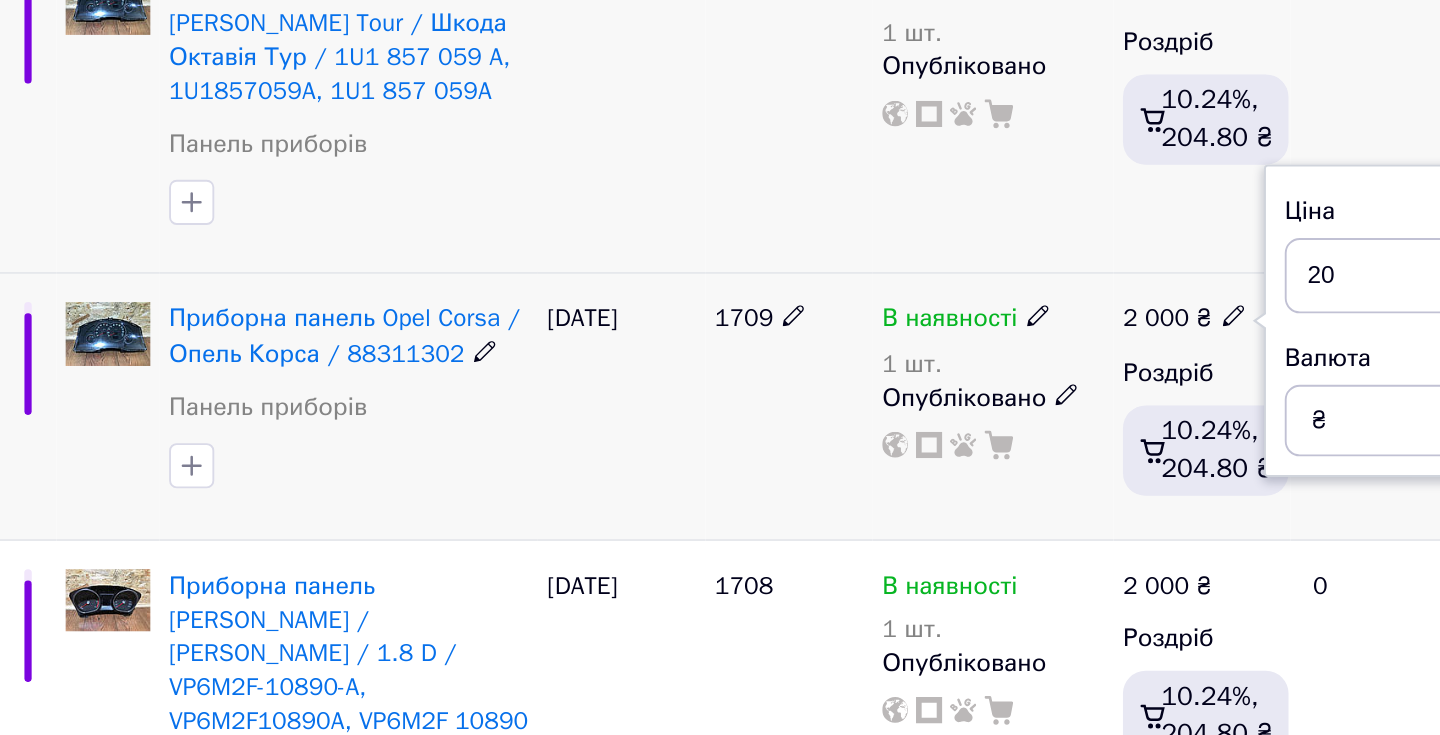 type on "2" 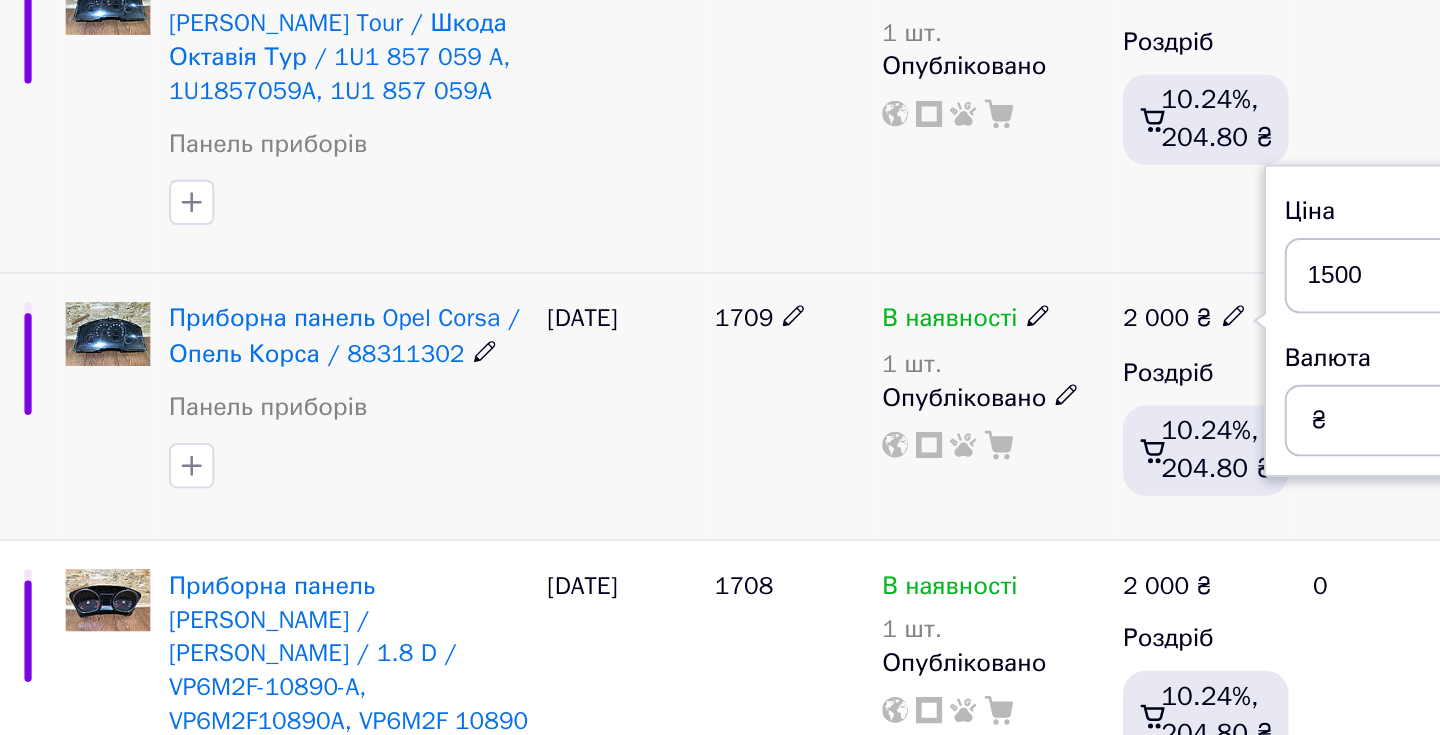 type on "1500" 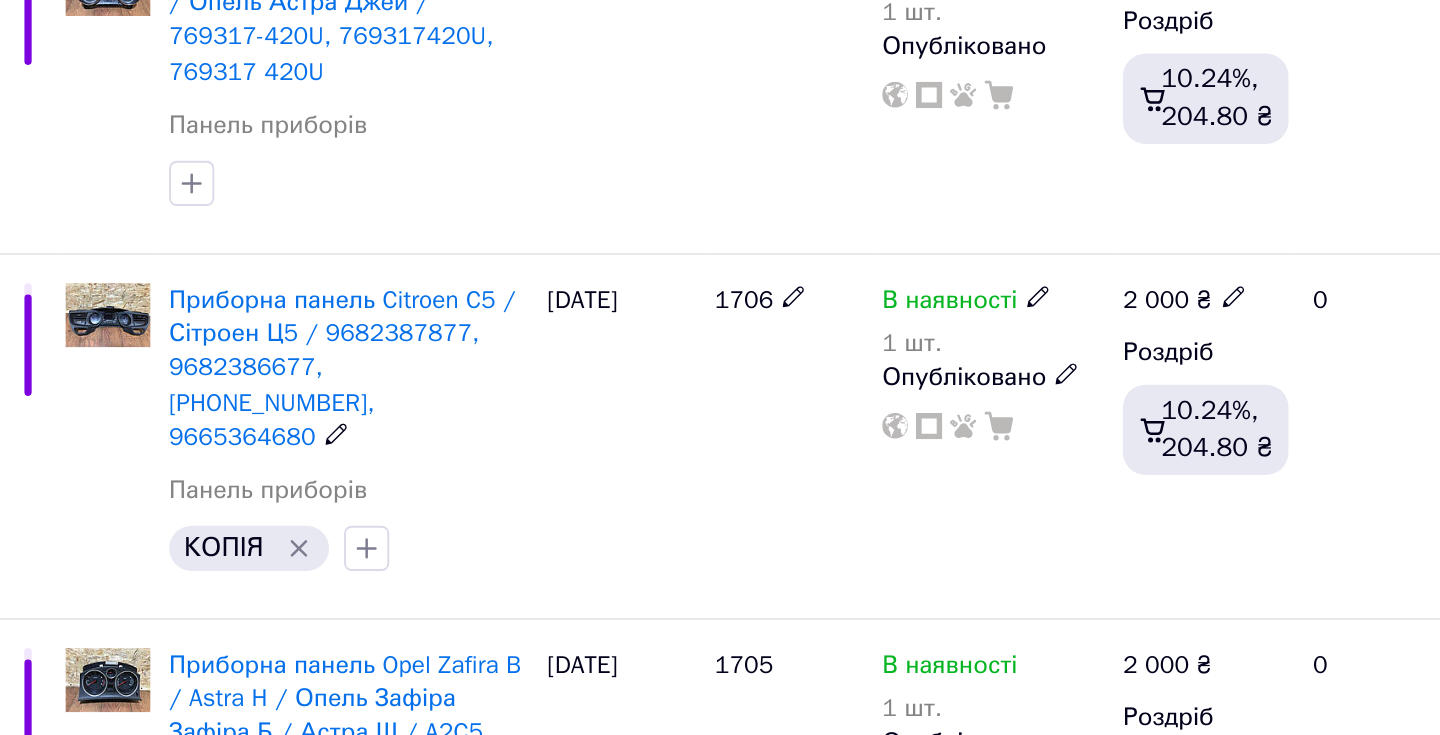scroll, scrollTop: 5126, scrollLeft: 0, axis: vertical 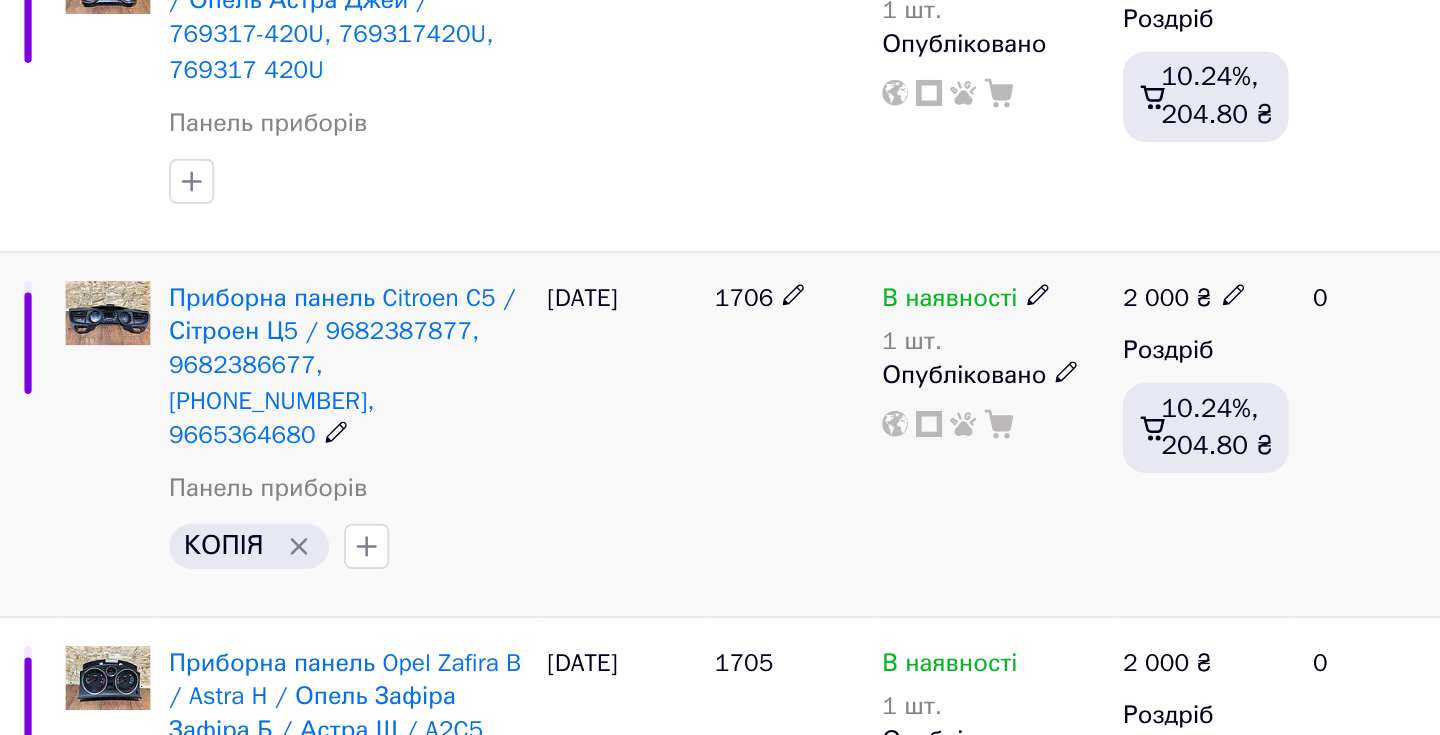 click 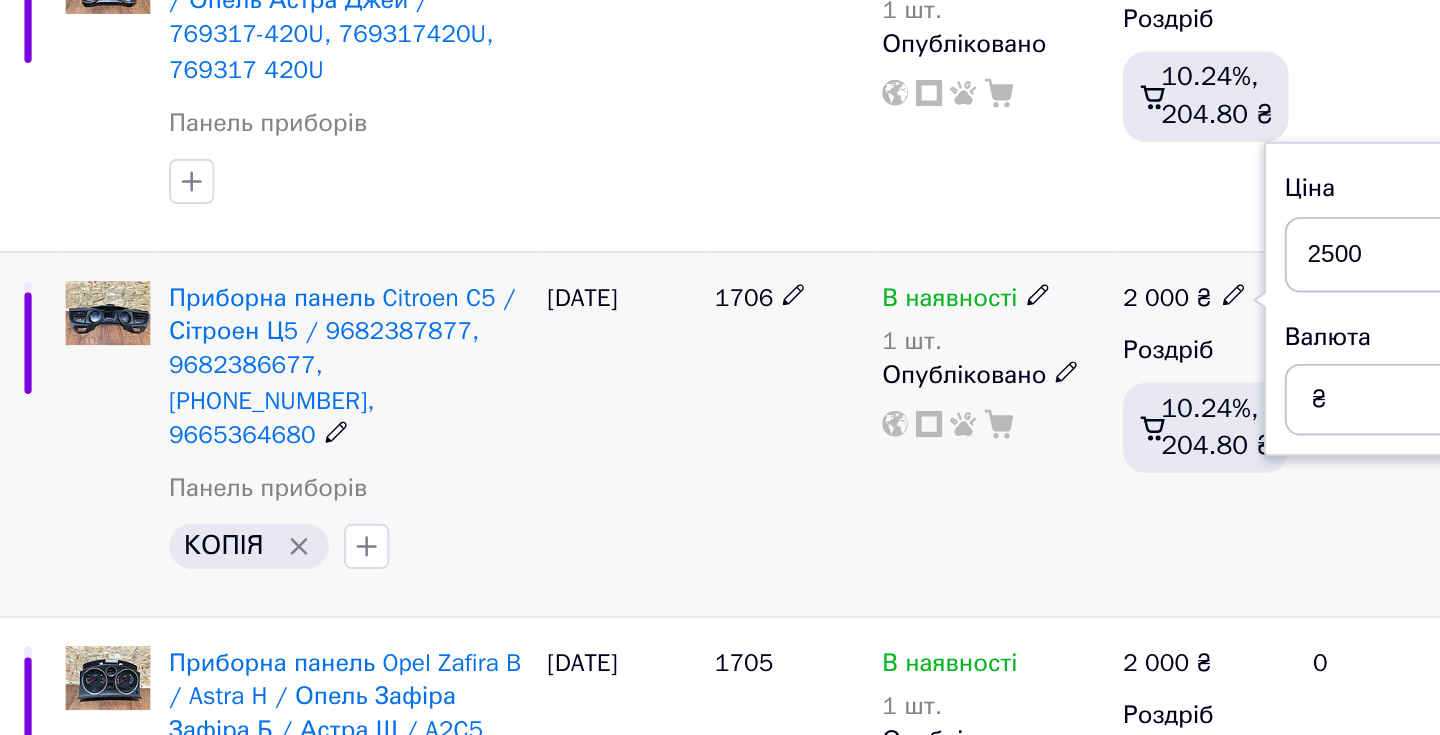 type on "2500" 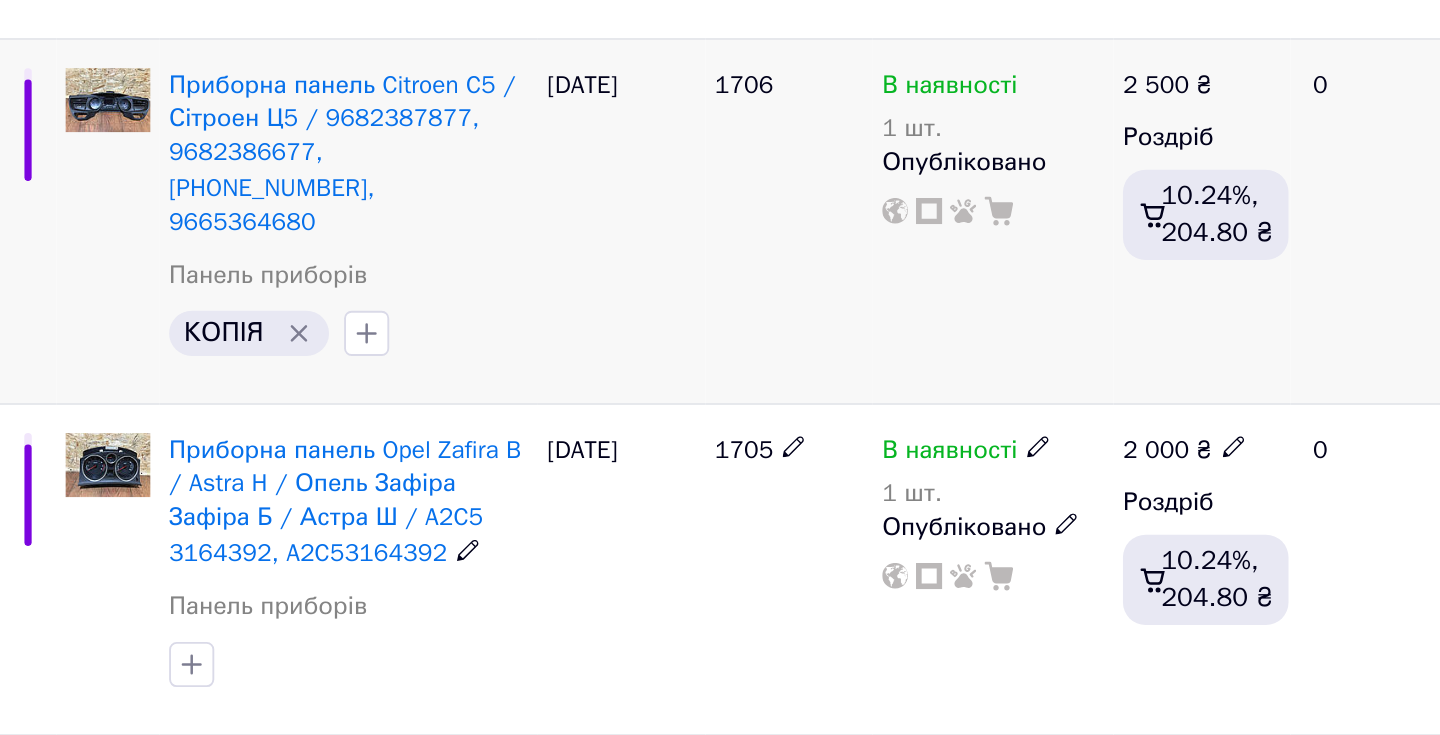 scroll, scrollTop: 5240, scrollLeft: 0, axis: vertical 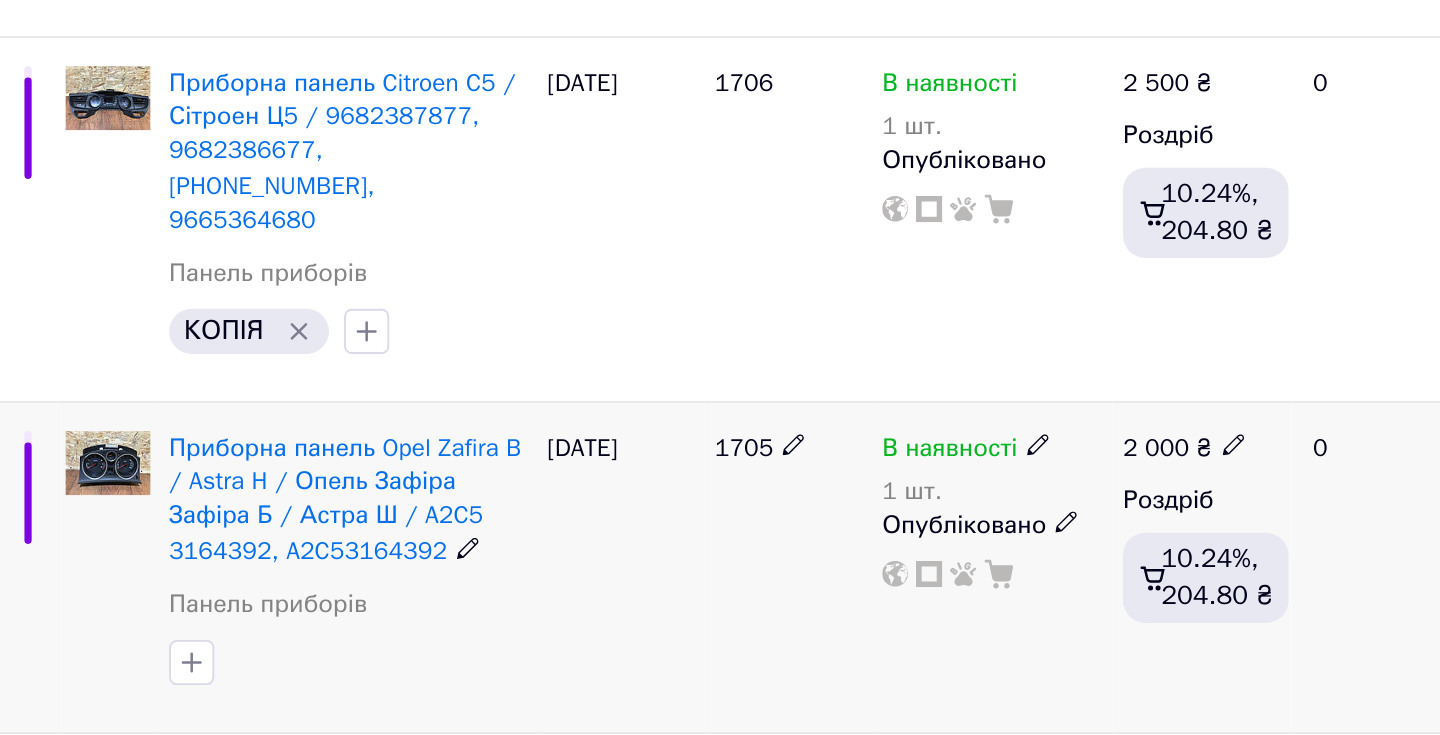 click 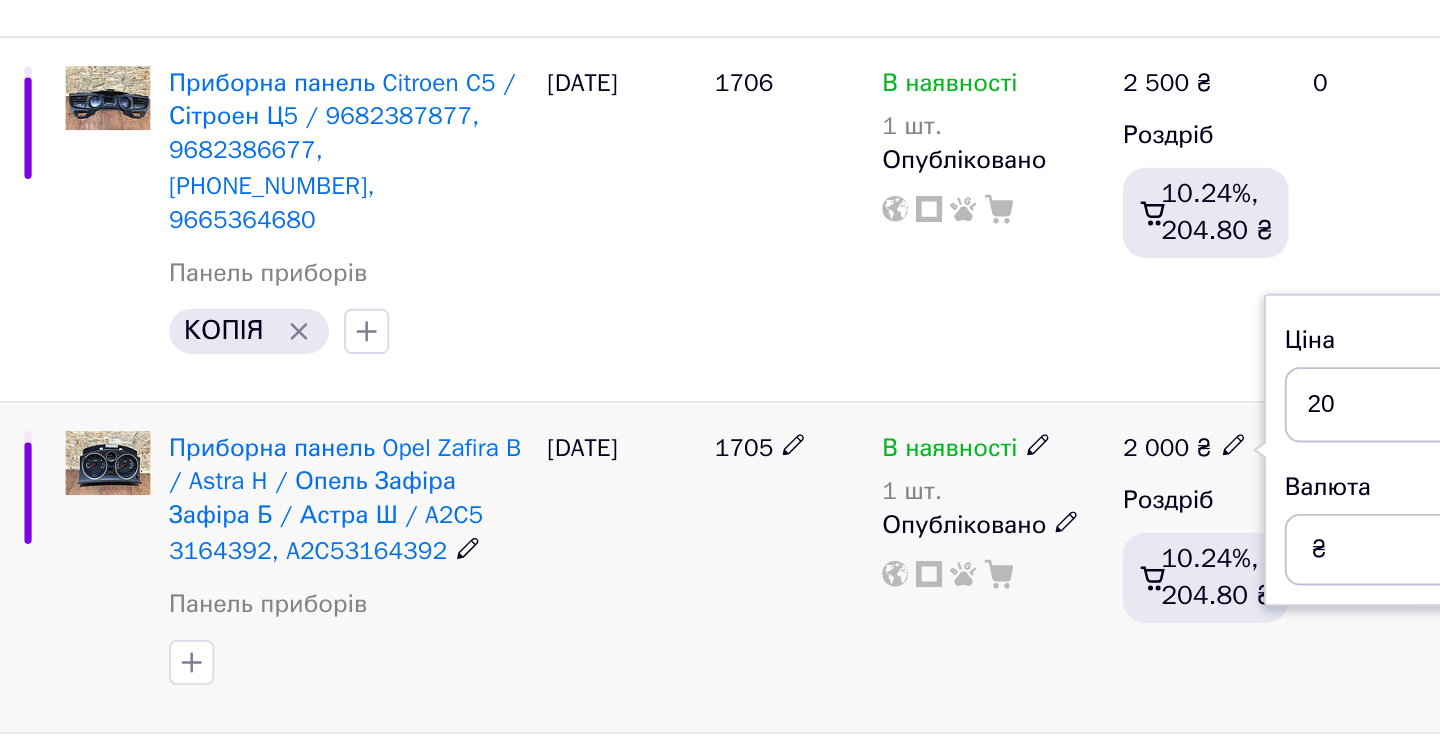 type on "2" 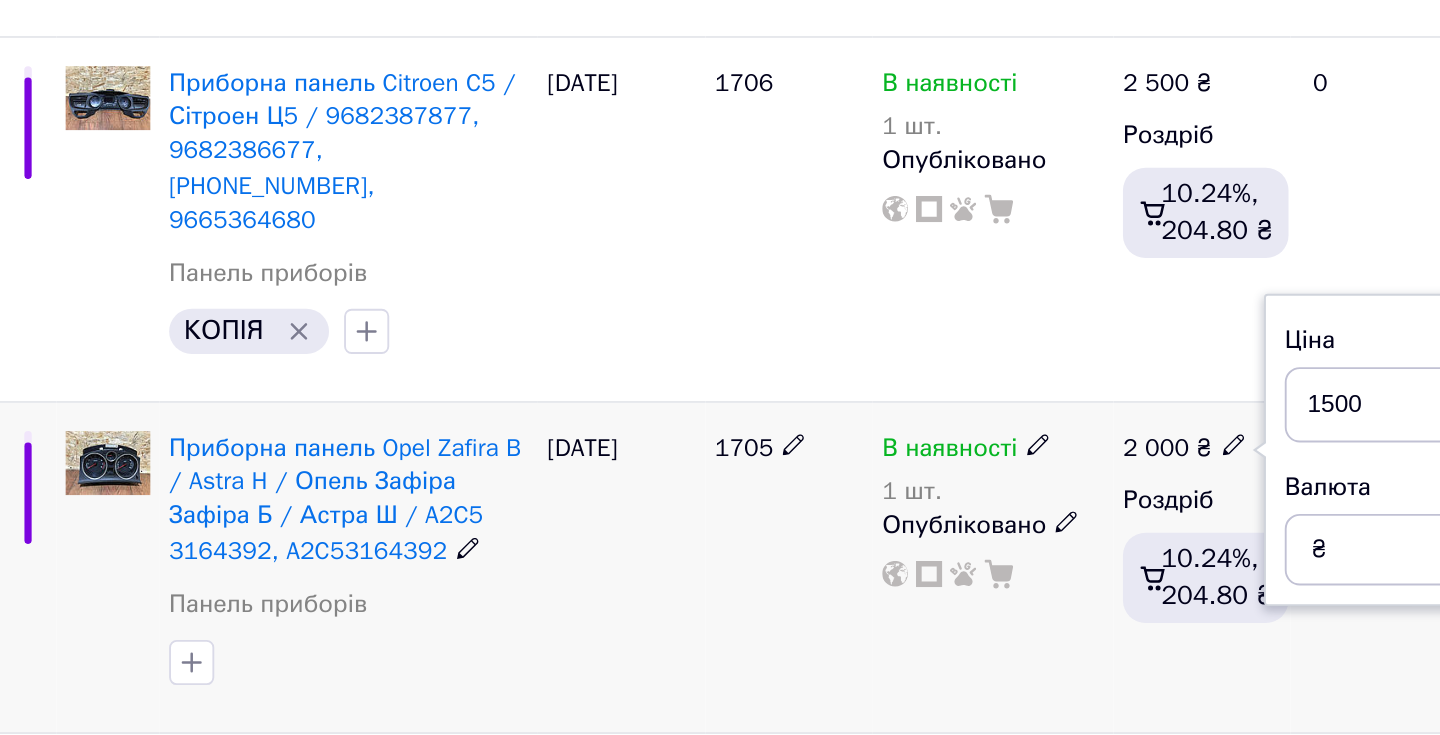 type on "1500" 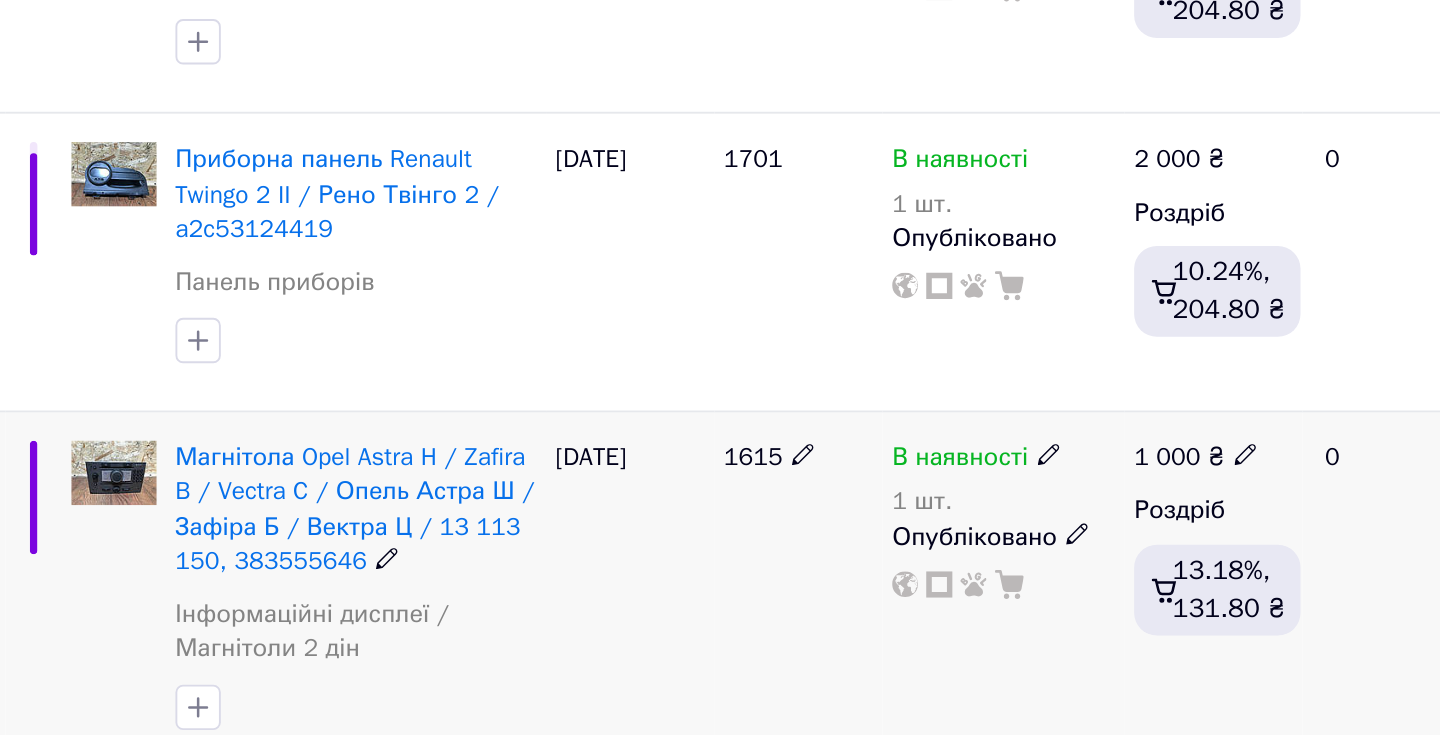 scroll, scrollTop: 6068, scrollLeft: 0, axis: vertical 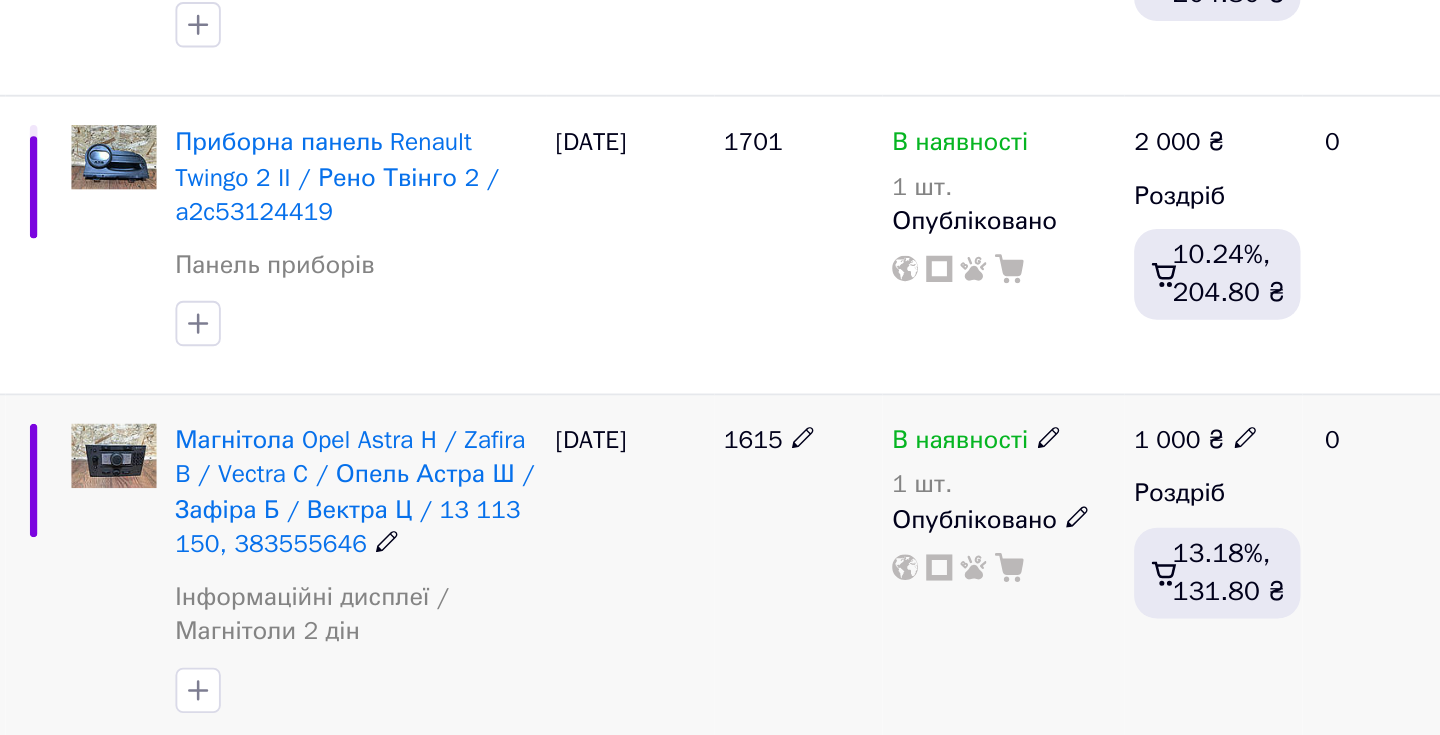 click 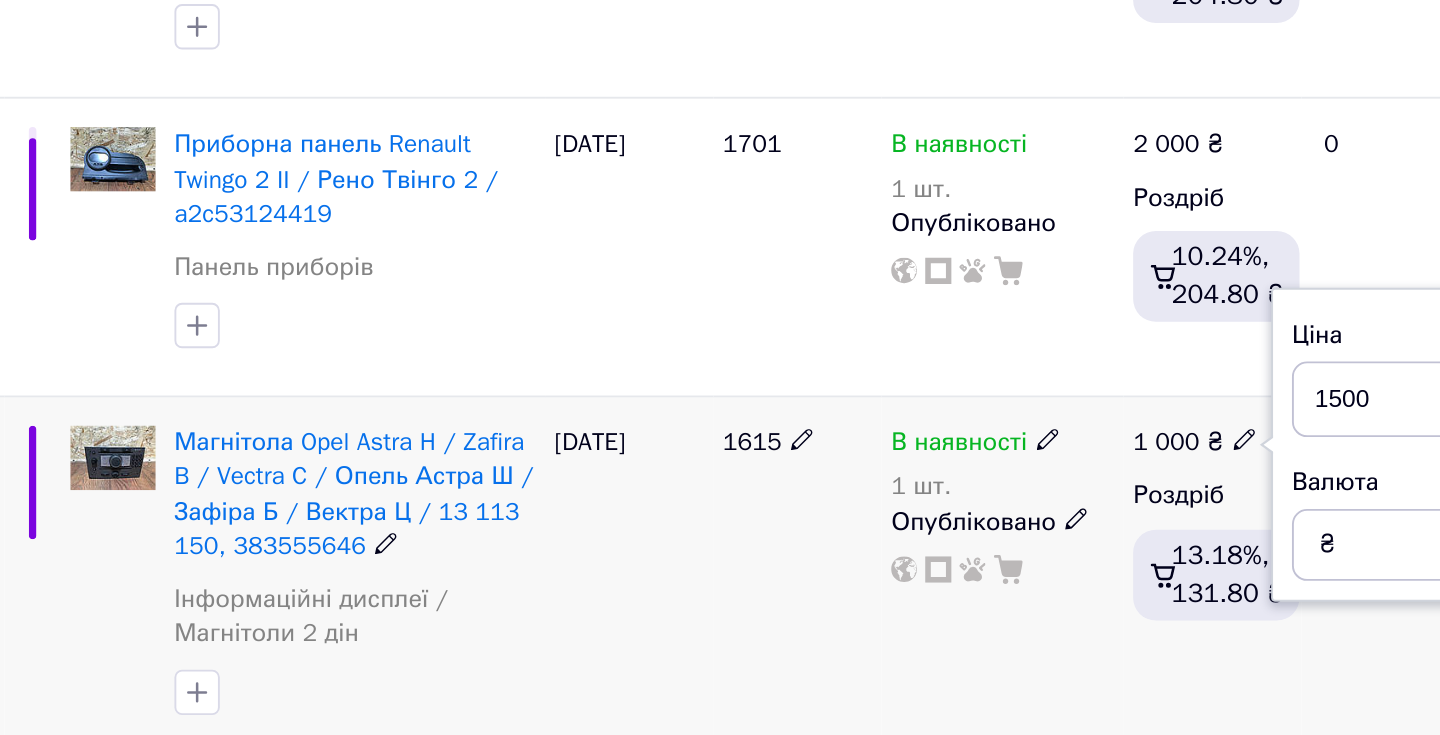 type on "1500" 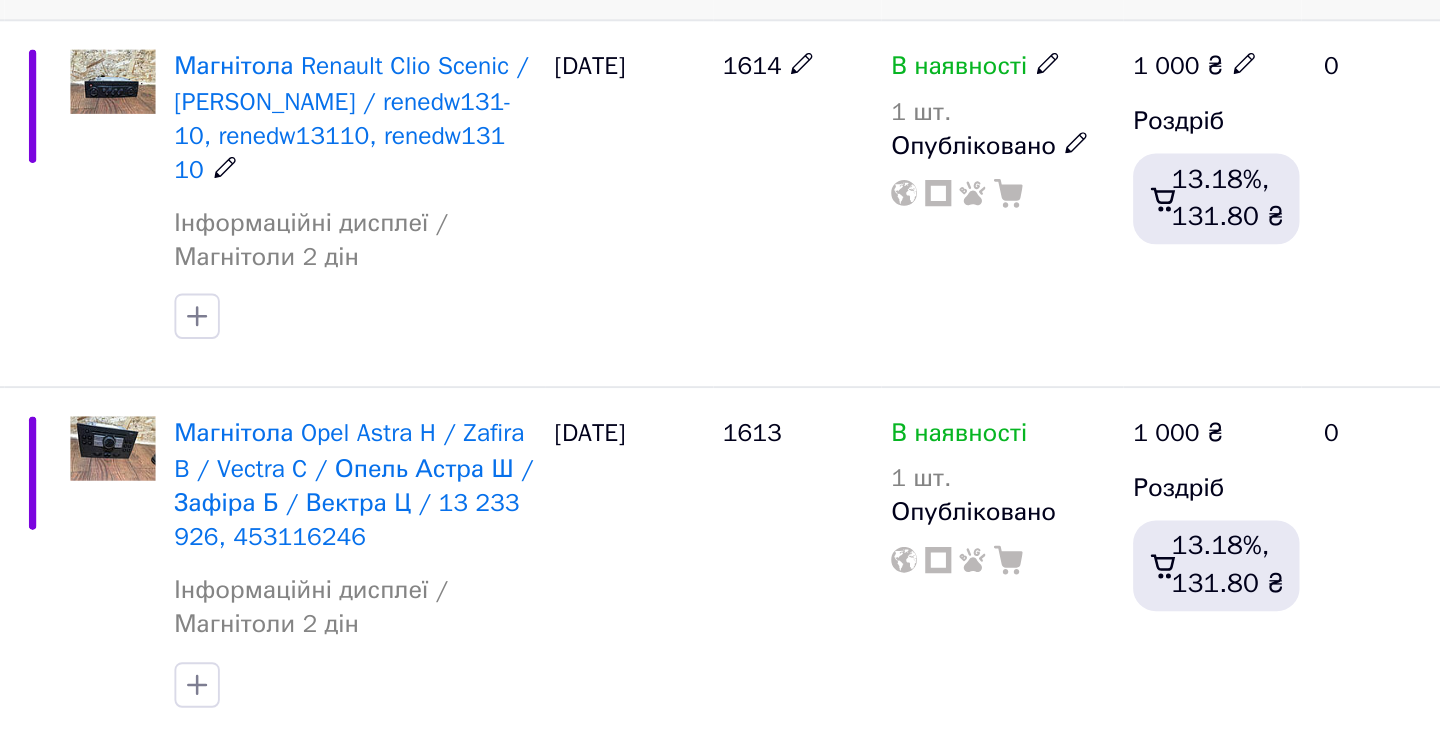 scroll, scrollTop: 6462, scrollLeft: 0, axis: vertical 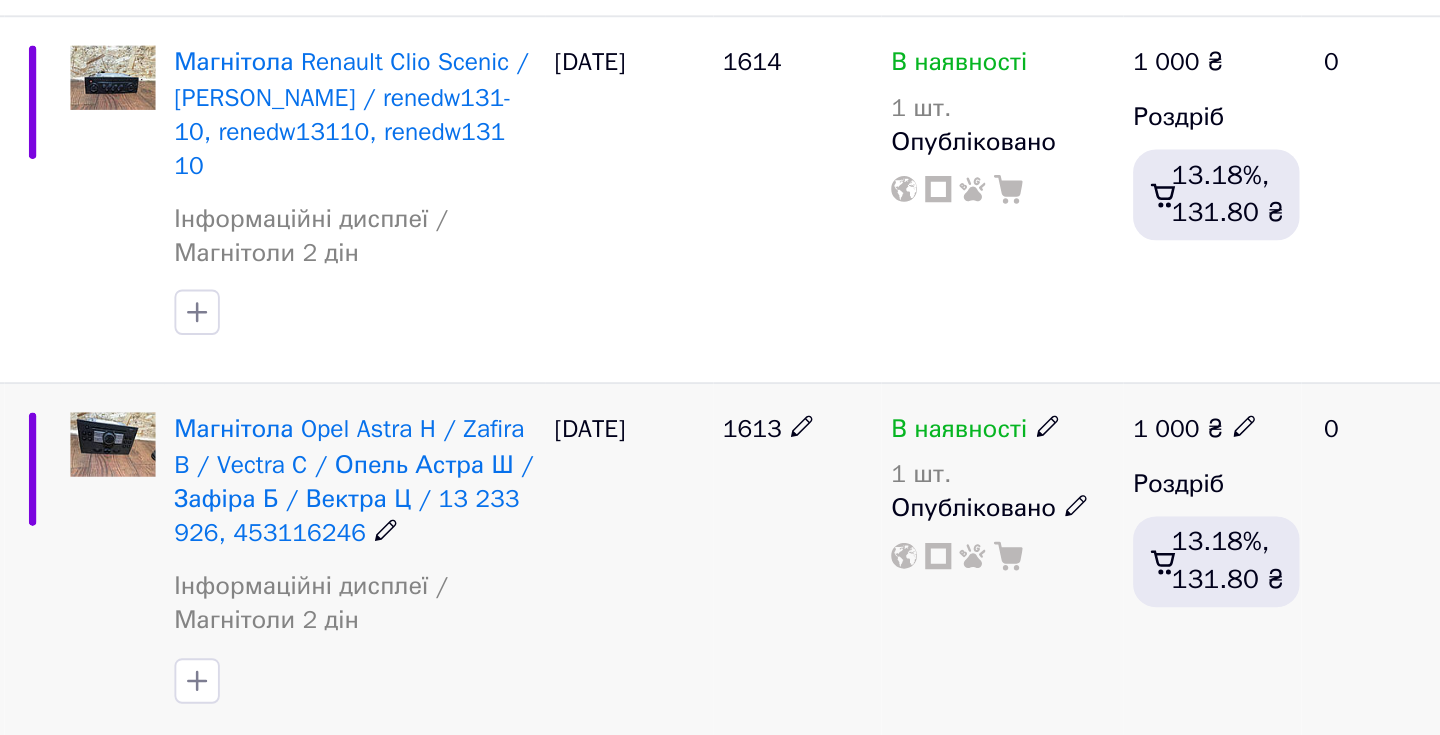 click 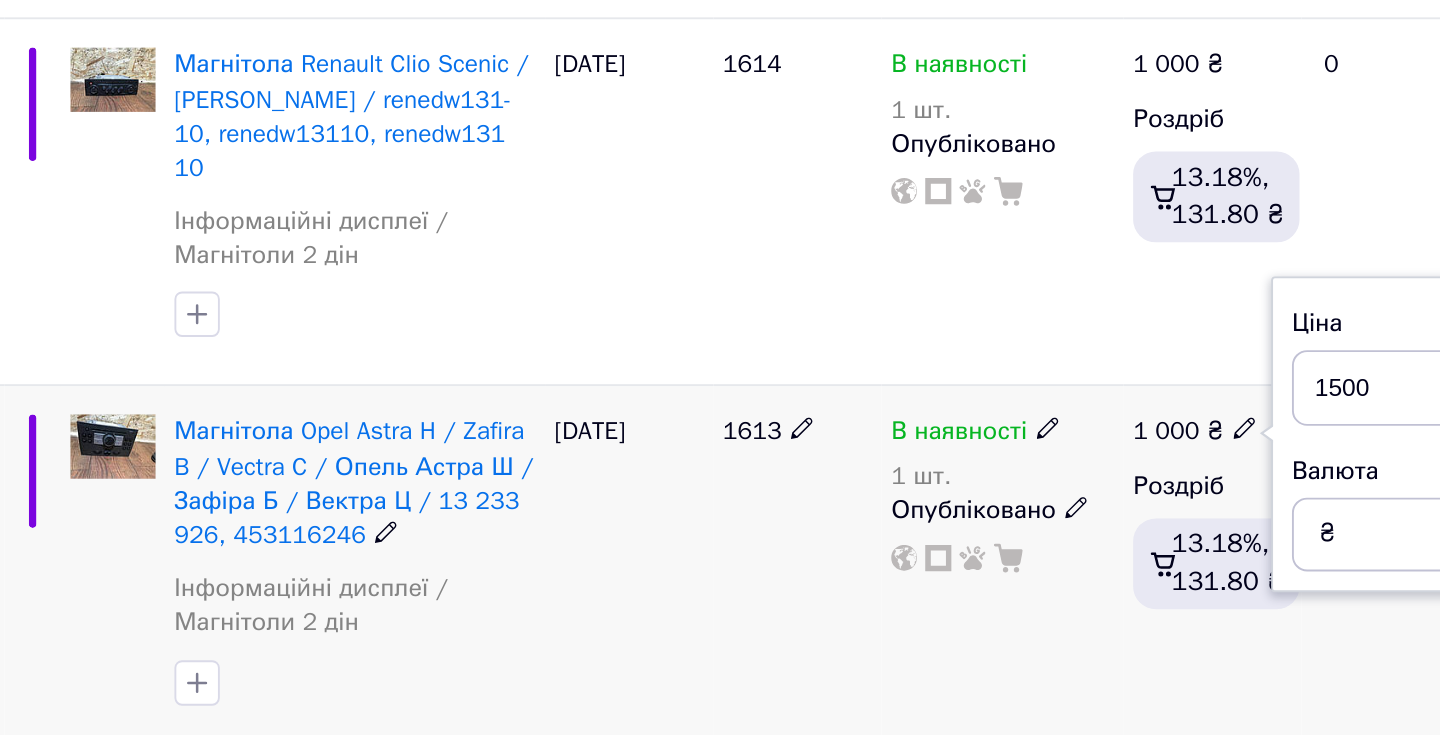 type on "1500" 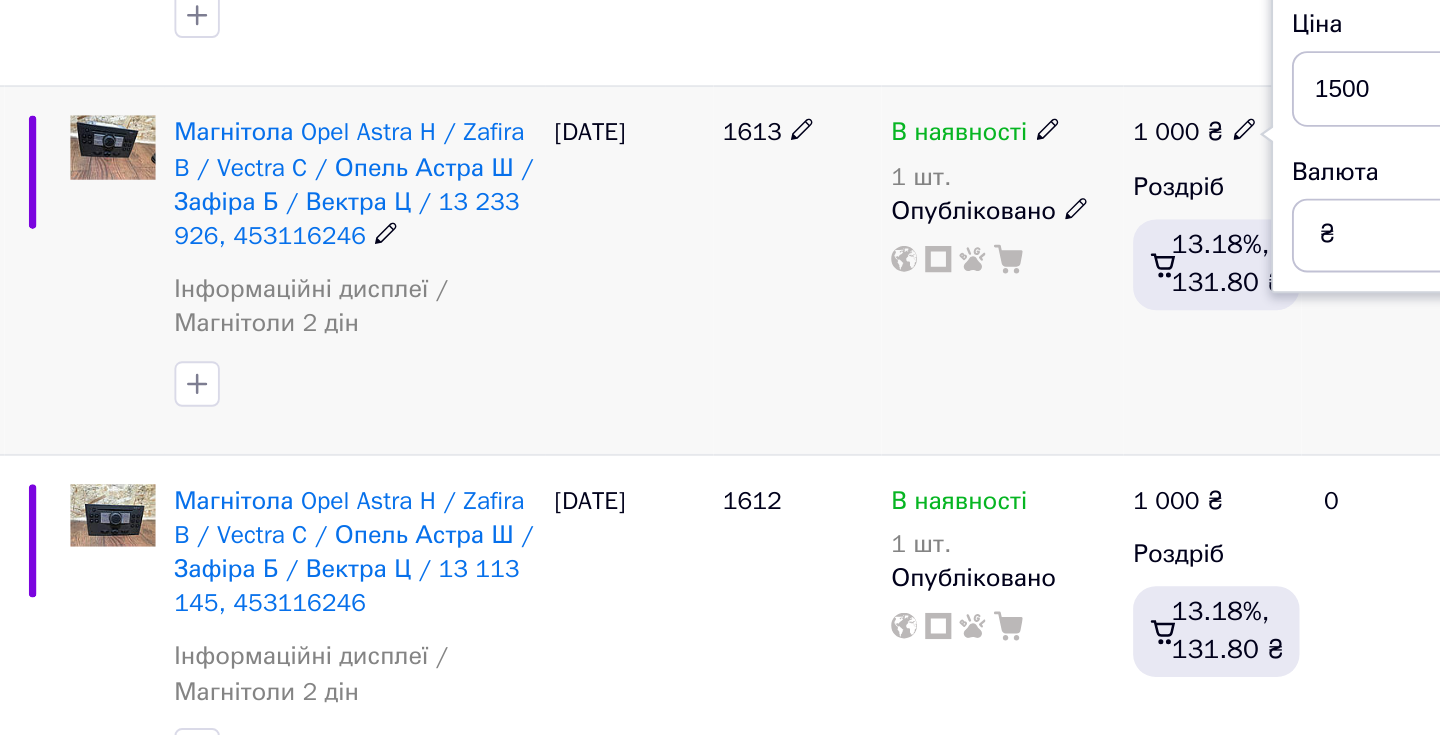 scroll, scrollTop: 6629, scrollLeft: 0, axis: vertical 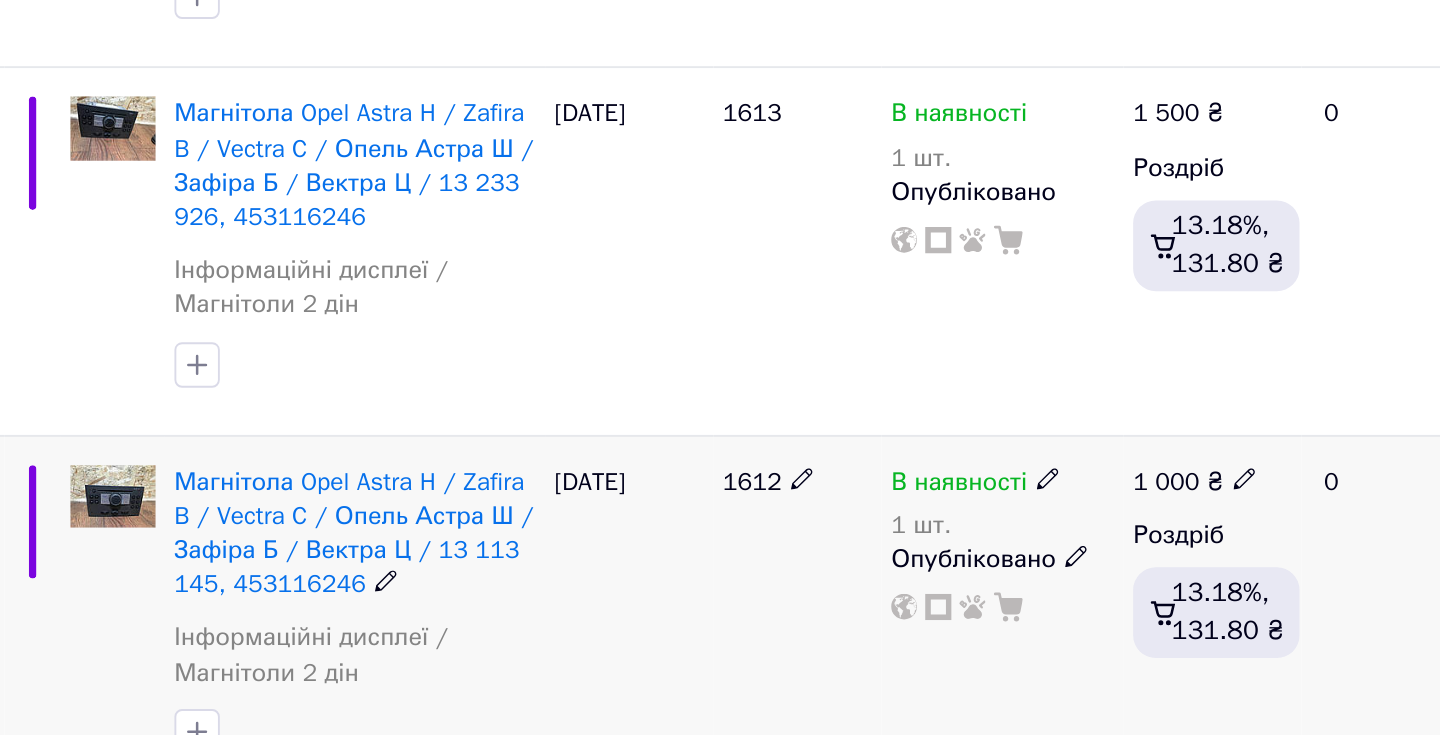 click 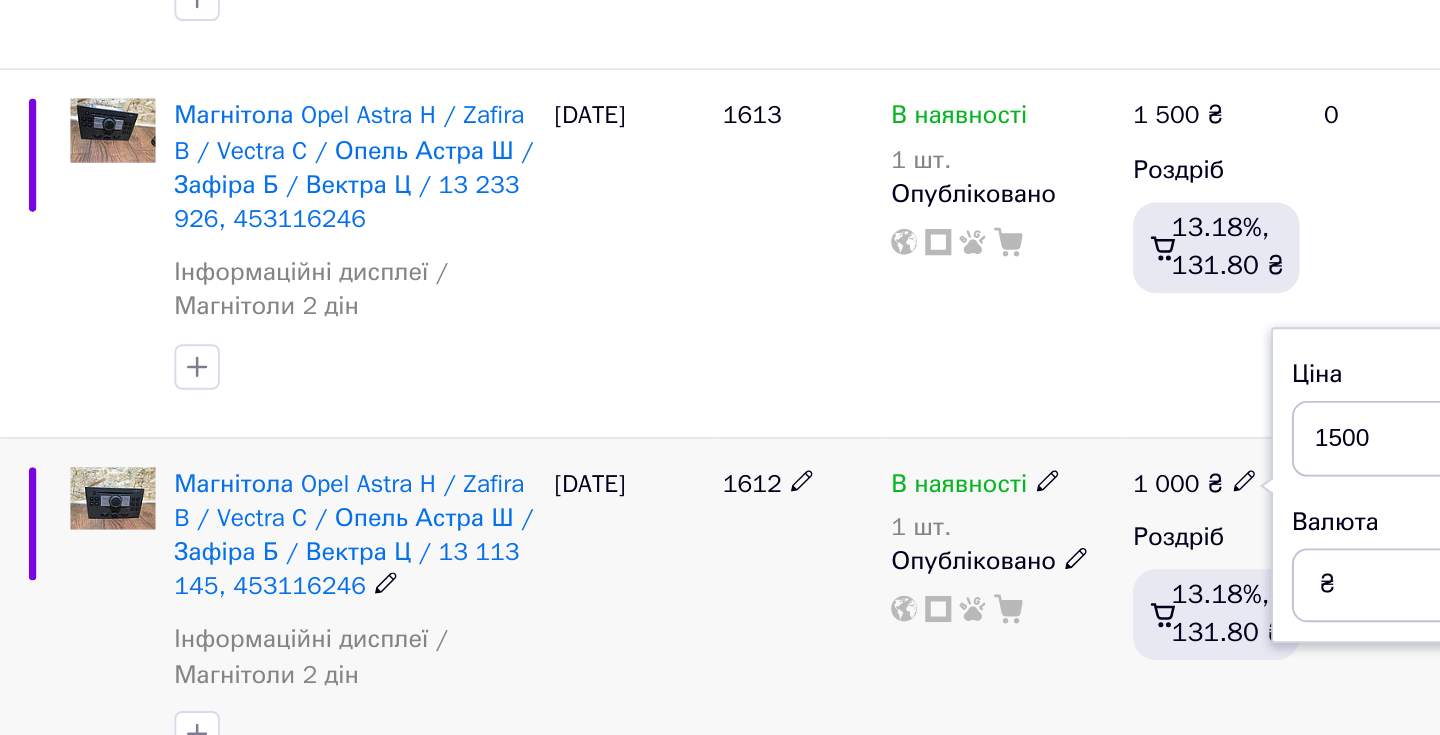 type on "1500" 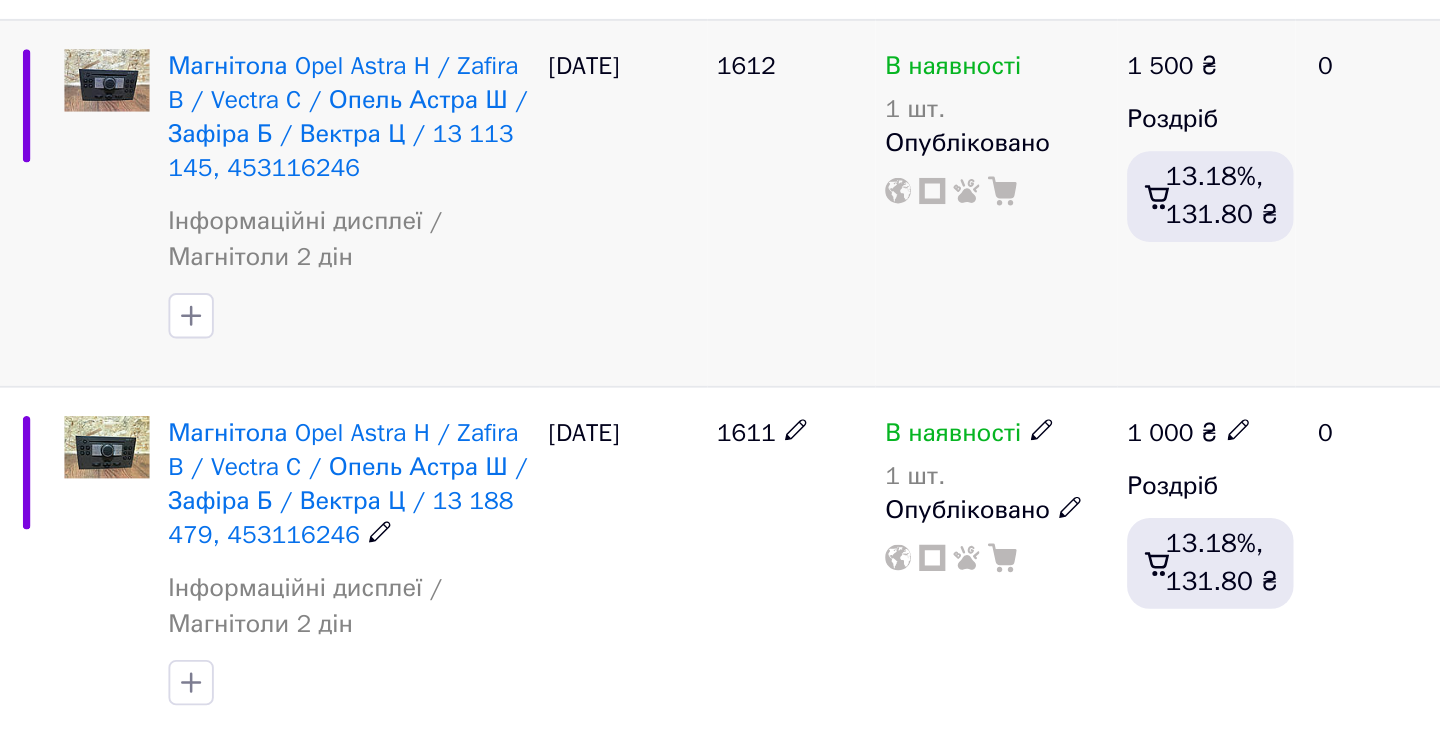 scroll, scrollTop: 6858, scrollLeft: 0, axis: vertical 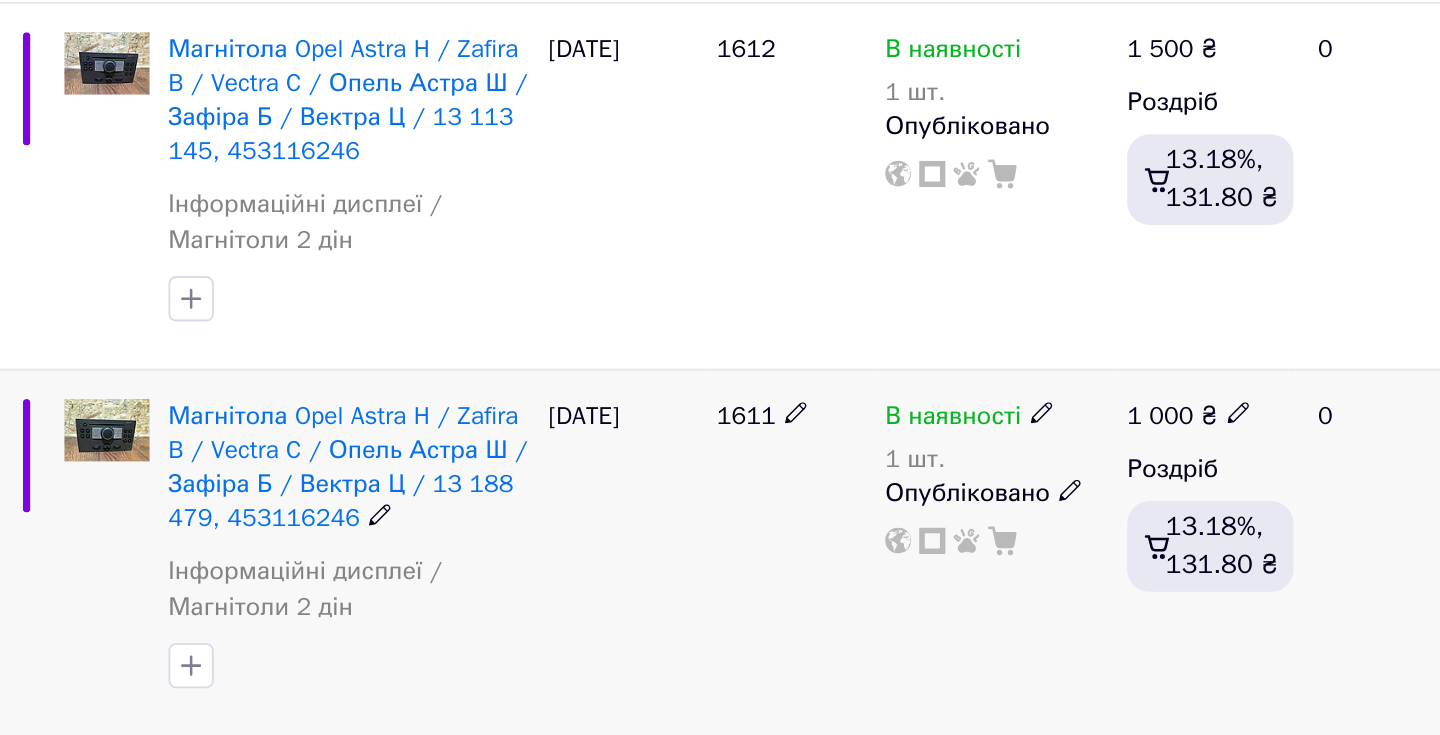 click 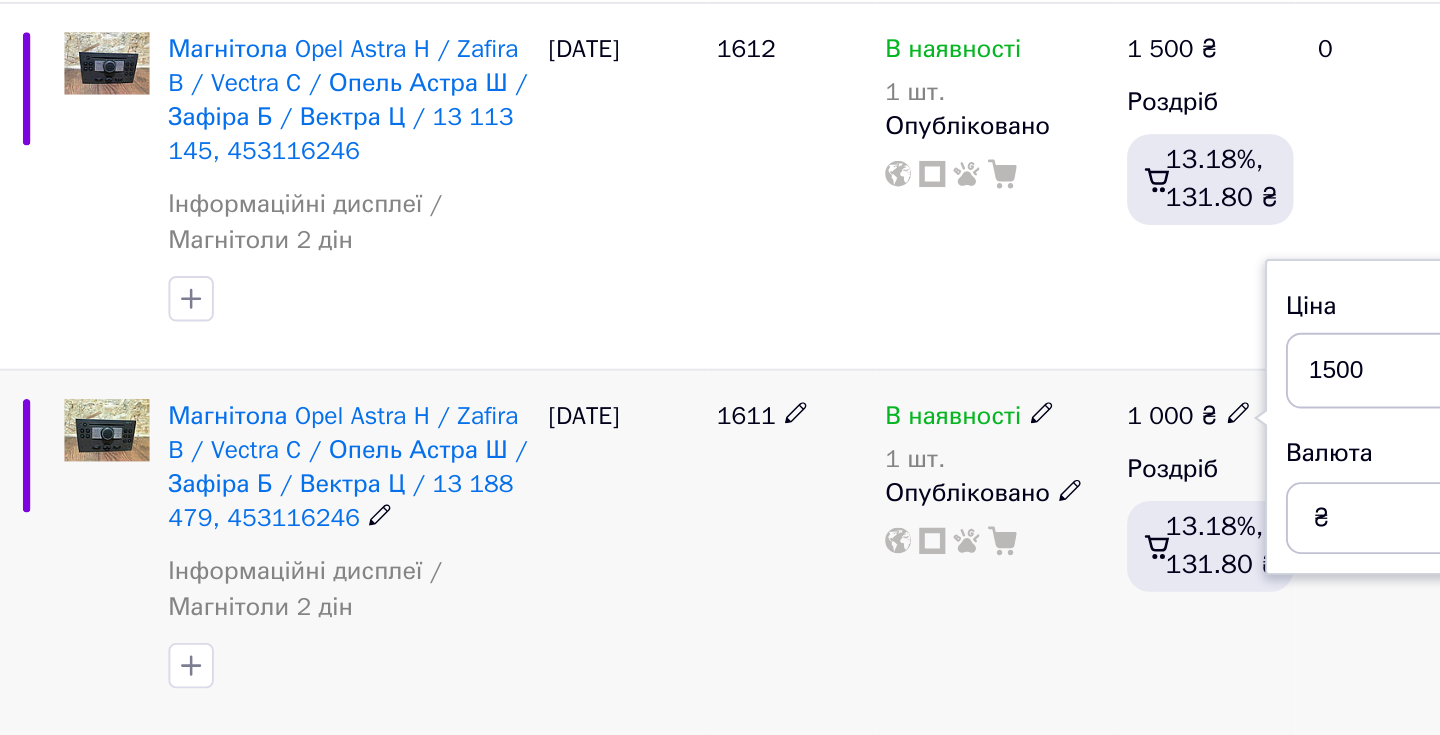 type on "1500" 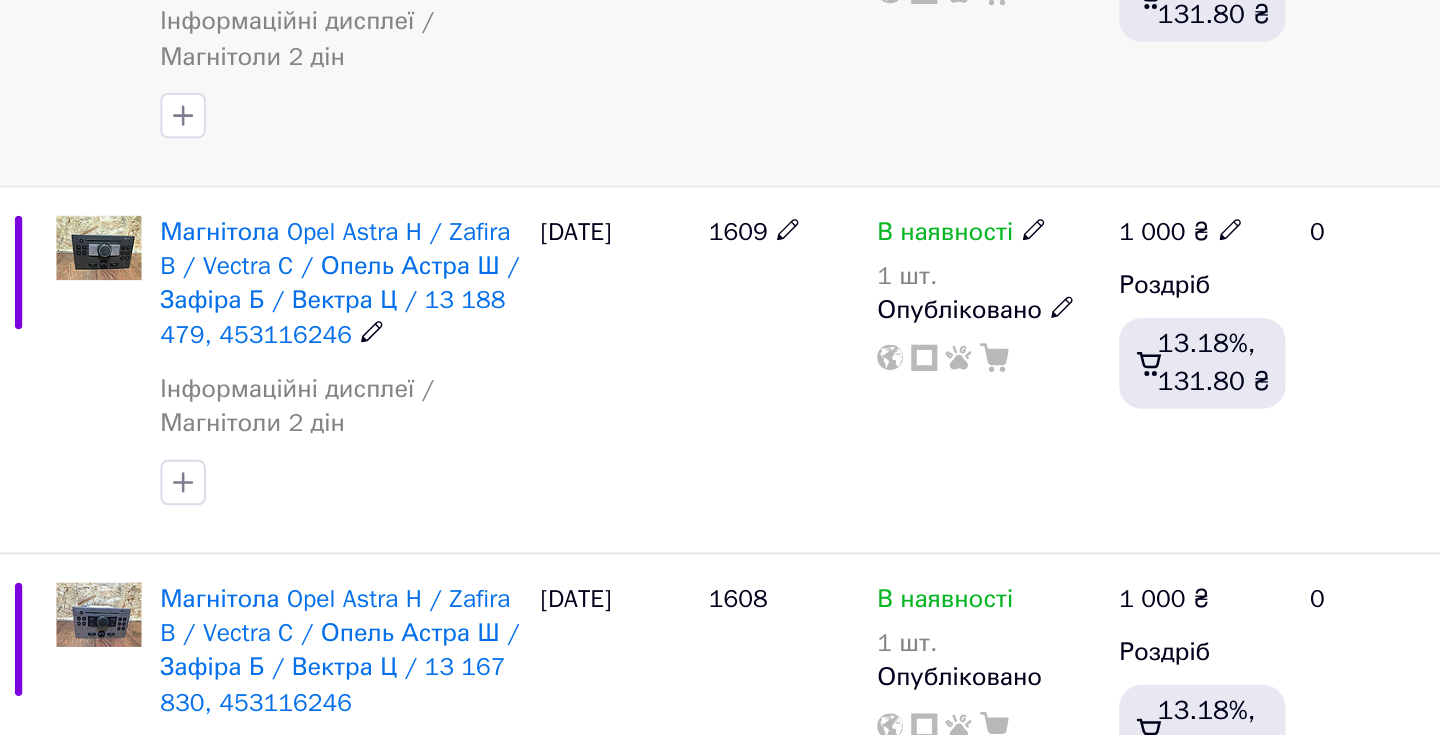 scroll, scrollTop: 7285, scrollLeft: 0, axis: vertical 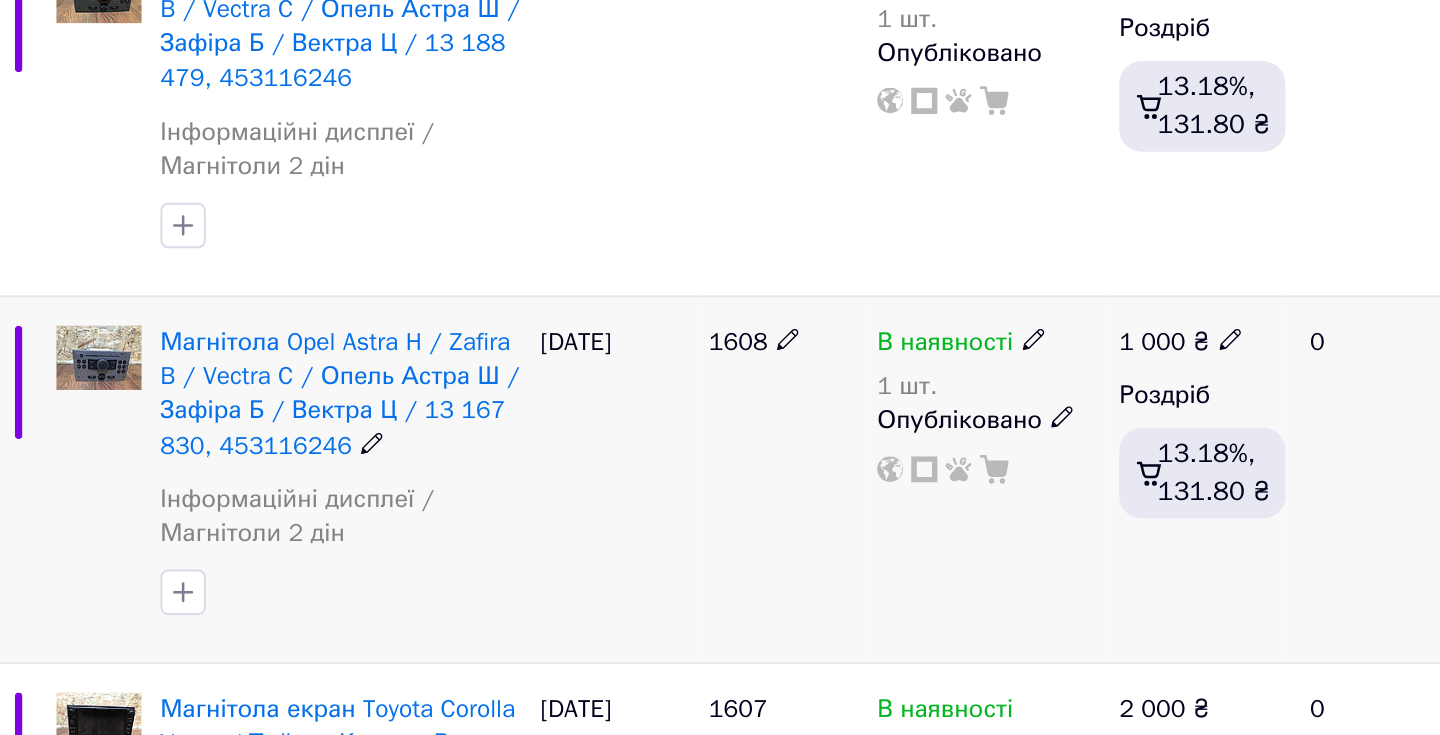 click 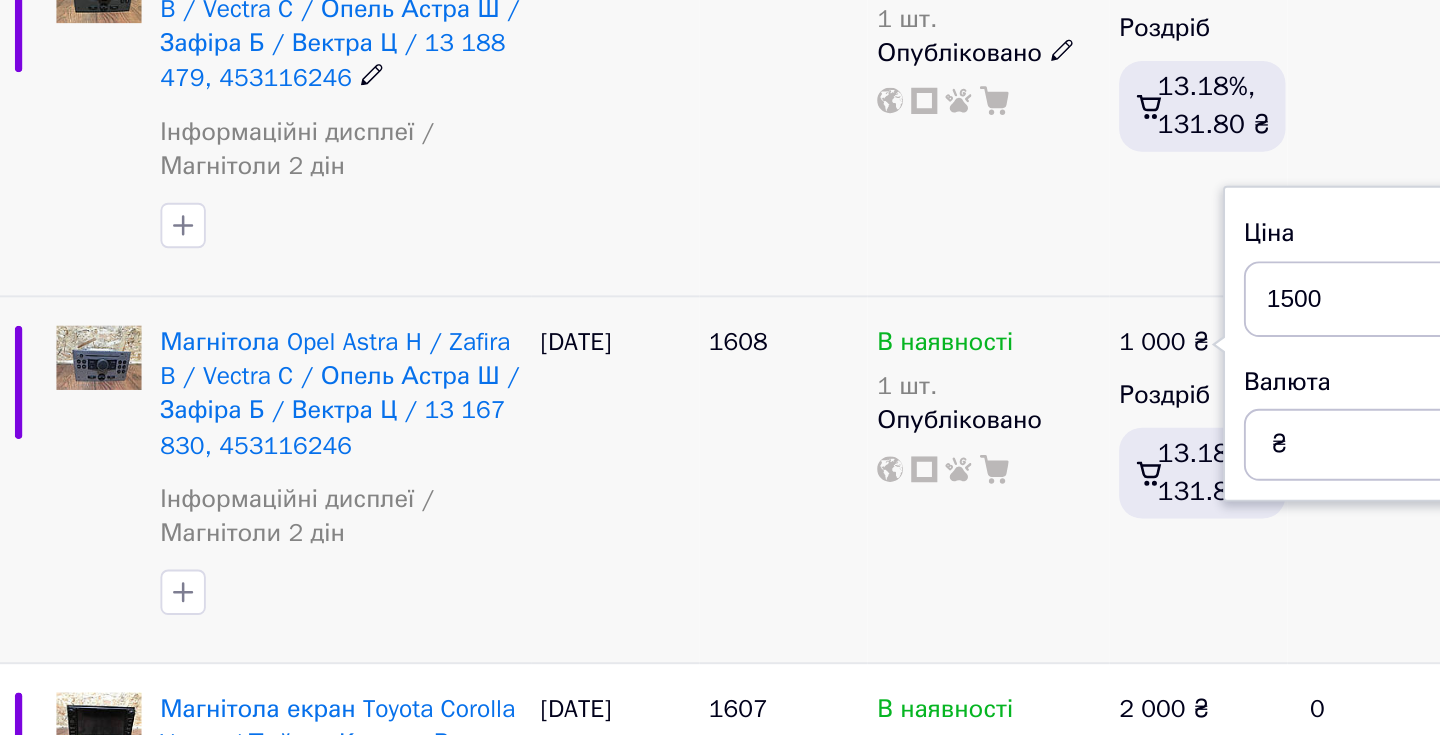 type on "1500" 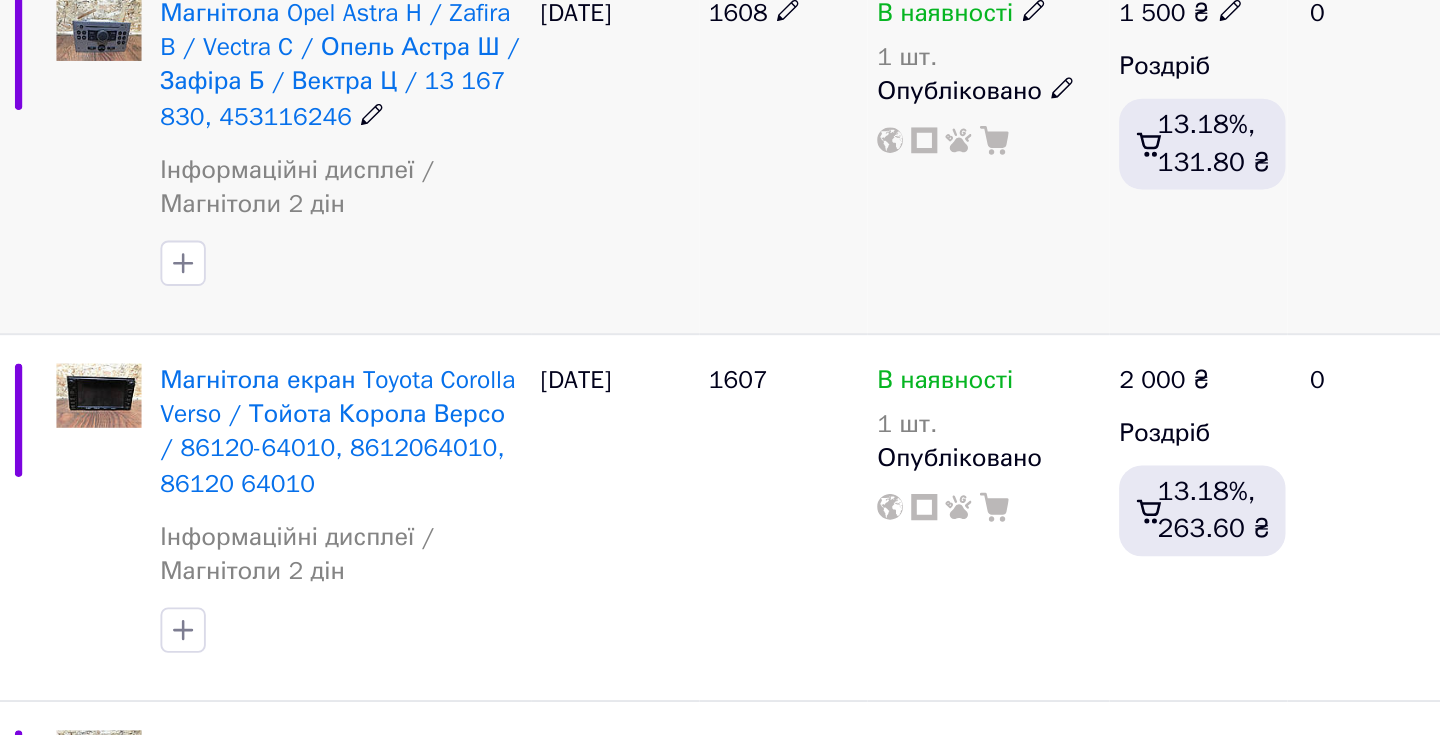 scroll, scrollTop: 7460, scrollLeft: 0, axis: vertical 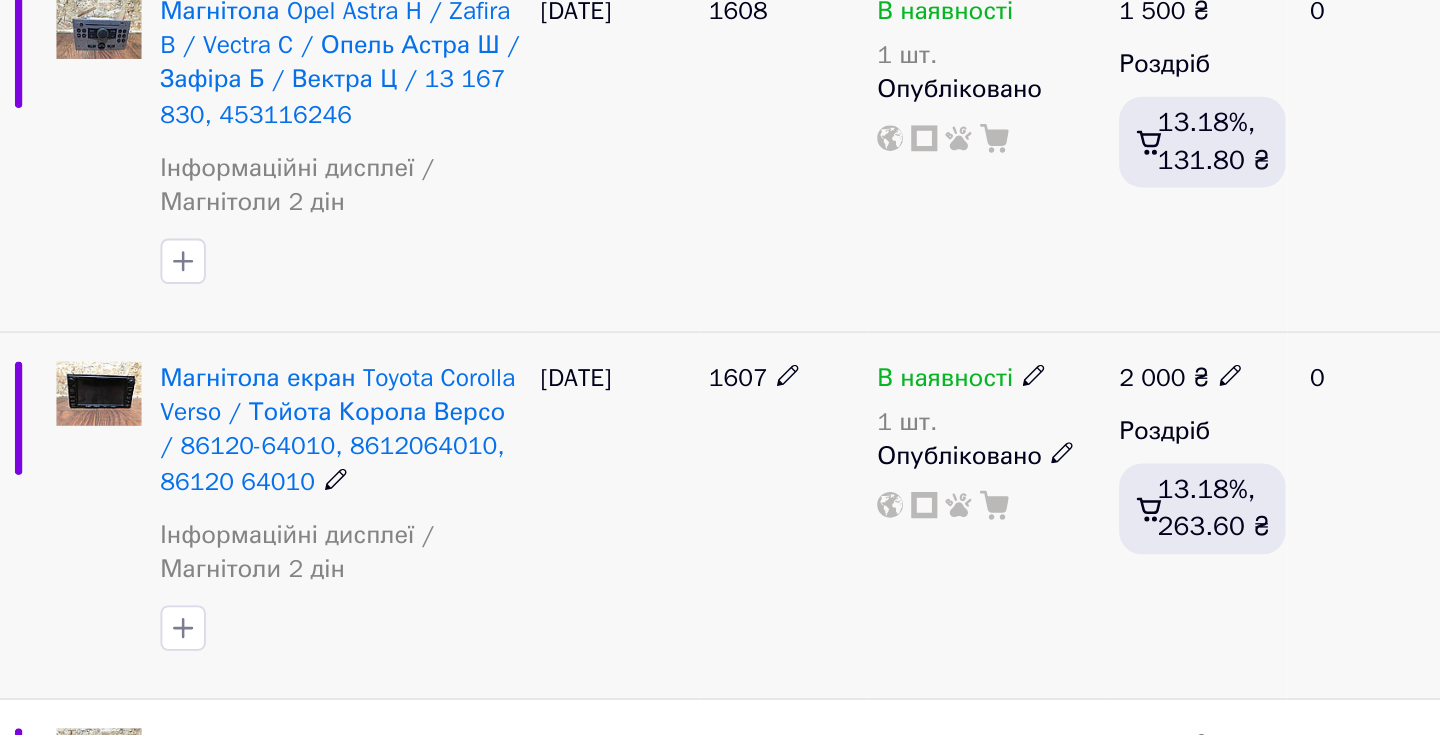 click 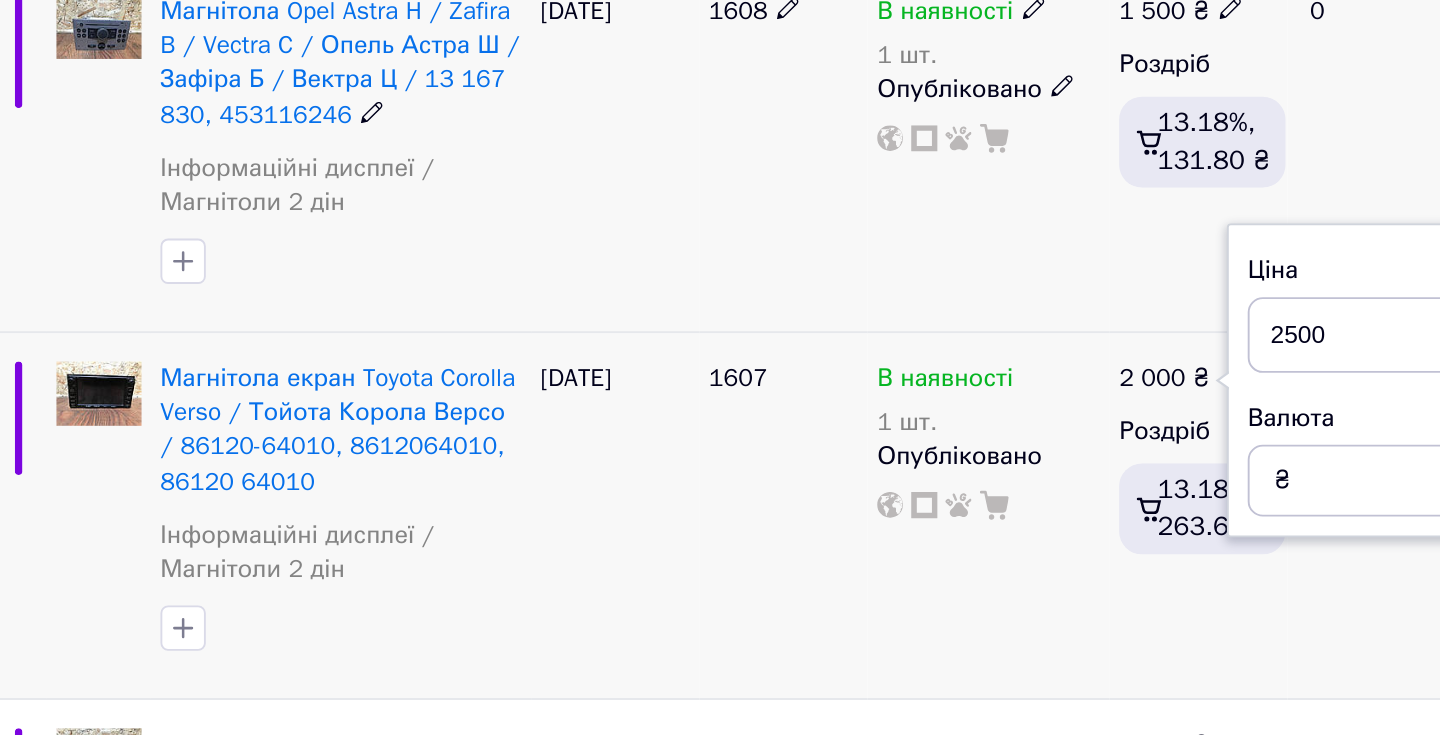 type on "2500" 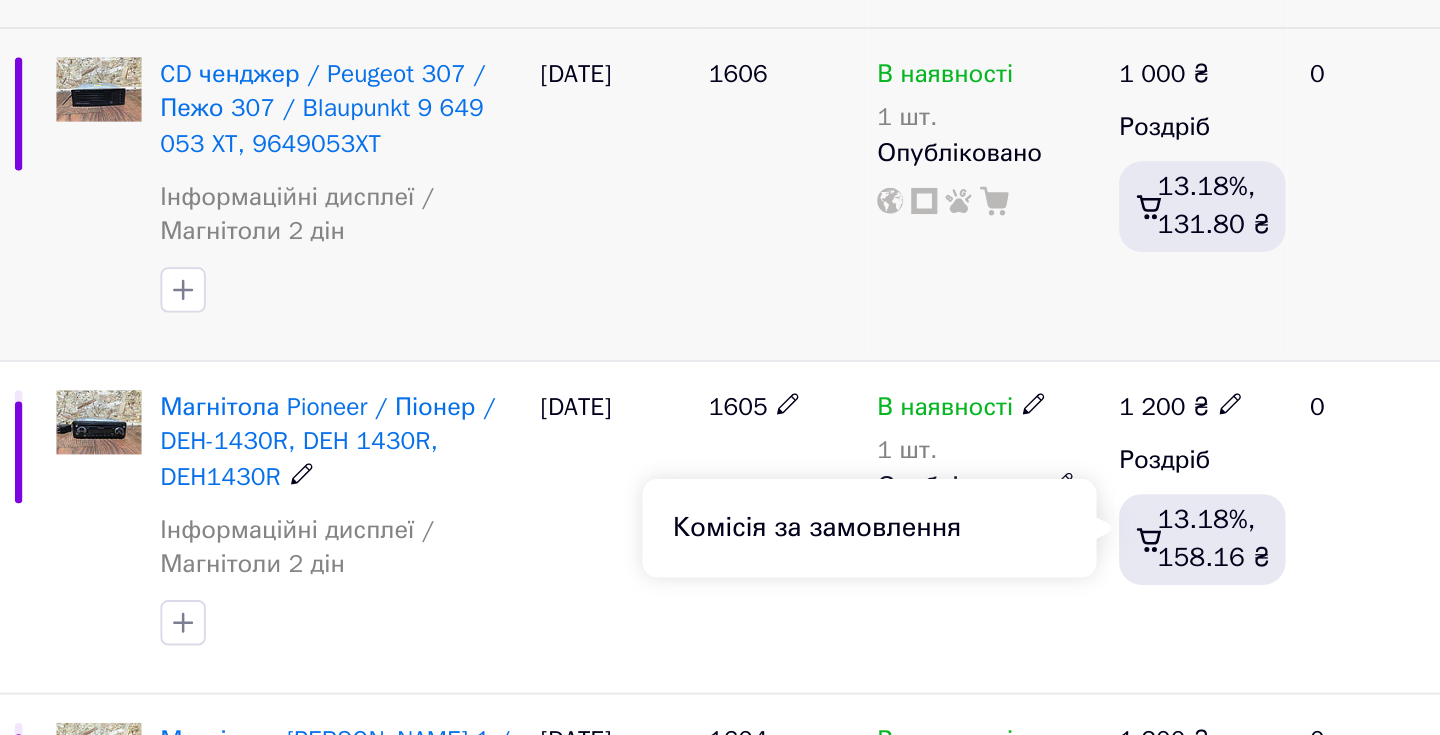 scroll, scrollTop: 7962, scrollLeft: 0, axis: vertical 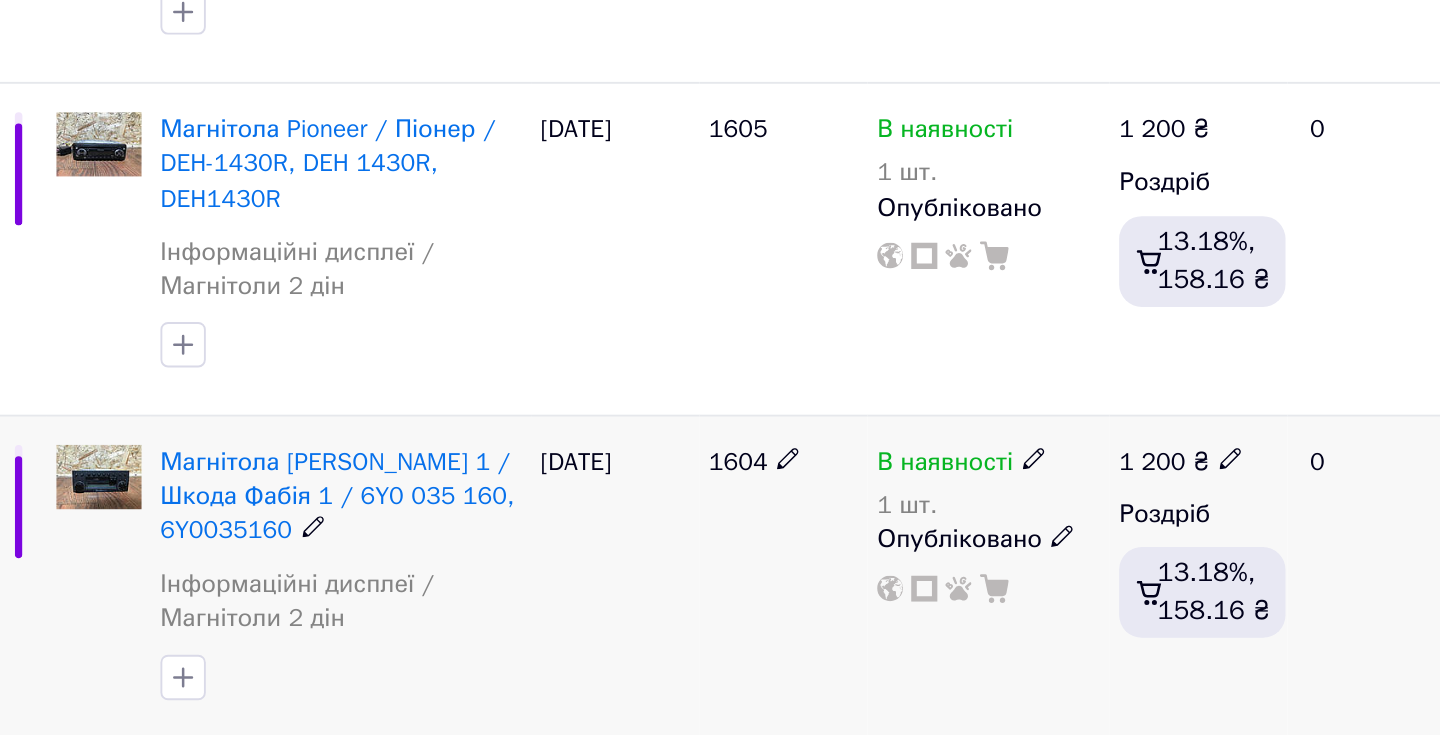 click 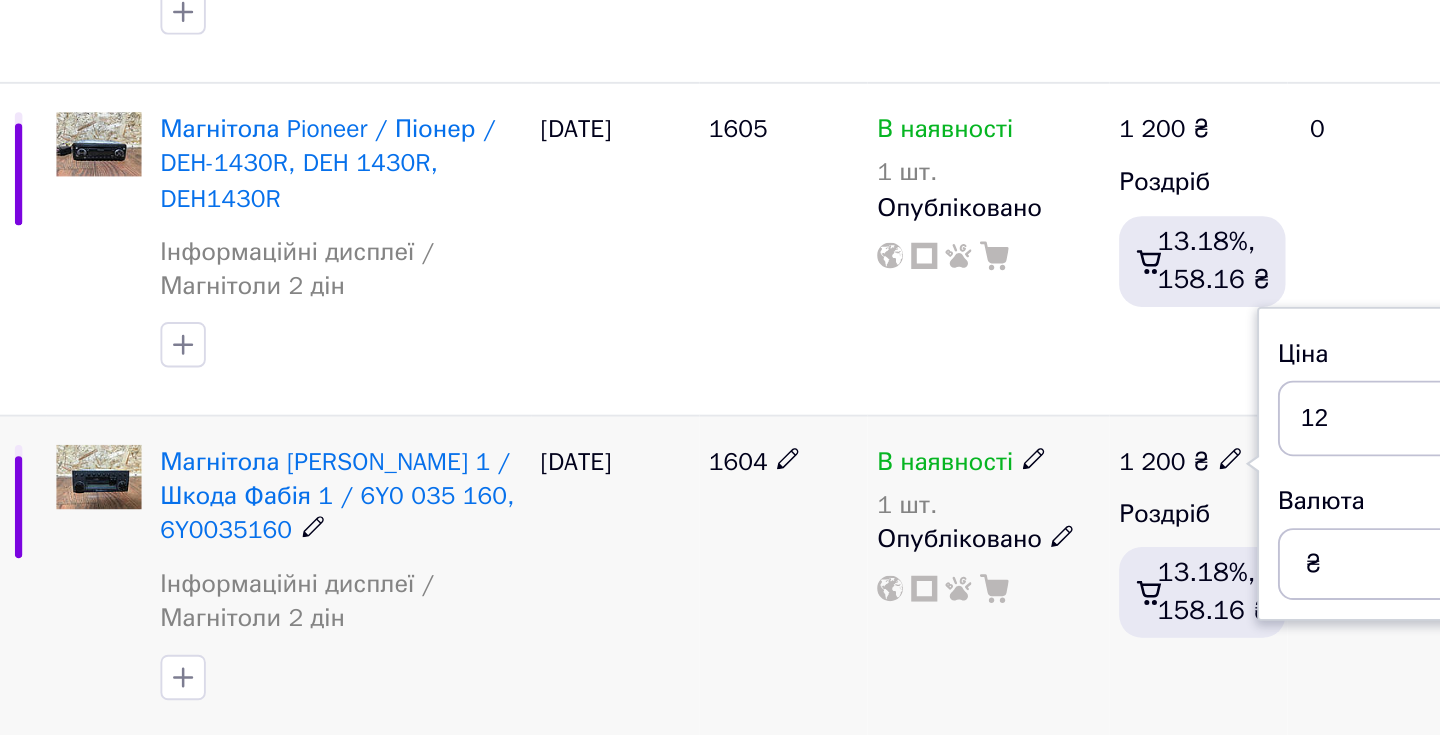 type on "1" 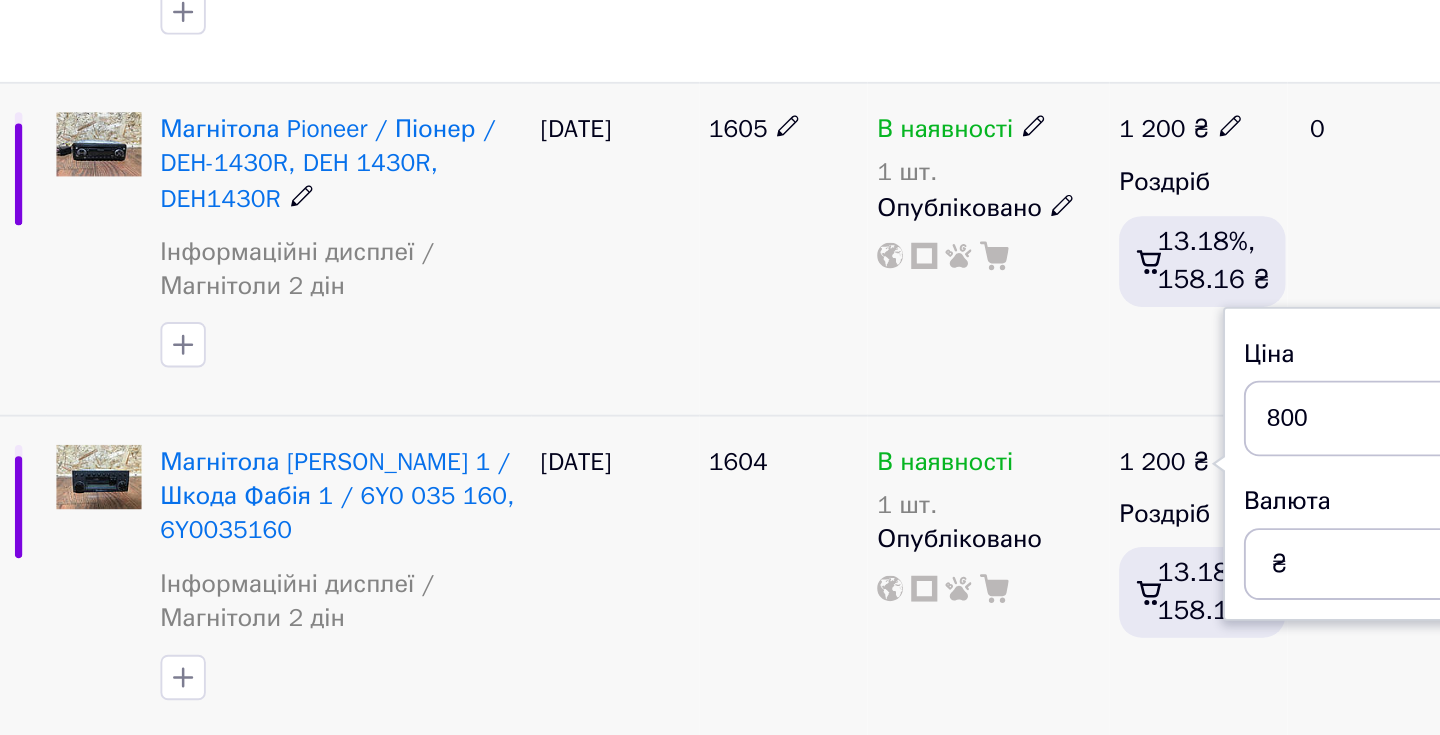 type on "800" 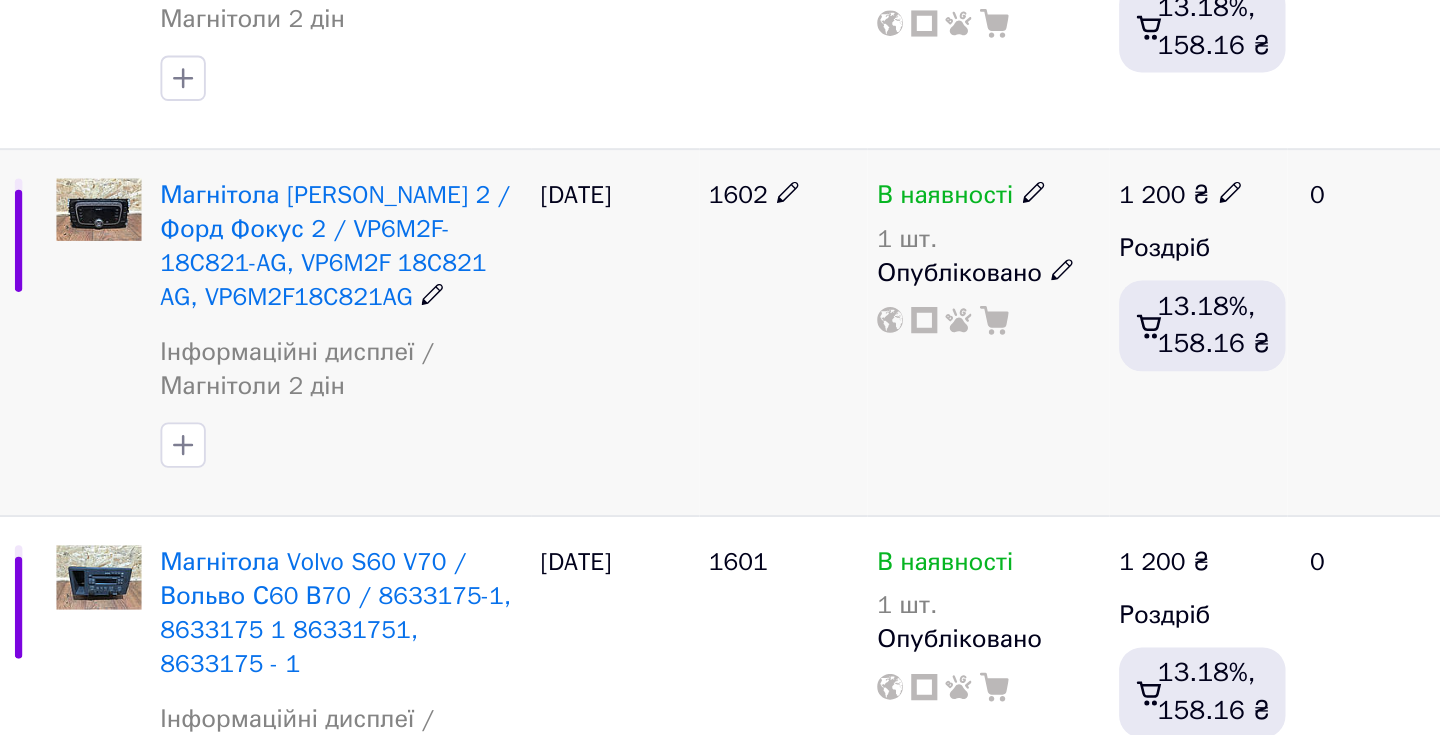 scroll, scrollTop: 8518, scrollLeft: 0, axis: vertical 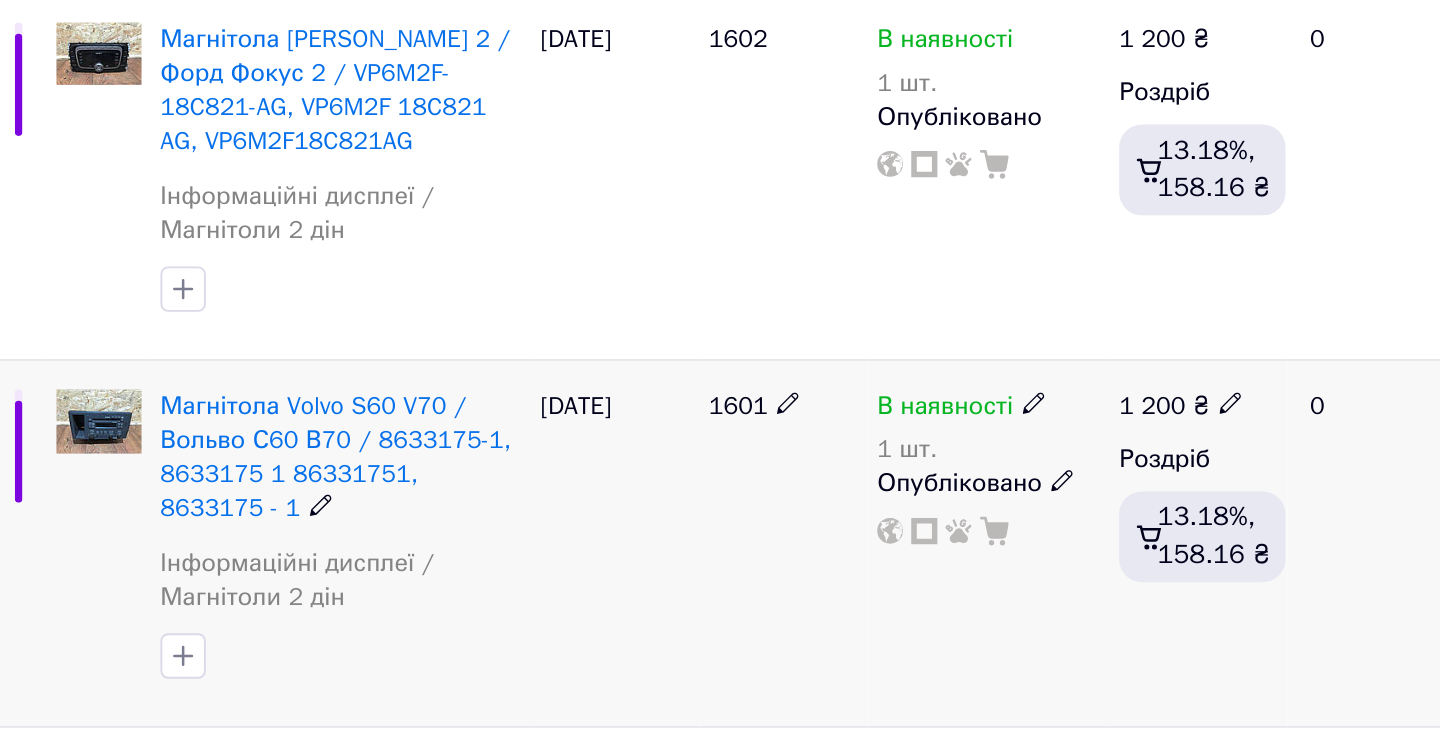 click 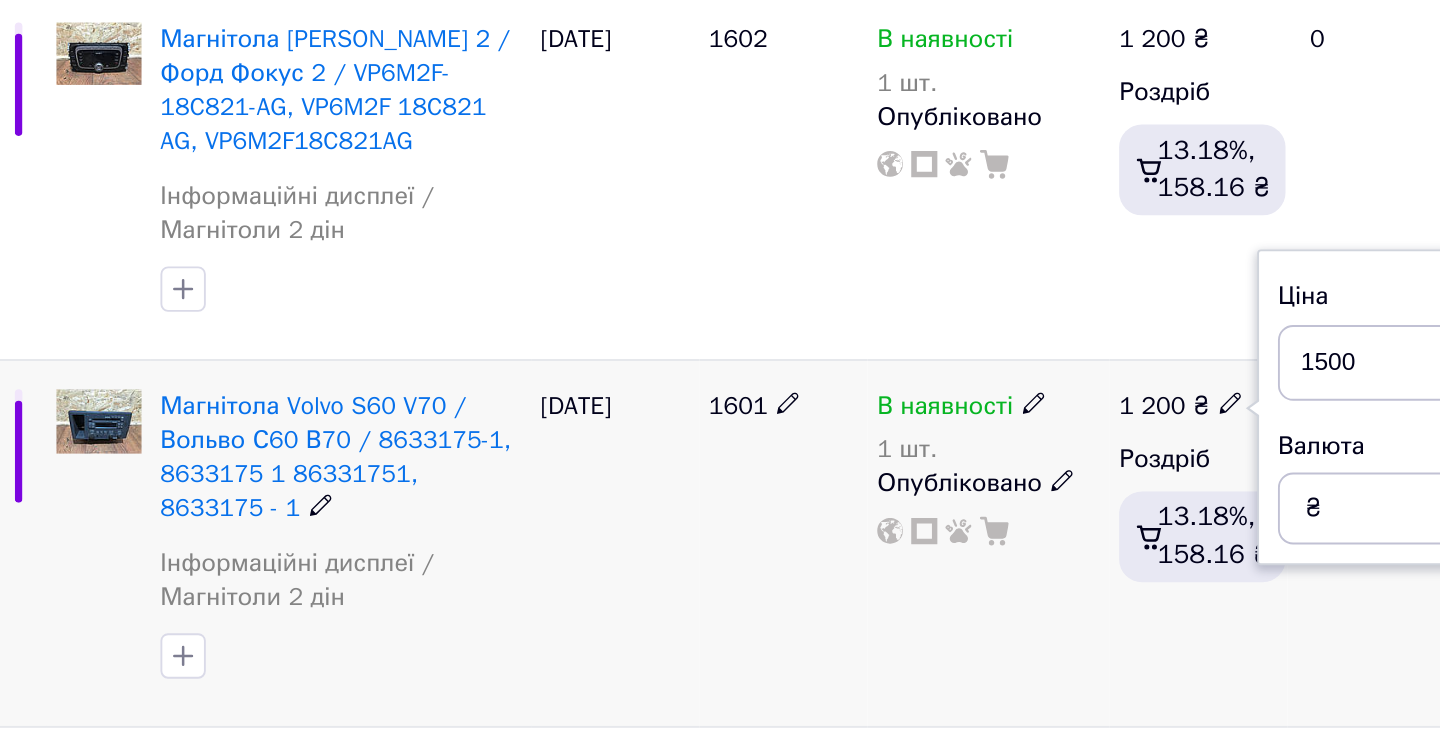type on "1500" 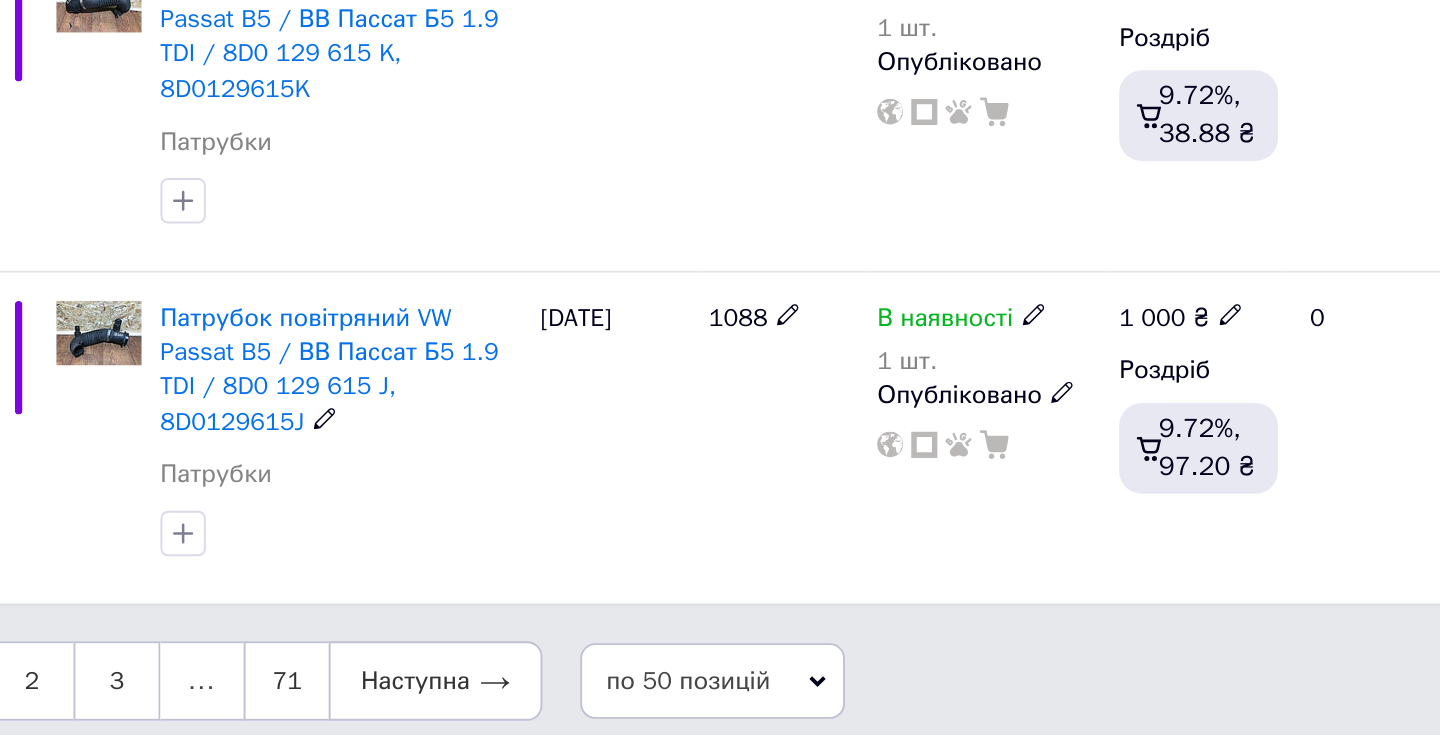 scroll, scrollTop: 8942, scrollLeft: 0, axis: vertical 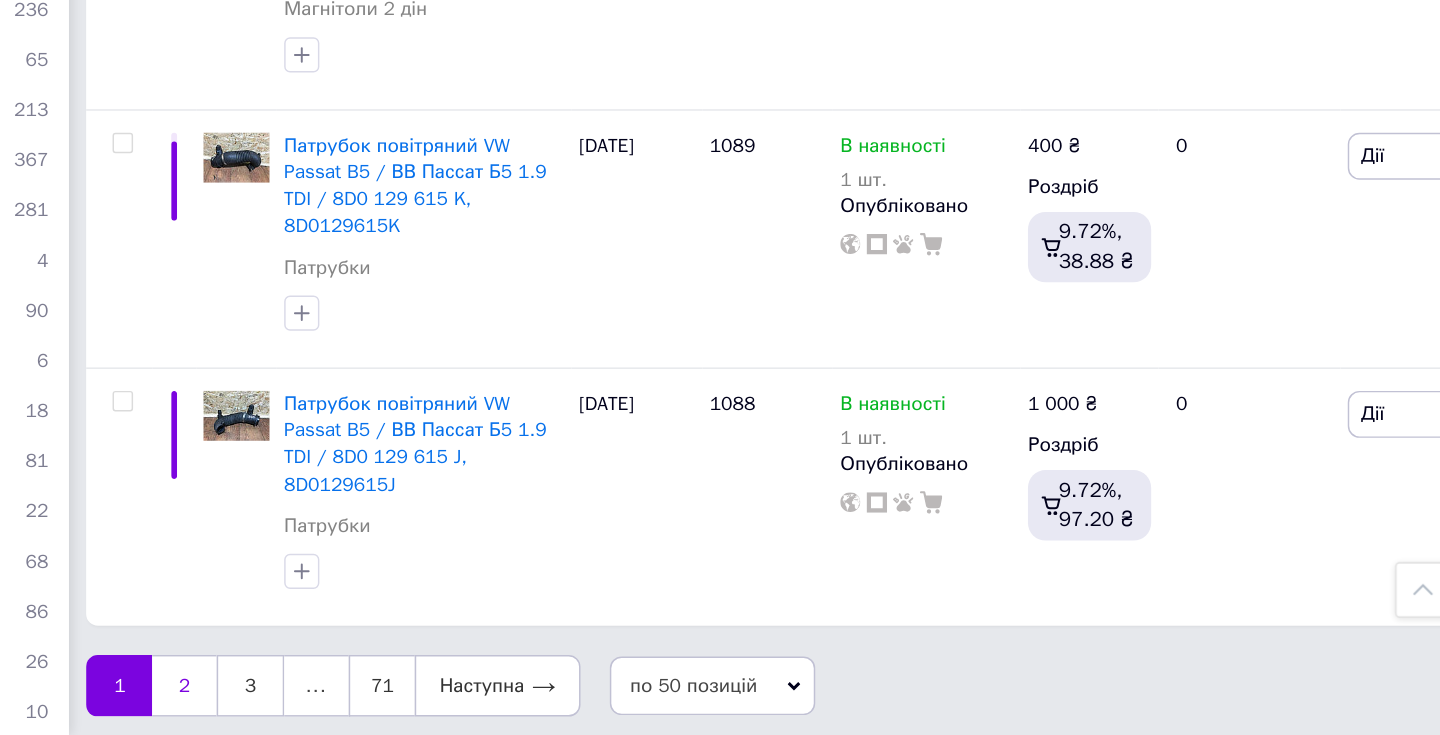 click on "2" at bounding box center (487, 699) 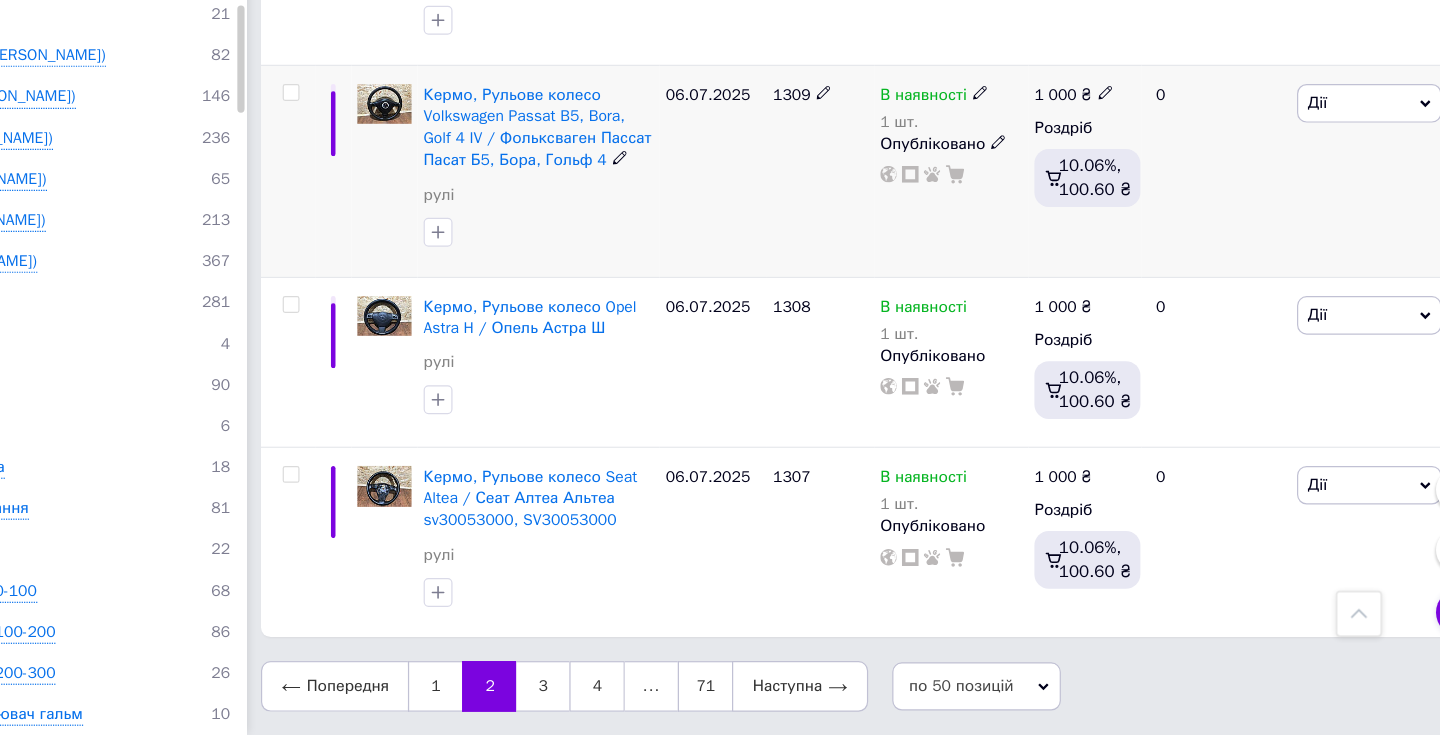 scroll, scrollTop: 9167, scrollLeft: 0, axis: vertical 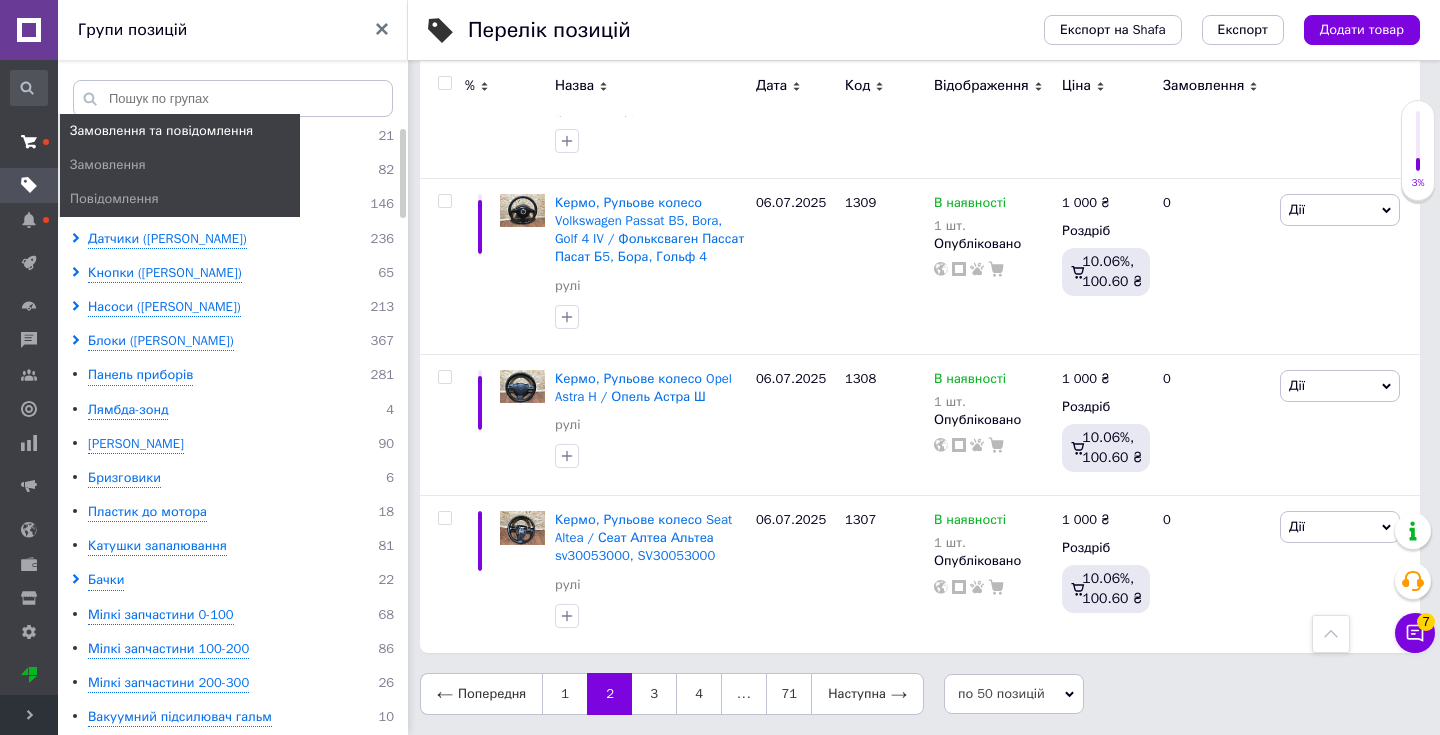 click at bounding box center [29, 142] 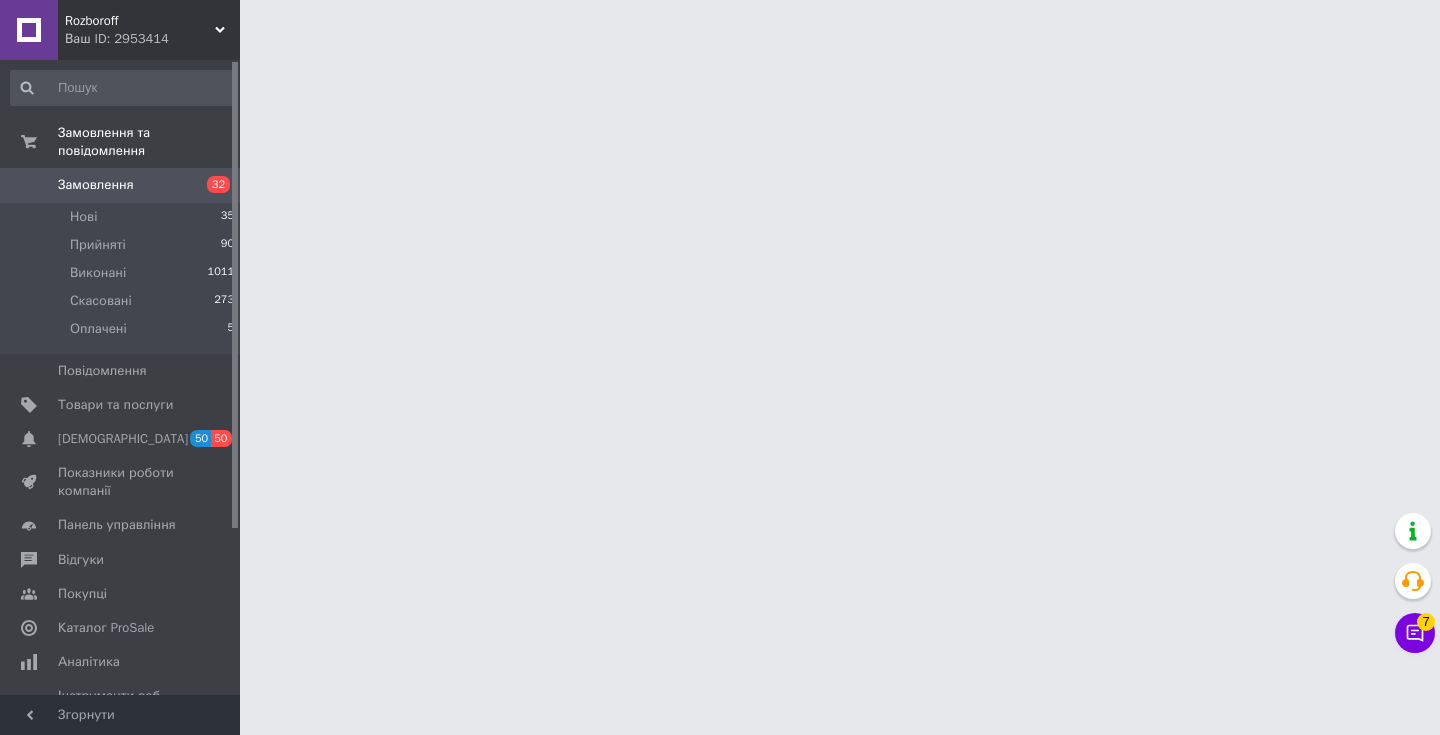 scroll, scrollTop: 0, scrollLeft: 0, axis: both 